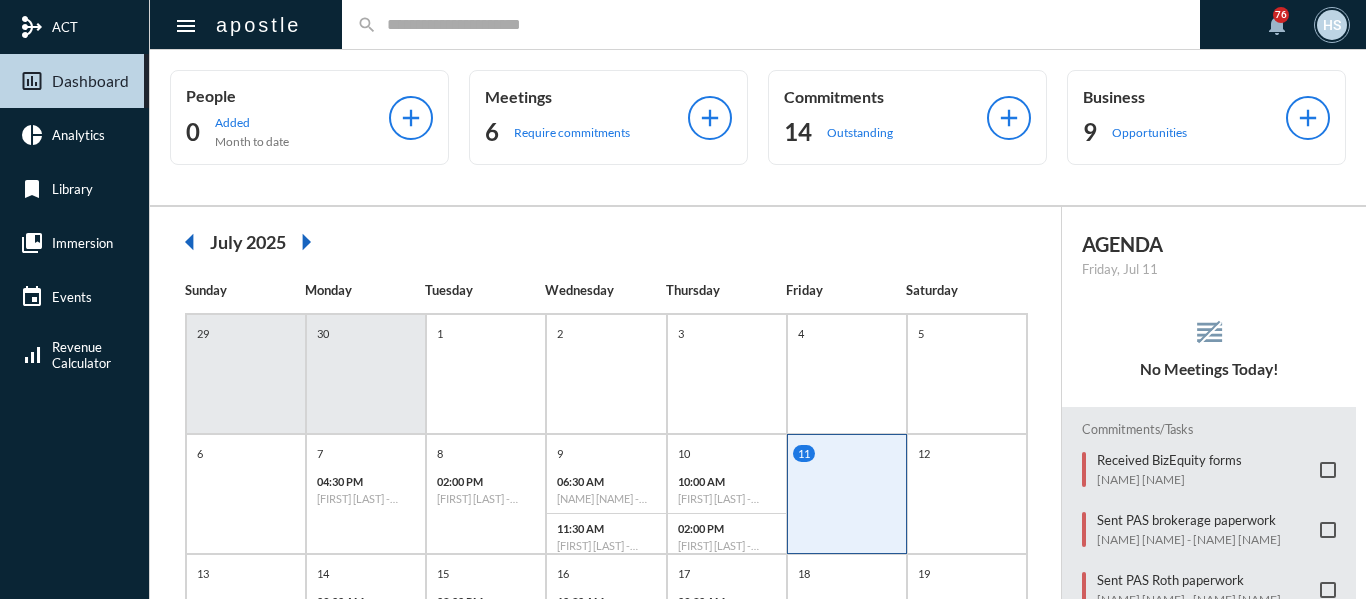 scroll, scrollTop: 0, scrollLeft: 0, axis: both 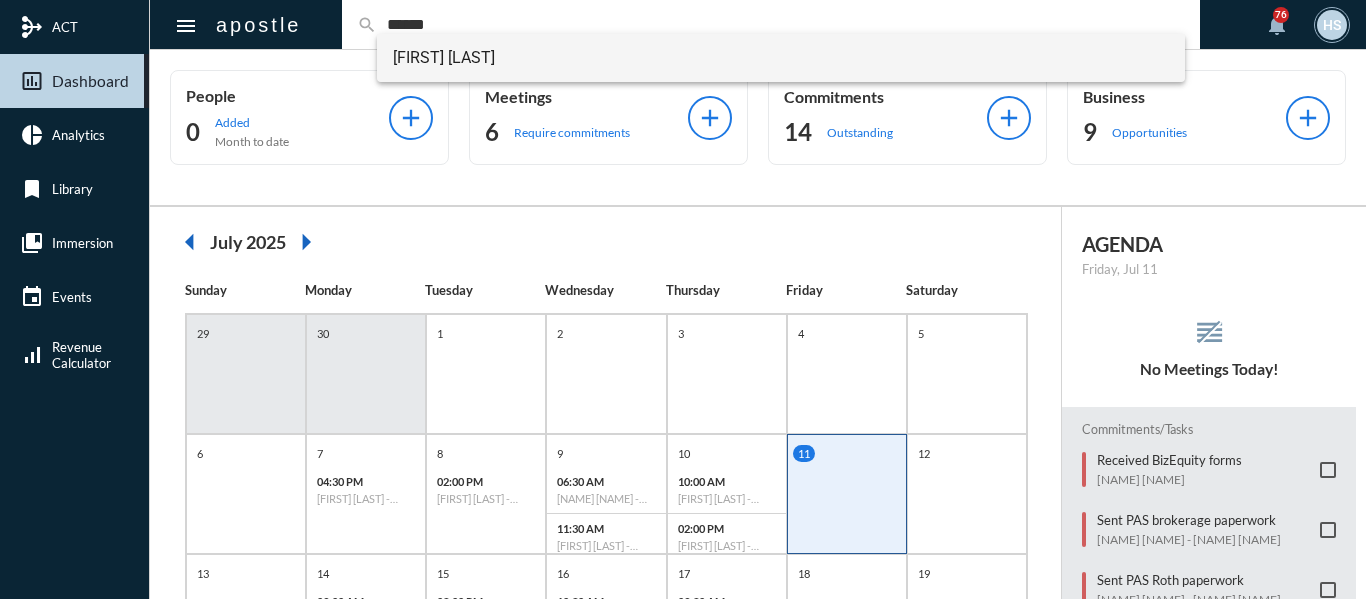 type on "******" 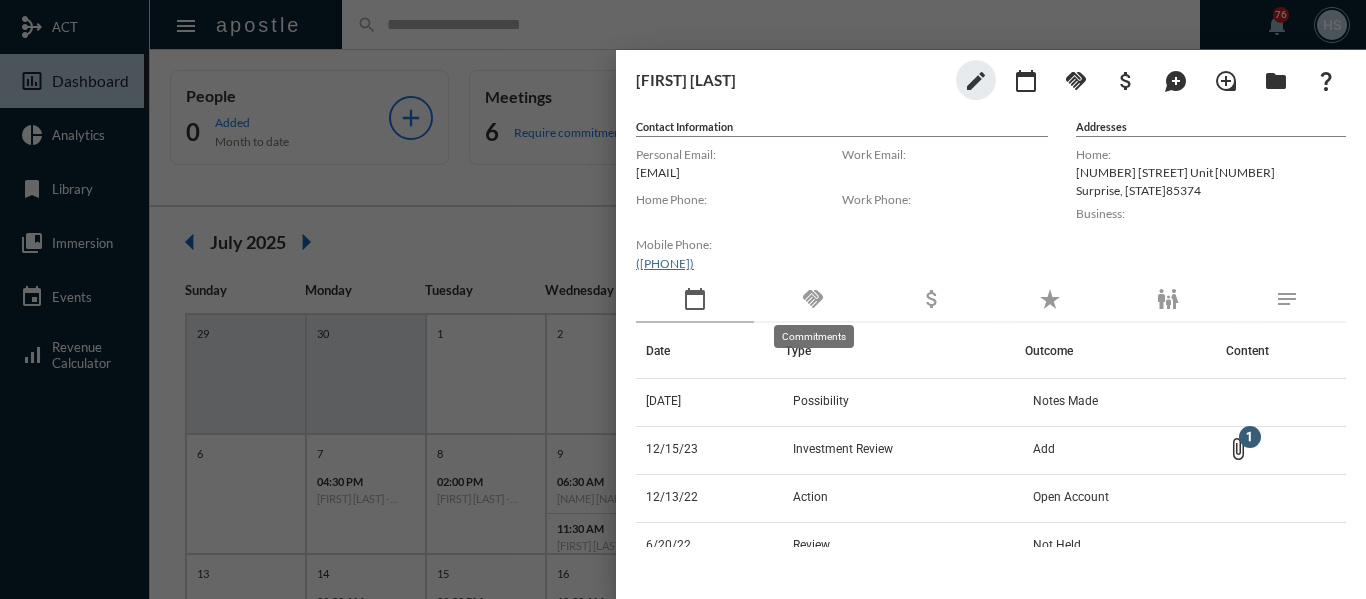 click on "handshake" 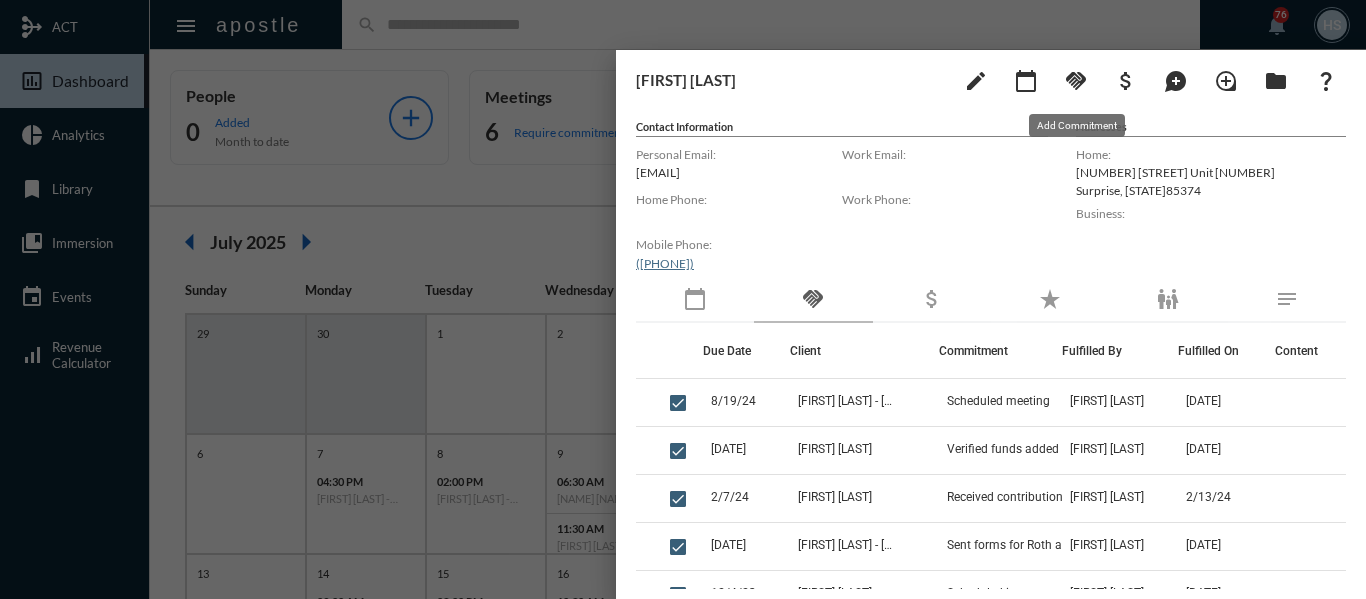 click on "handshake" 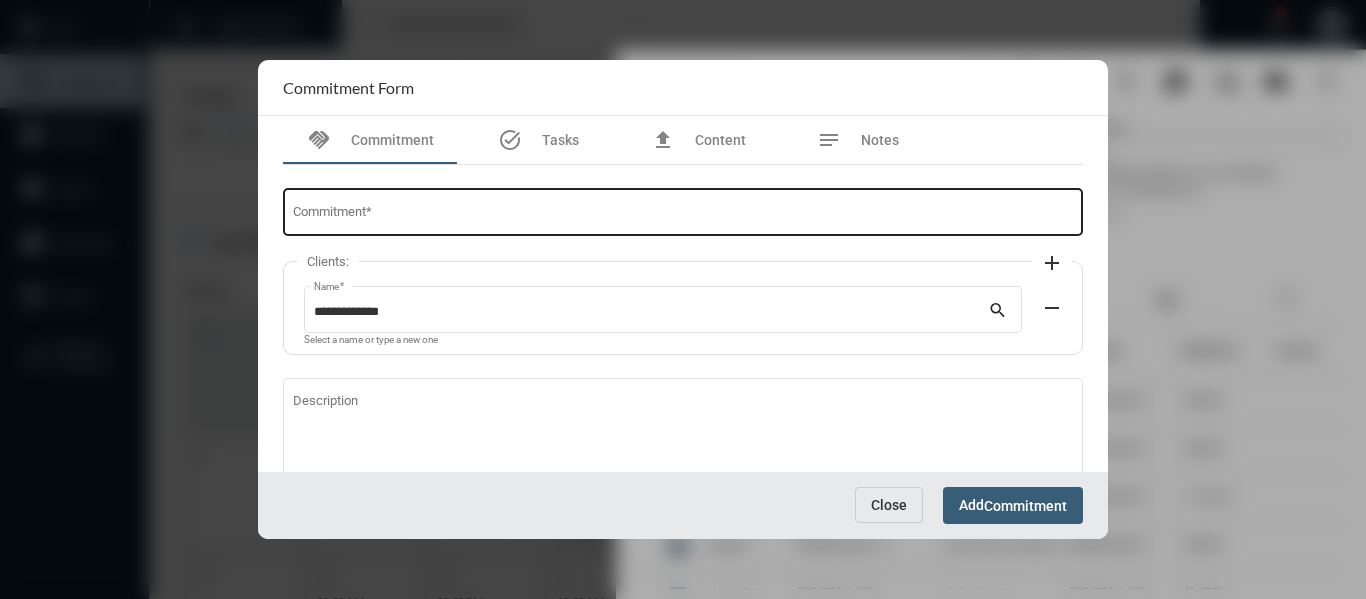 click on "Commitment  *" at bounding box center (683, 210) 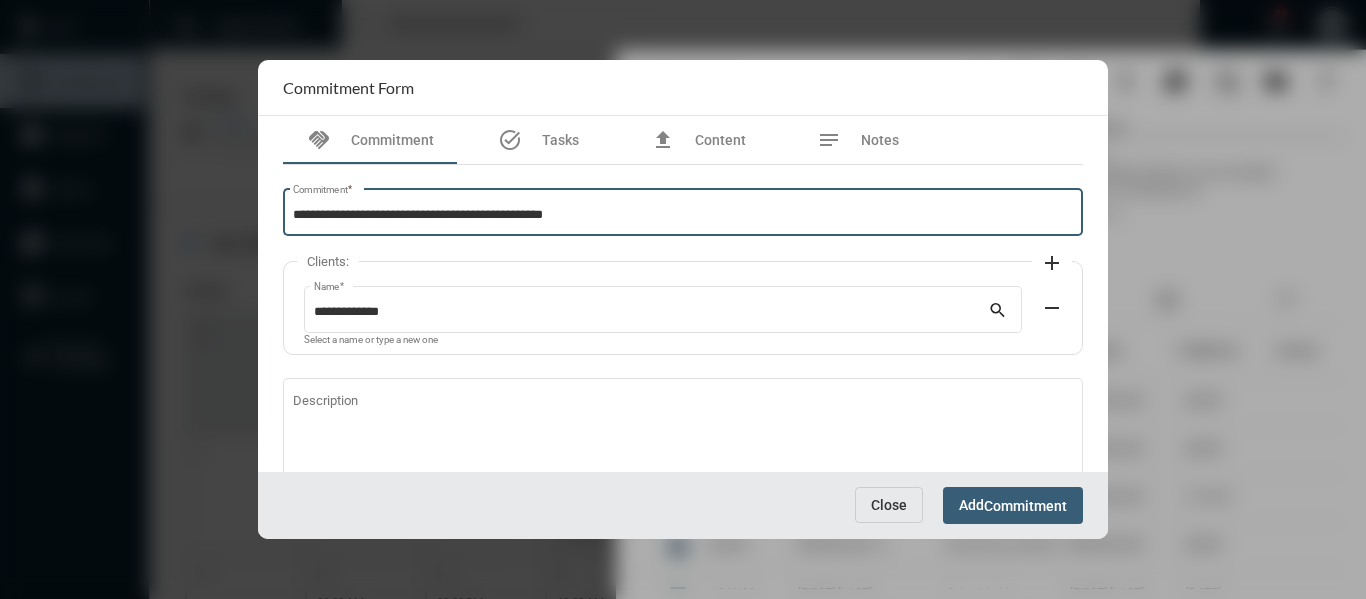 scroll, scrollTop: 136, scrollLeft: 0, axis: vertical 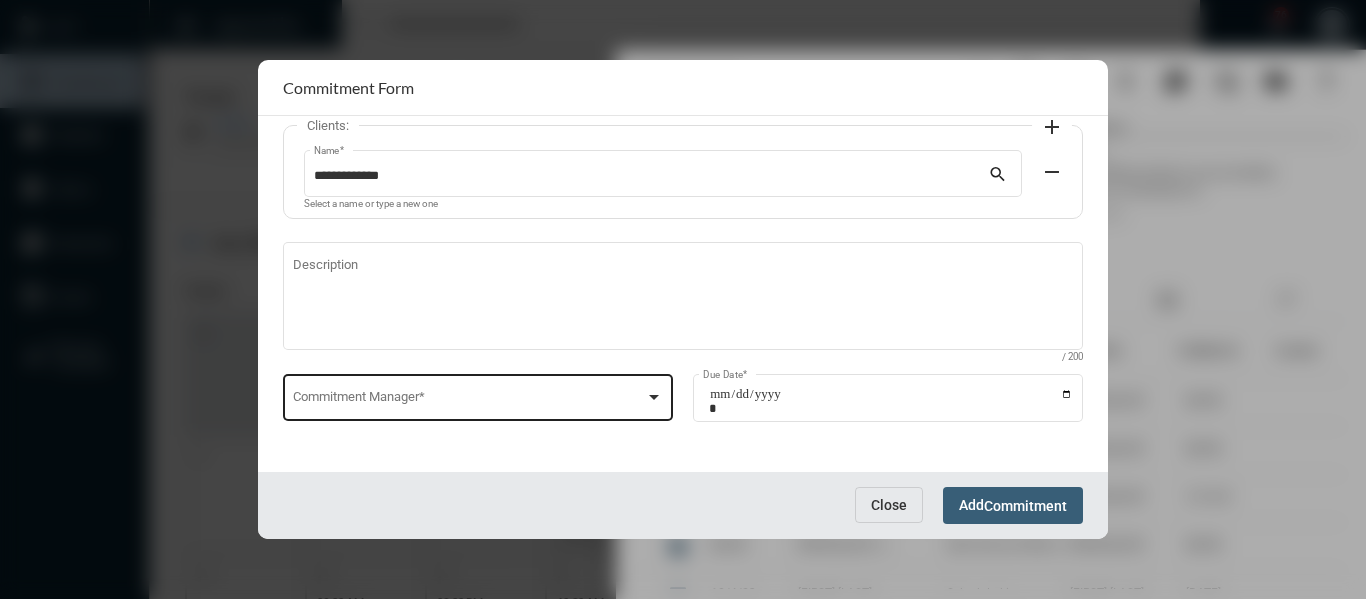 type on "**********" 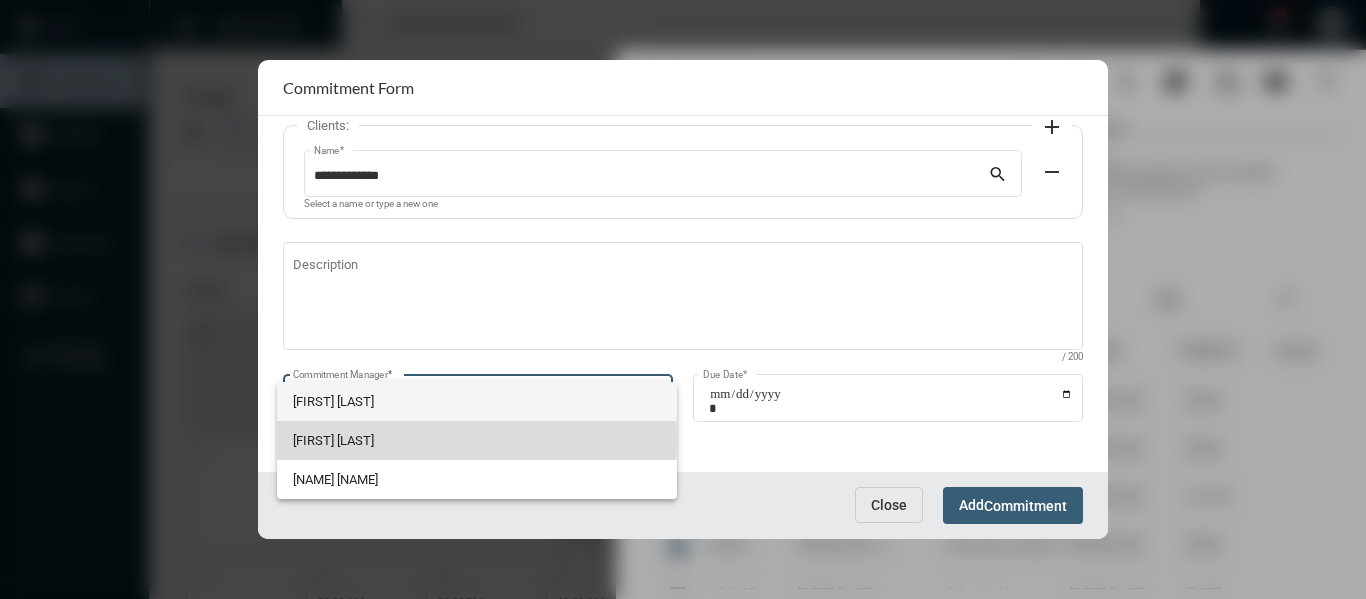 click on "[FIRST] [LAST]" at bounding box center [477, 440] 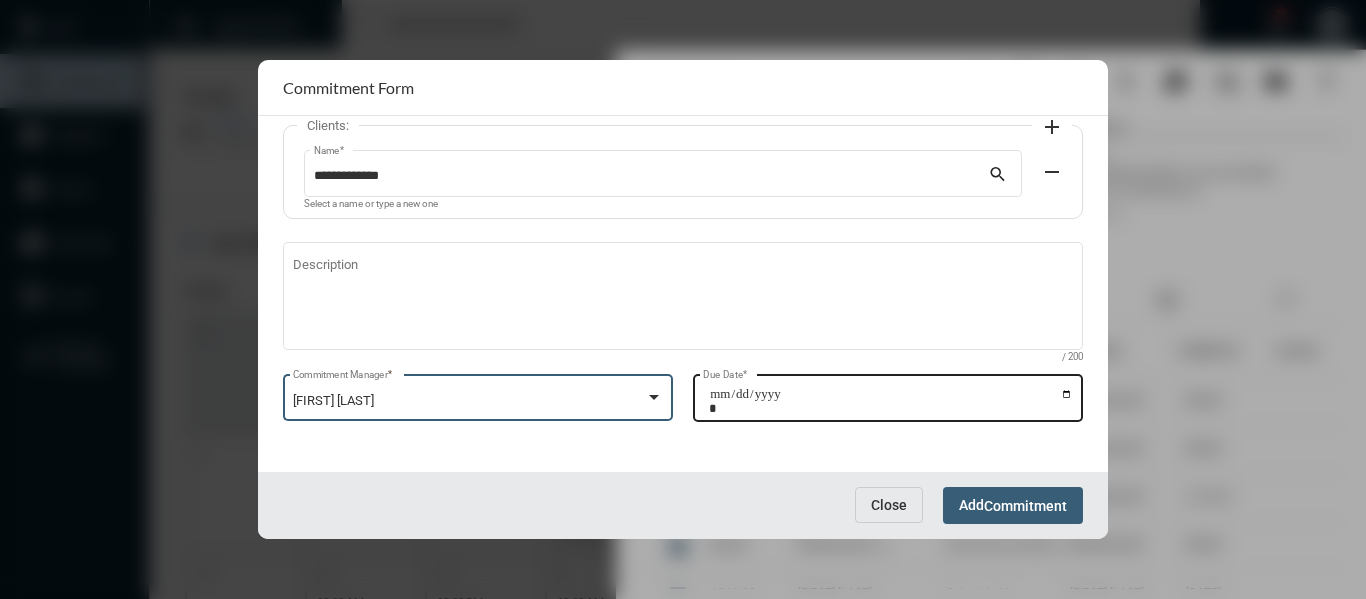 click on "Due Date  *" at bounding box center (891, 401) 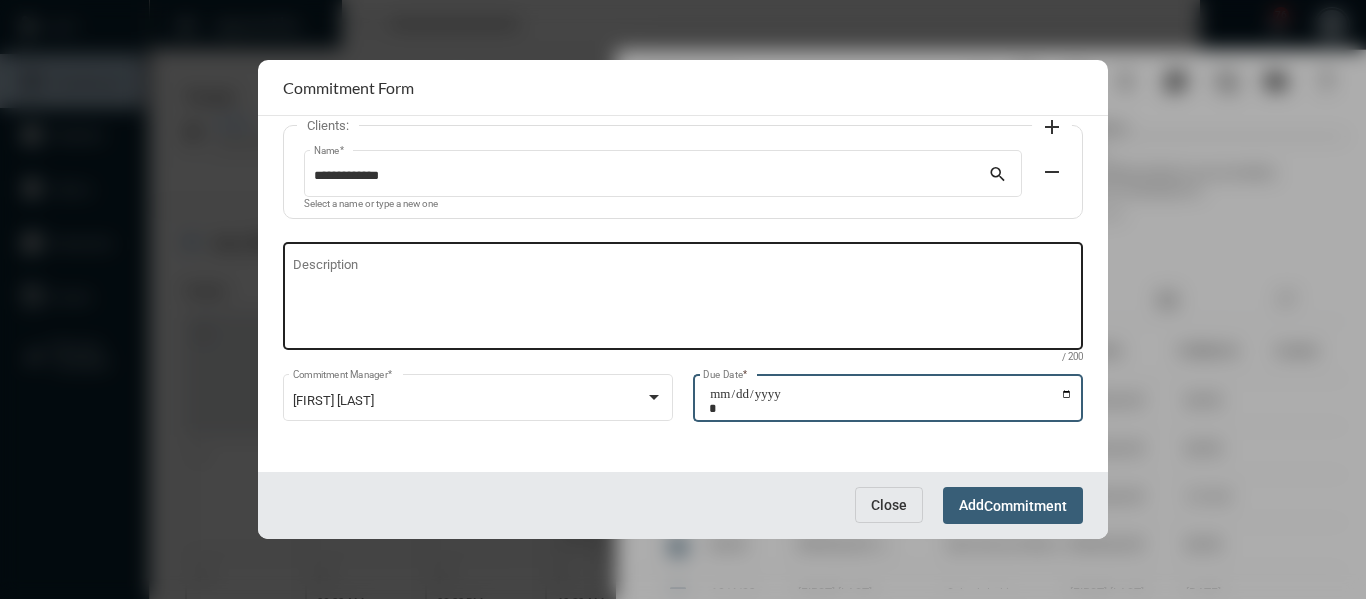 type on "**********" 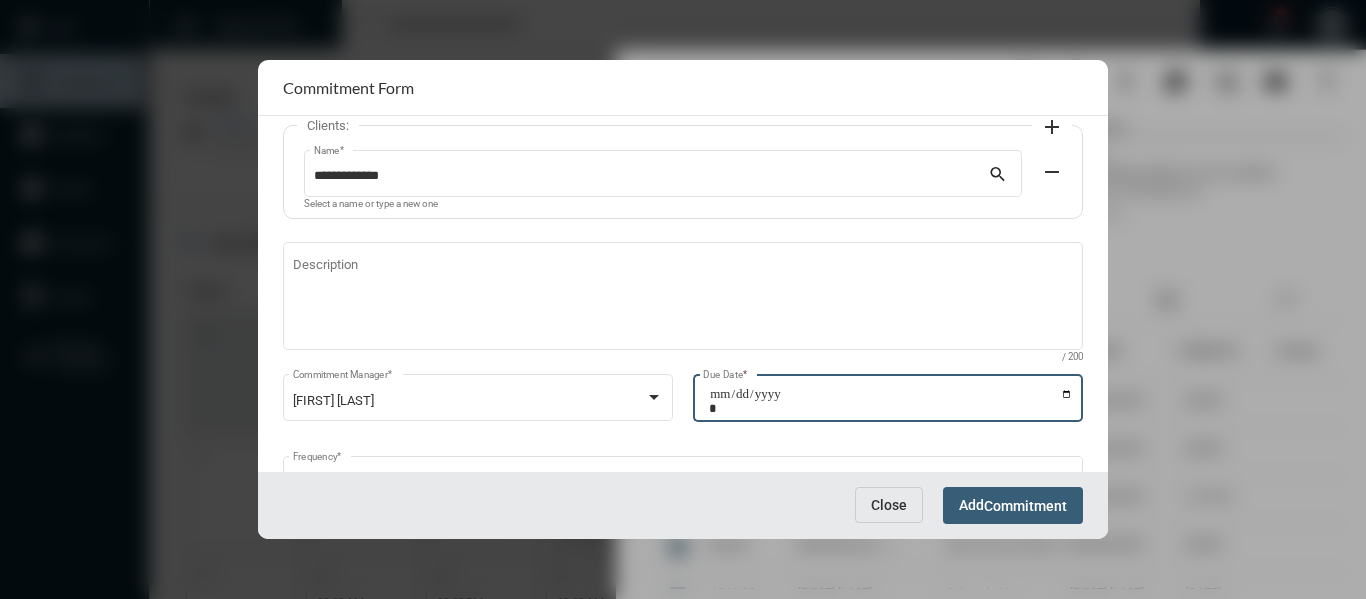 click on "Add   Commitment" at bounding box center [1013, 505] 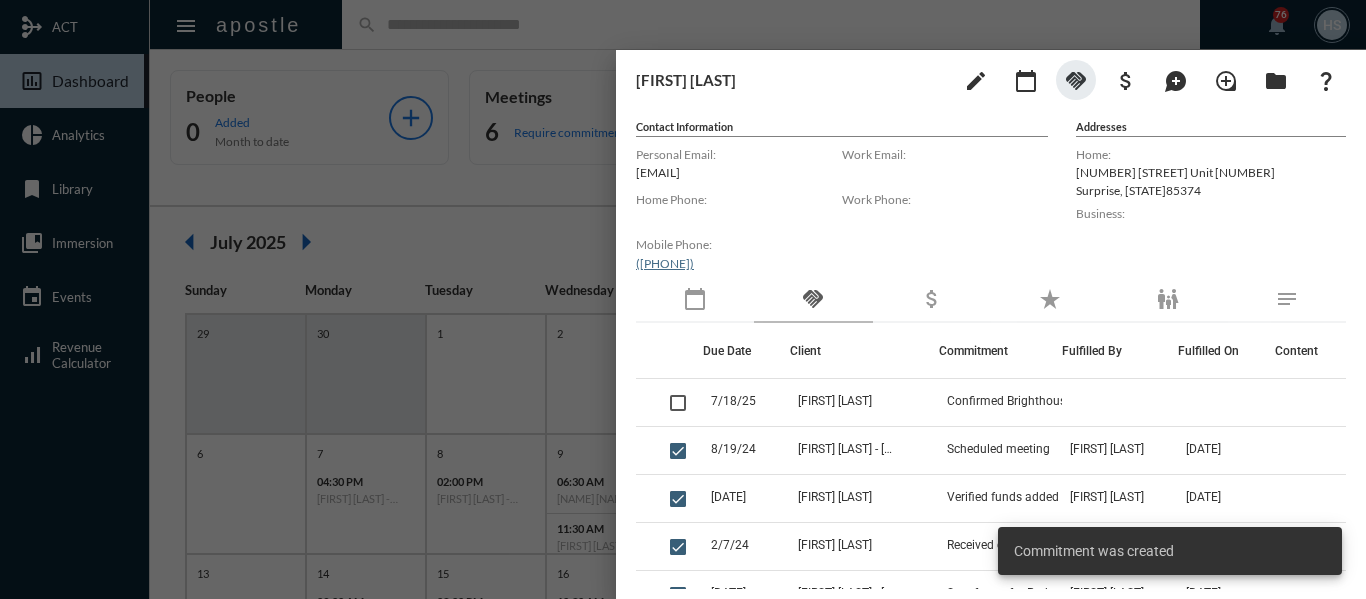 click at bounding box center [683, 299] 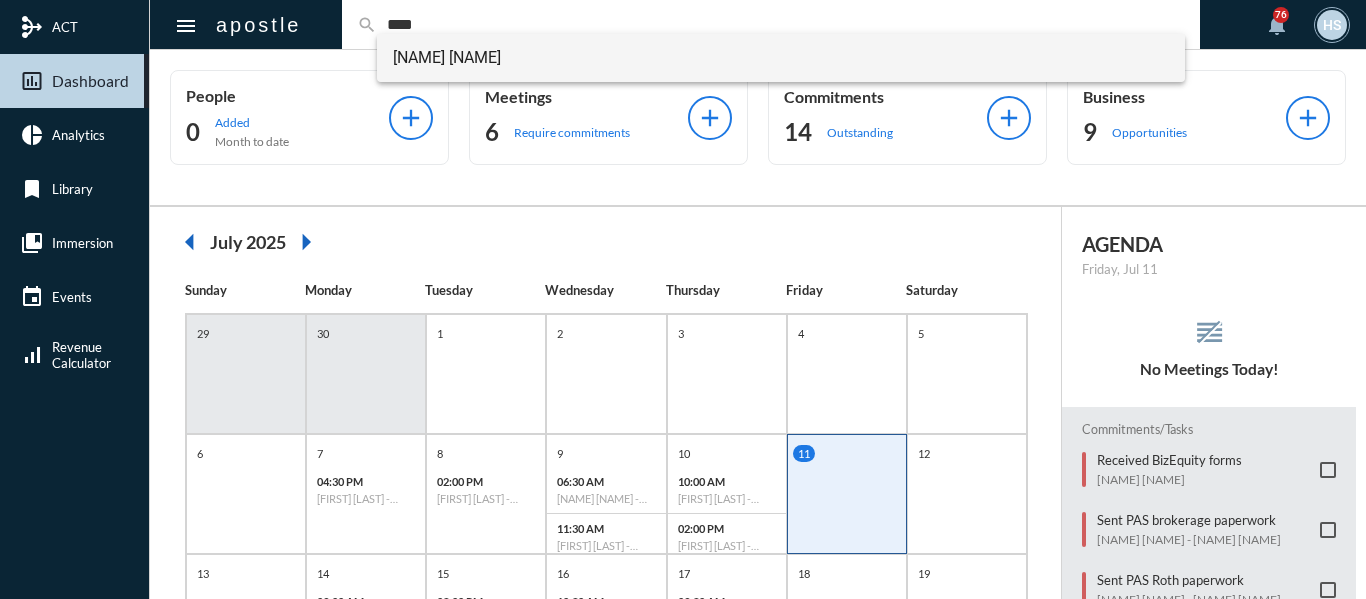 type on "****" 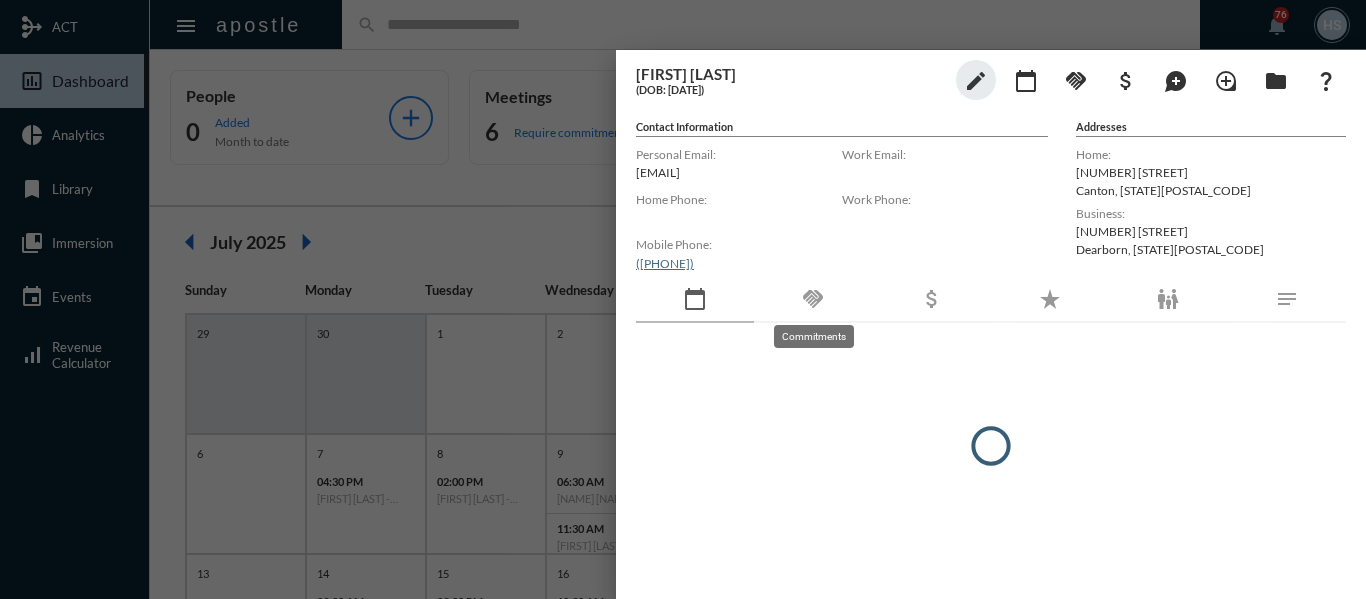 click on "handshake" 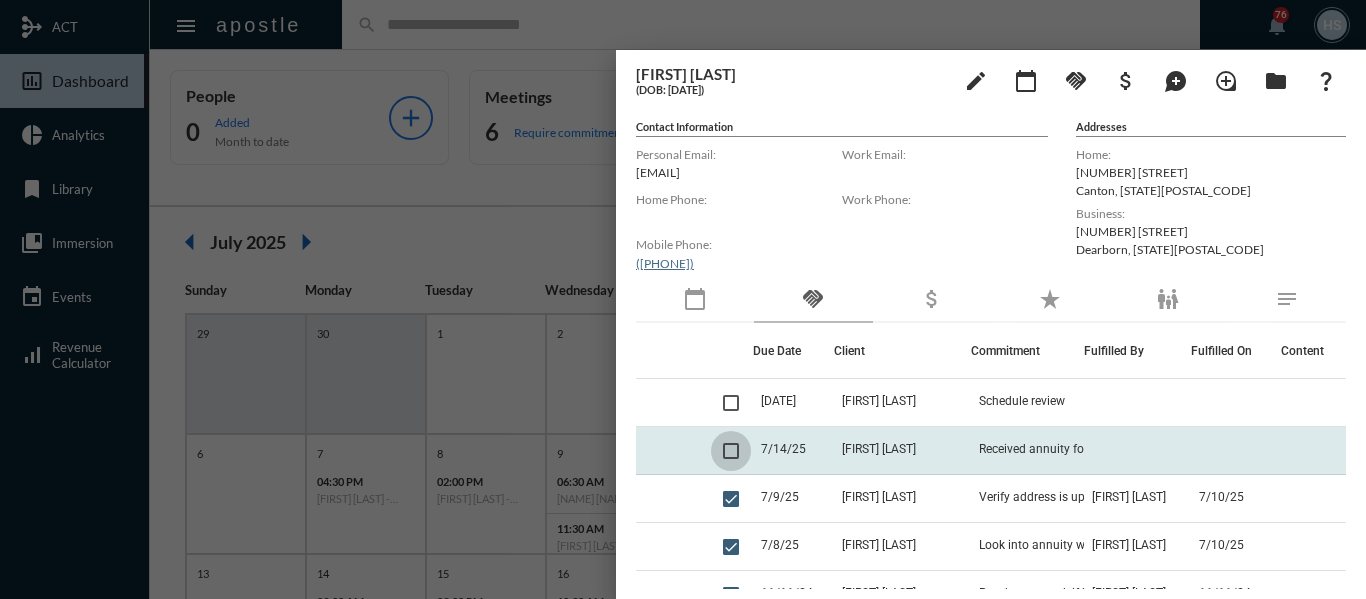 click at bounding box center [731, 451] 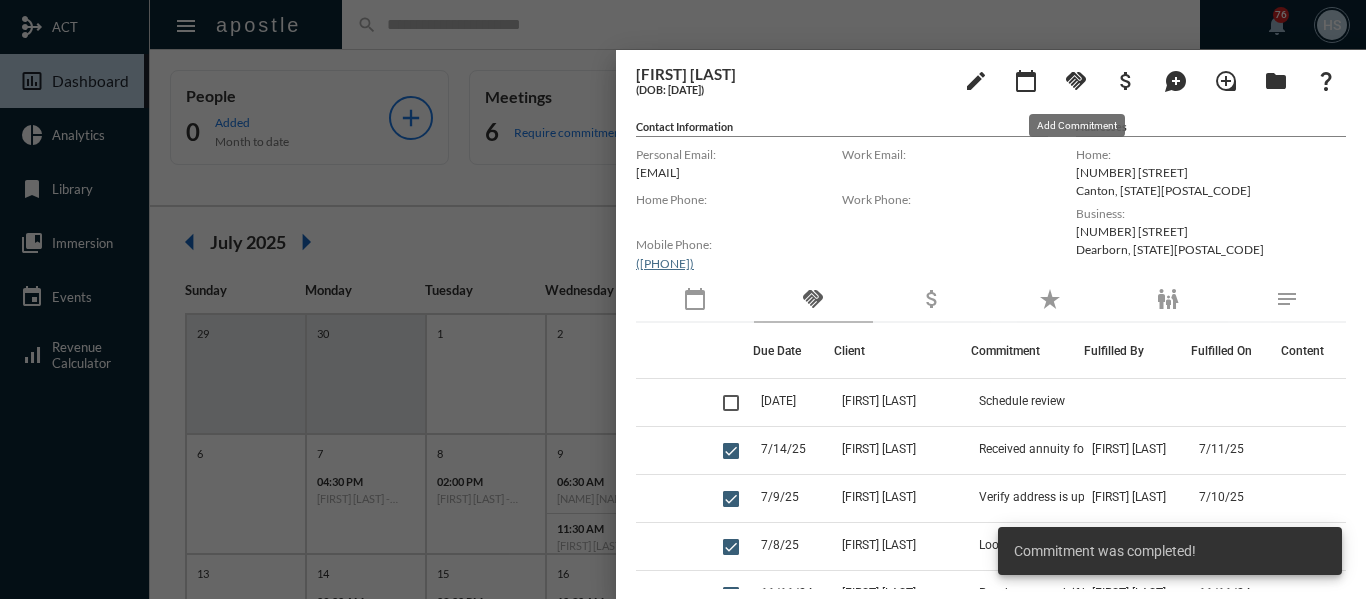 click on "handshake" 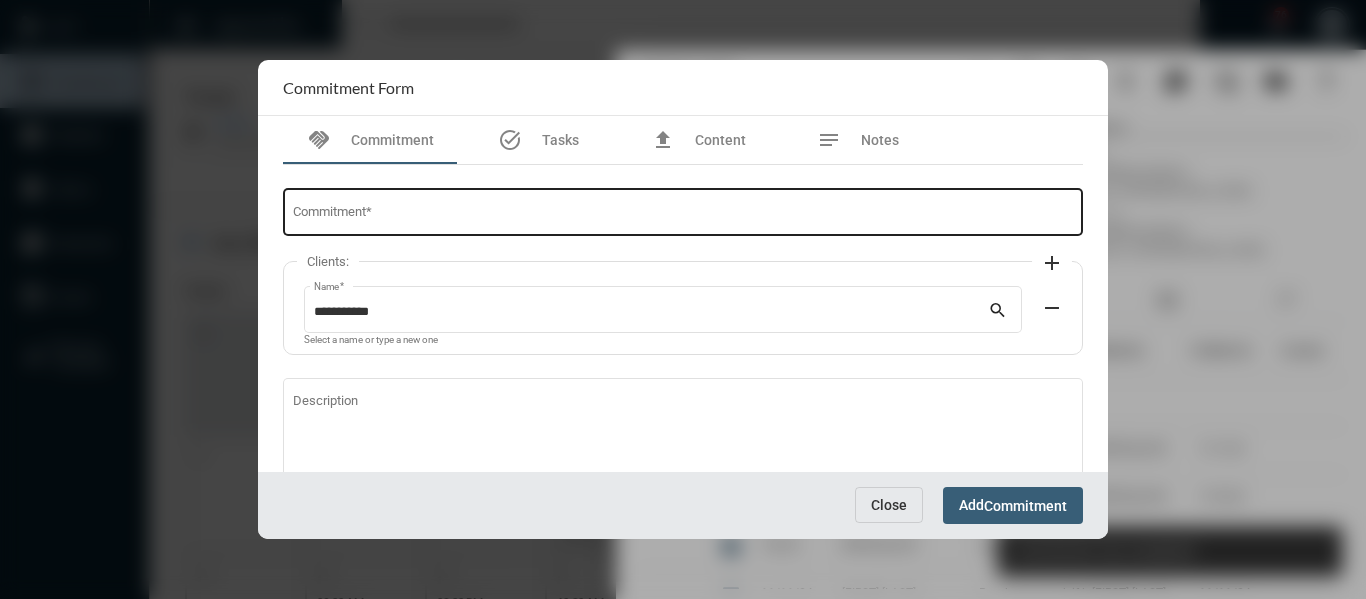 click on "Commitment  *" at bounding box center [683, 215] 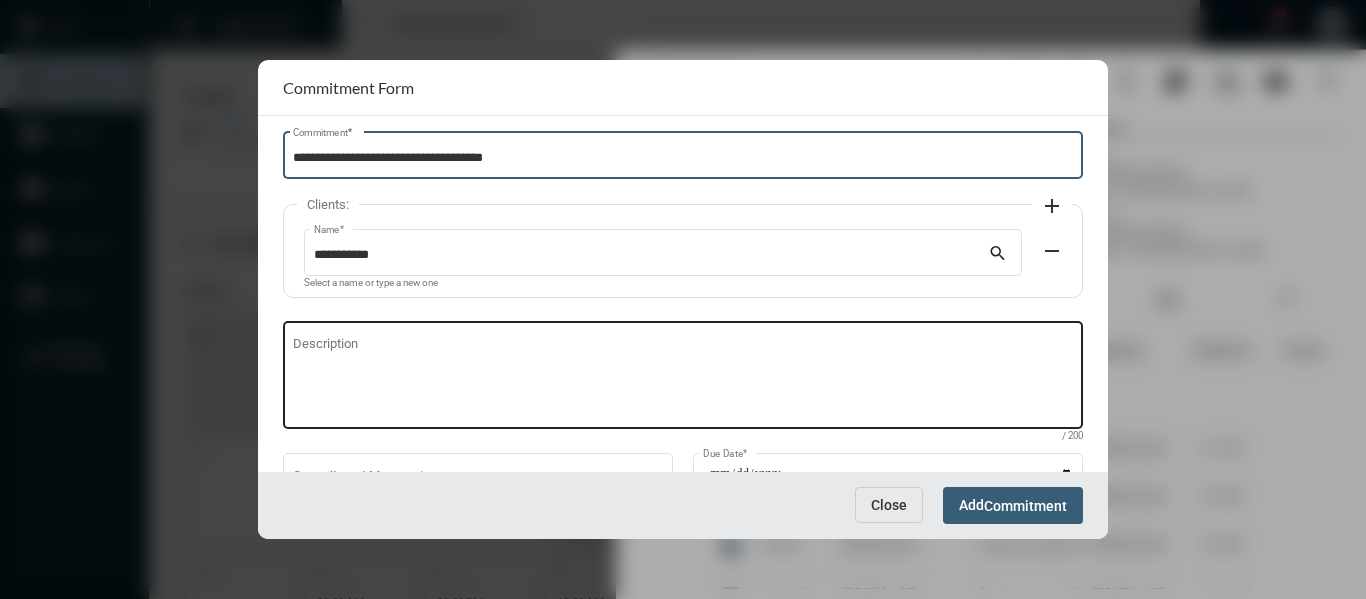 scroll, scrollTop: 100, scrollLeft: 0, axis: vertical 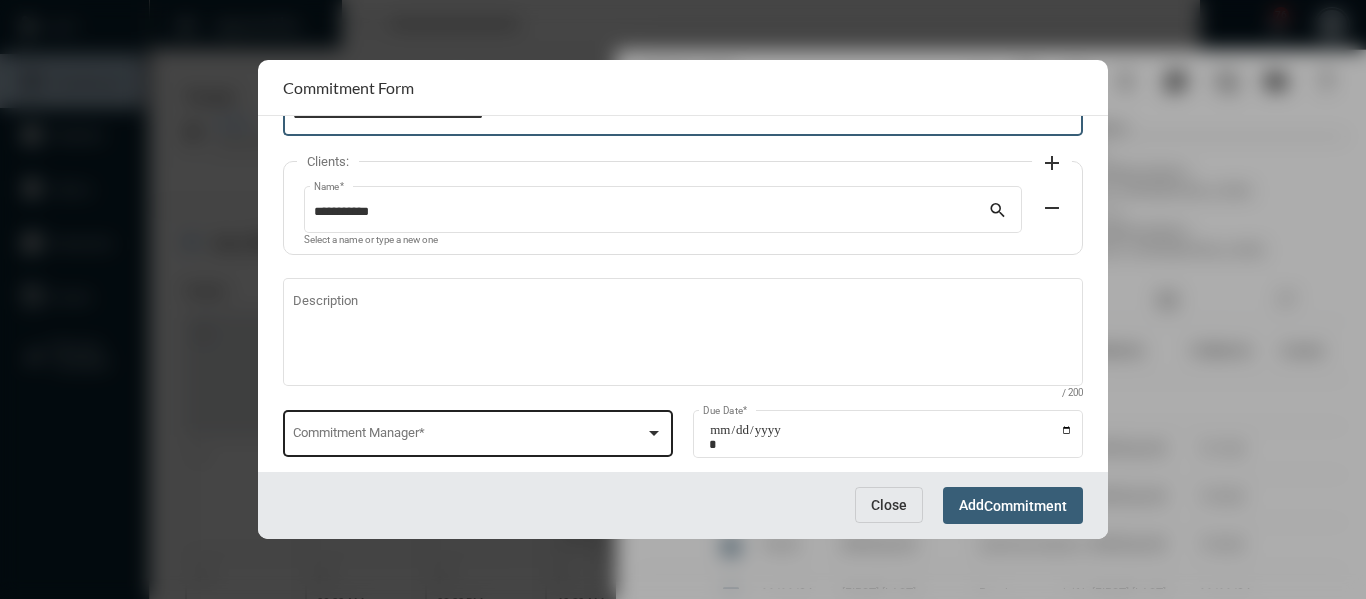 type on "**********" 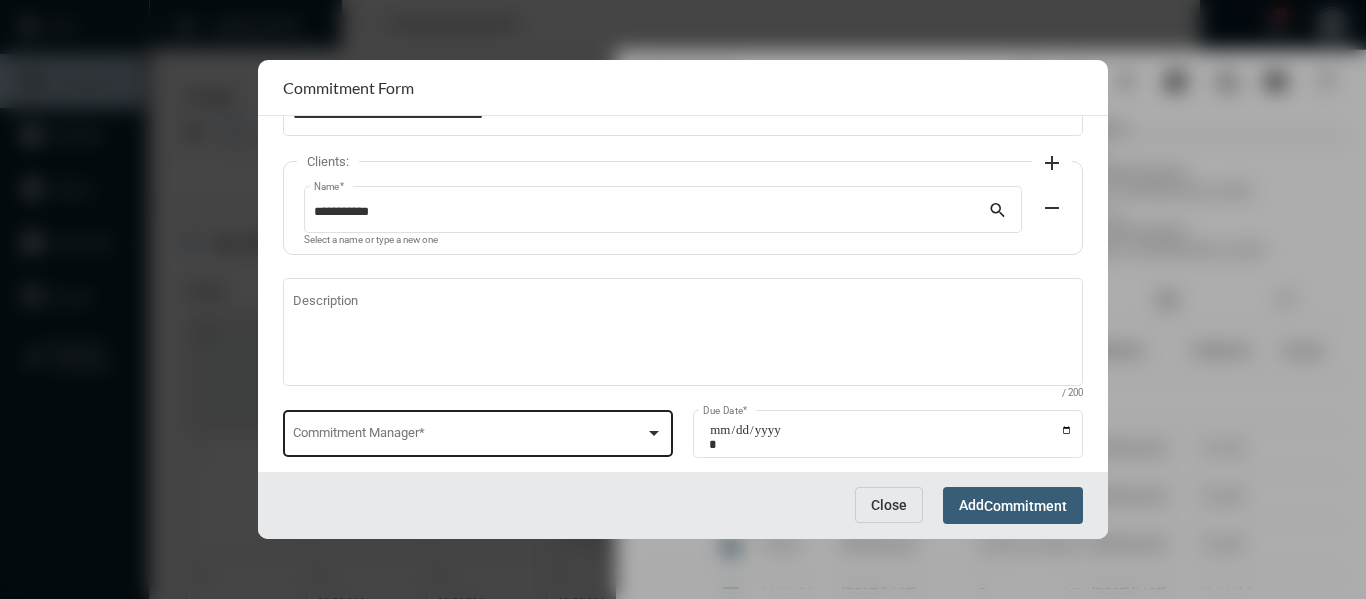 click on "Commitment Manager  *" at bounding box center (478, 432) 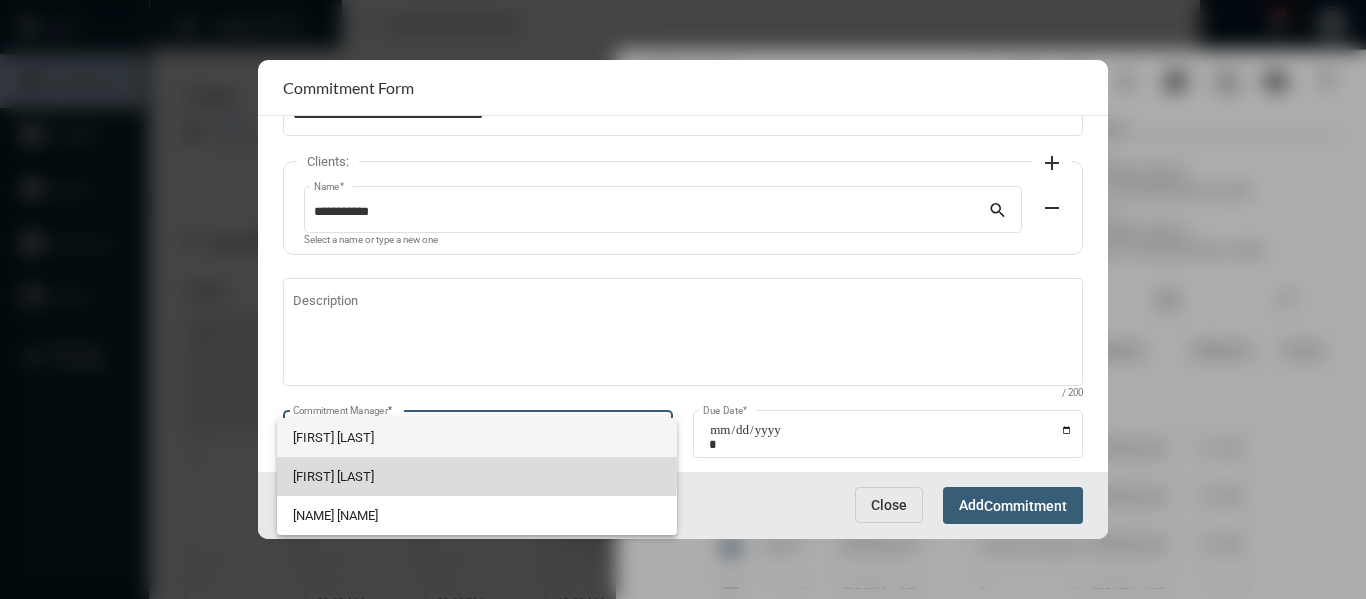 click on "[FIRST] [LAST]" at bounding box center [477, 476] 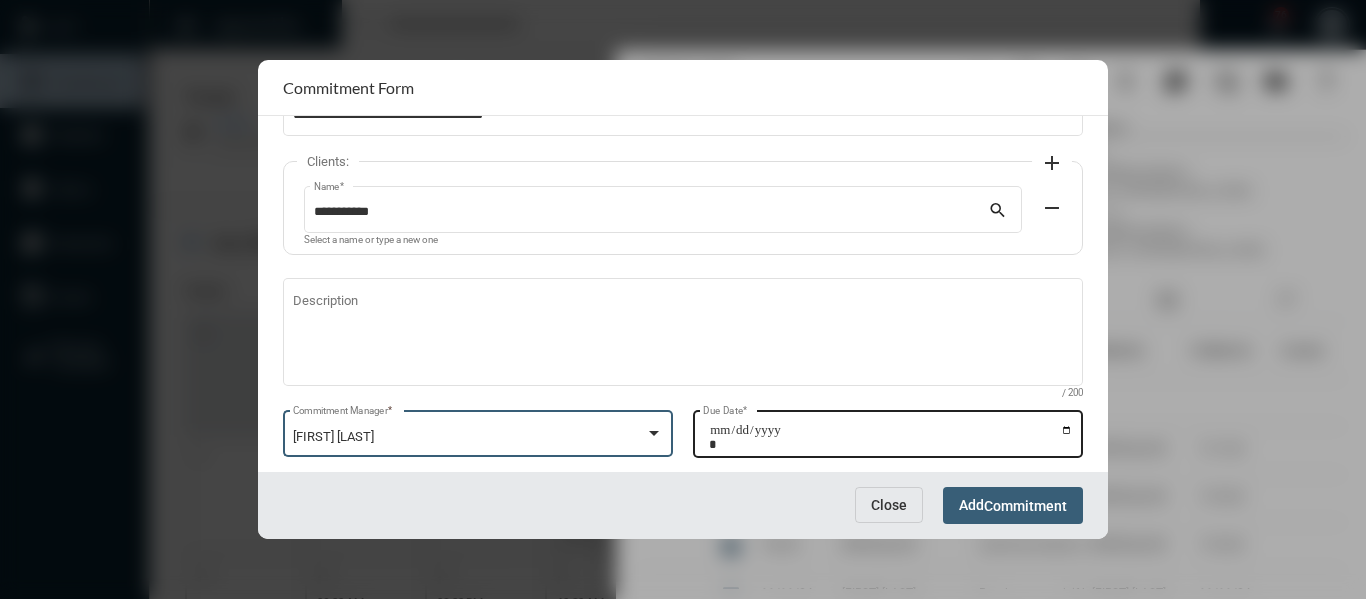 click on "Due Date  *" at bounding box center (891, 437) 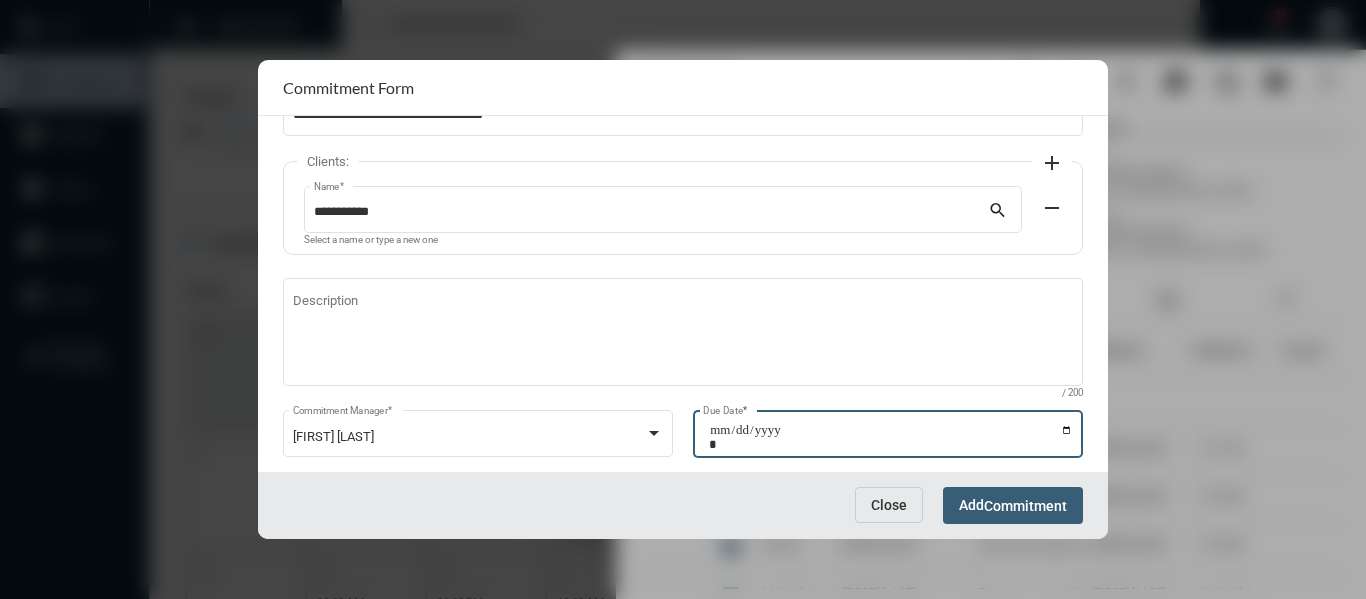 type on "**********" 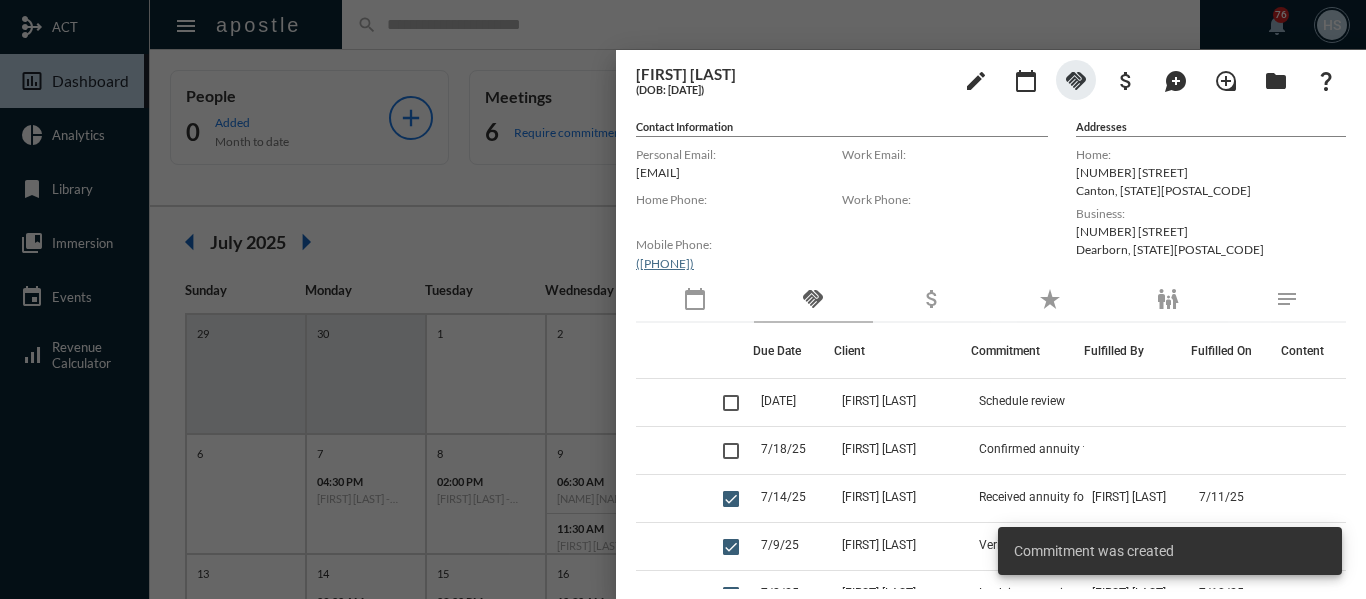 click at bounding box center [683, 299] 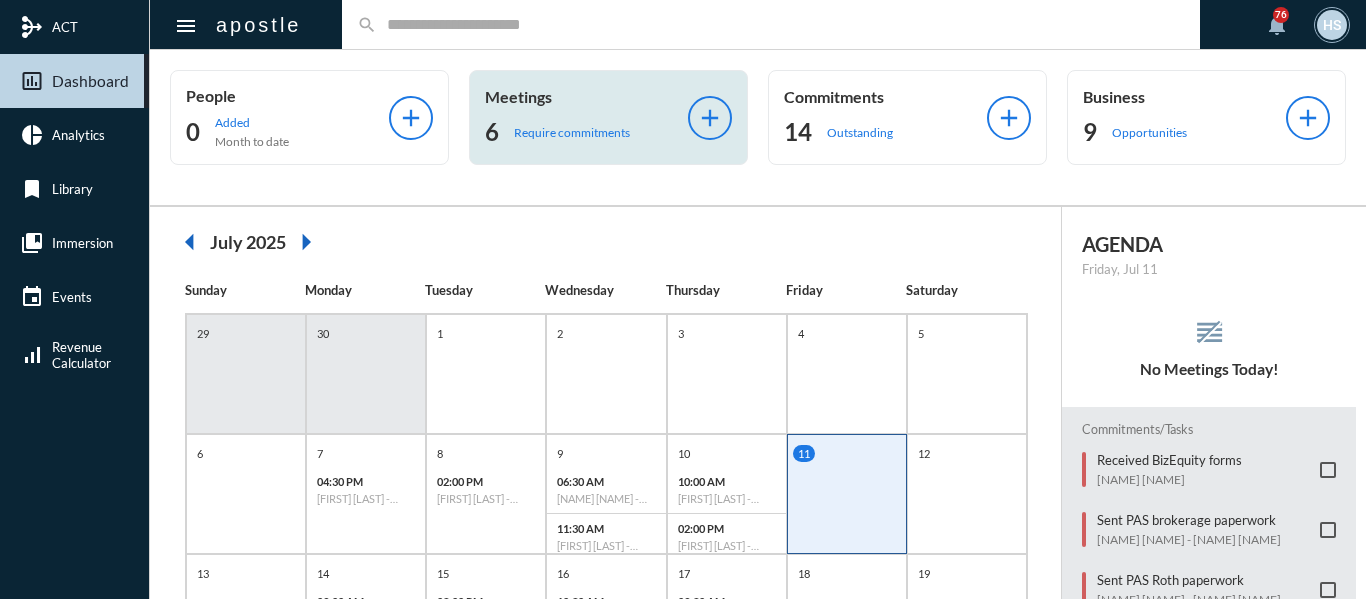 click on "Require commitments" 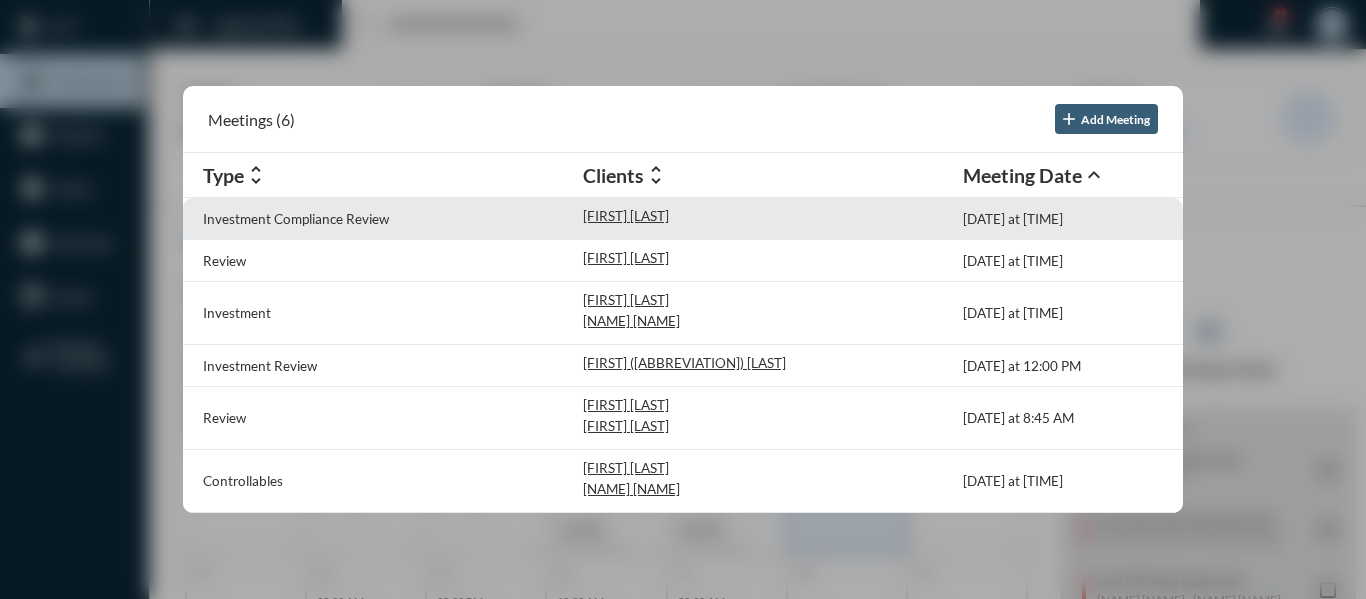 click on "Investment Compliance Review   [NAME] [NAME]  [DATE] at 2:00 PM" at bounding box center [683, 219] 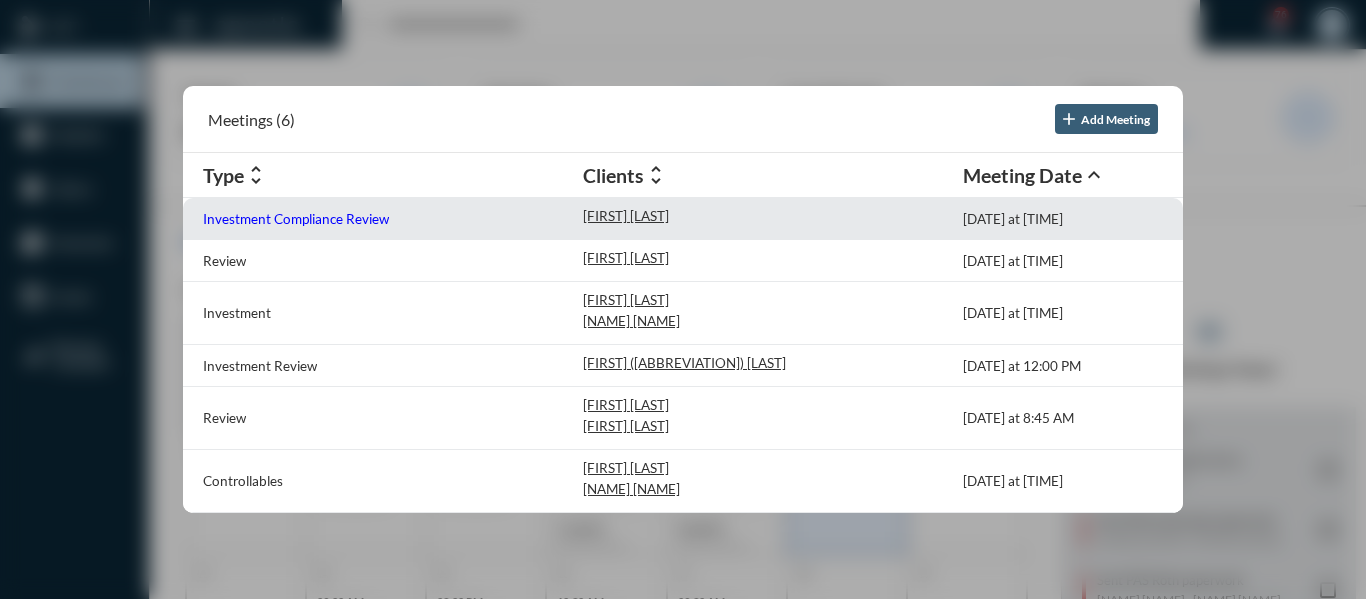 click on "Investment Compliance Review" at bounding box center [296, 219] 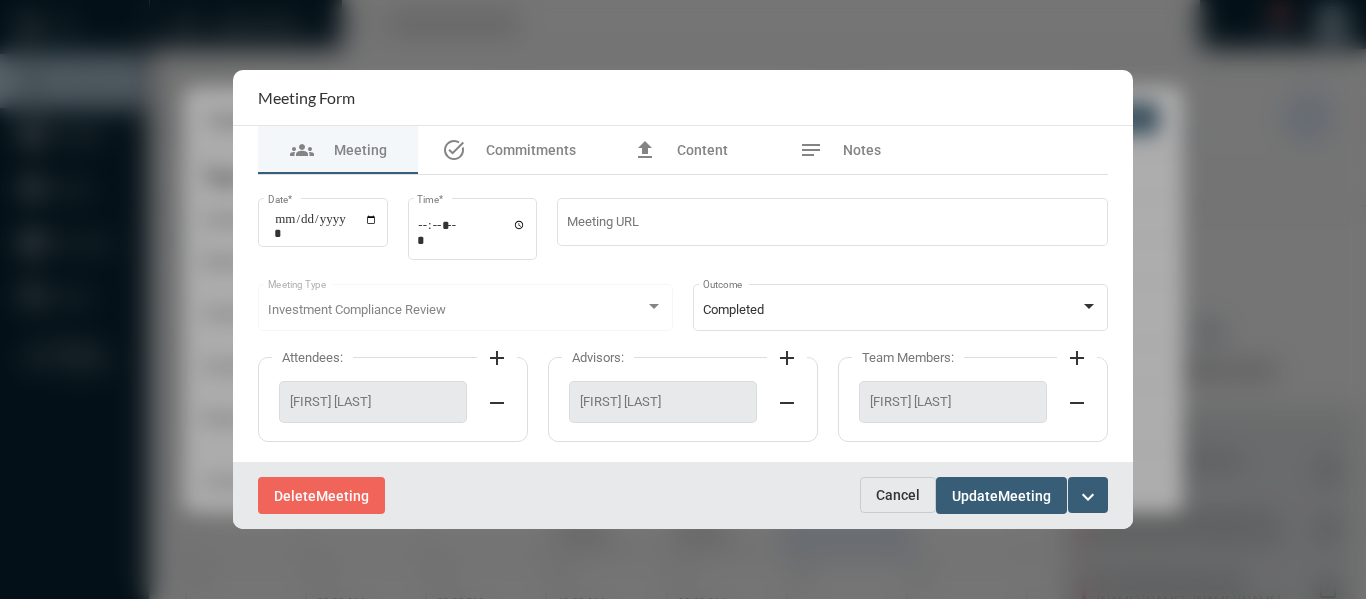 click on "expand_more" at bounding box center [1088, 497] 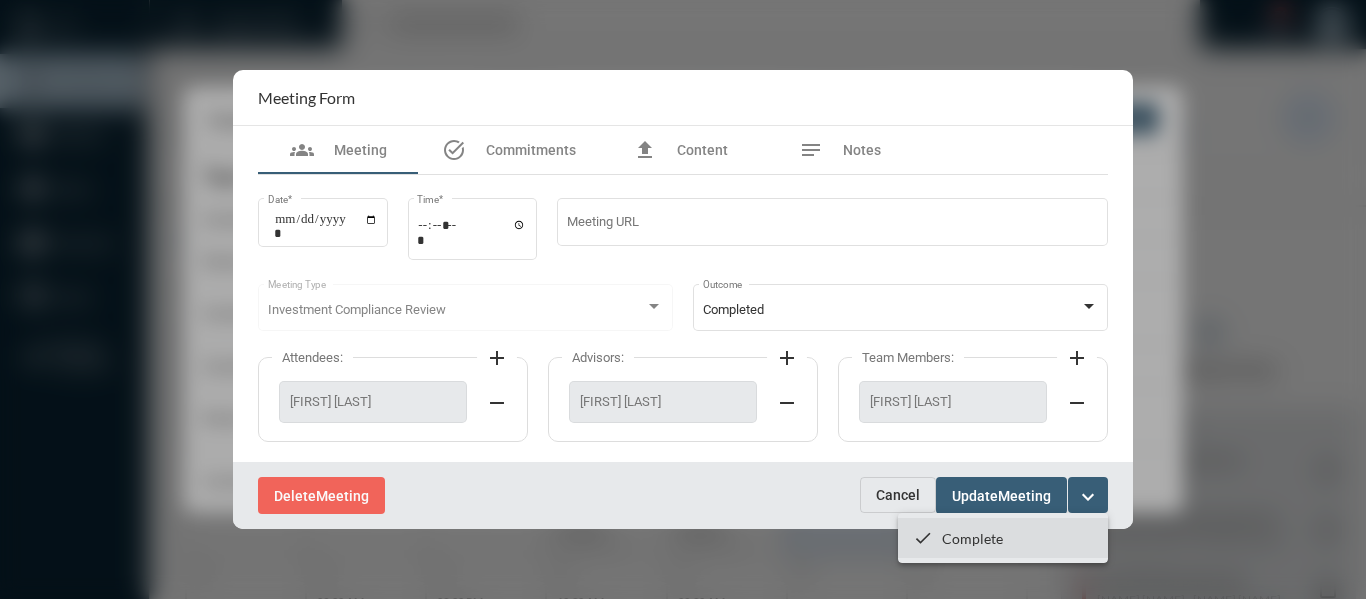 click on "Complete" at bounding box center (972, 538) 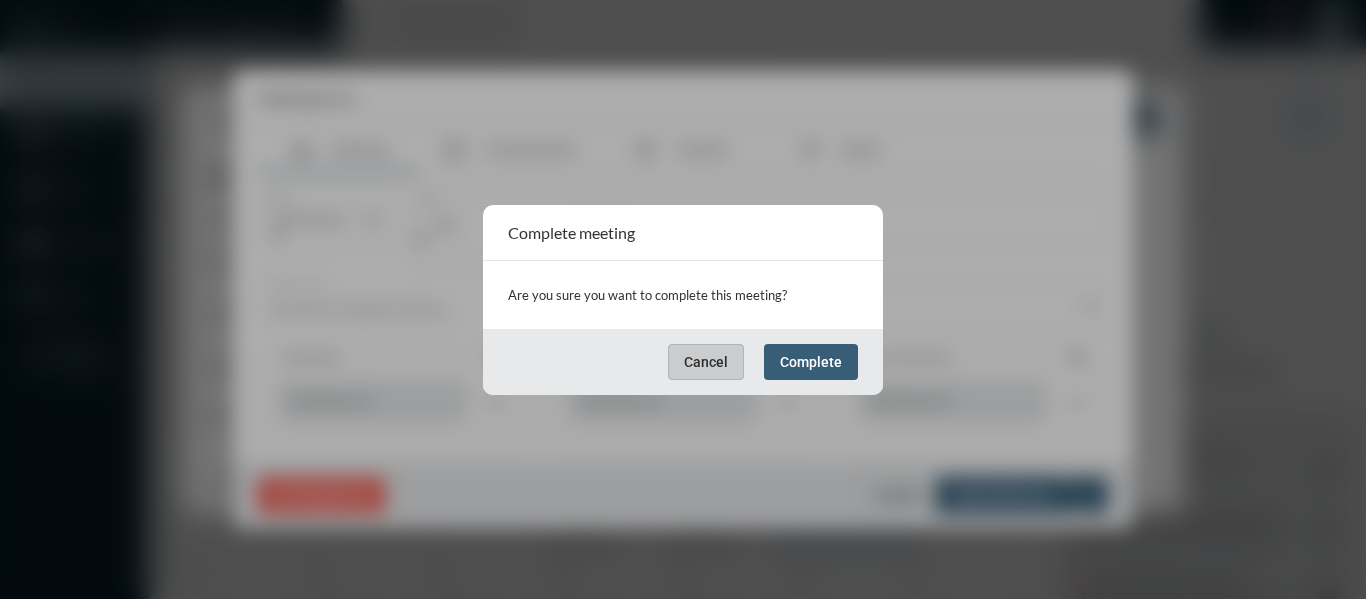 click on "Complete" at bounding box center [811, 362] 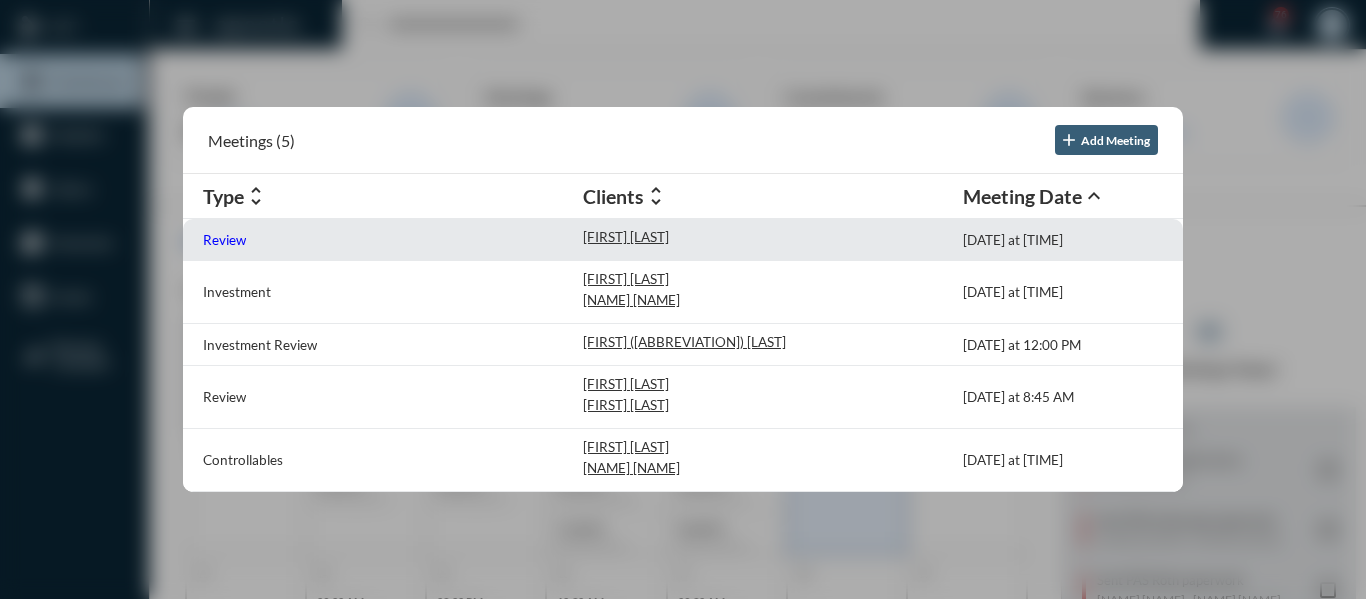 click on "Review" at bounding box center (224, 240) 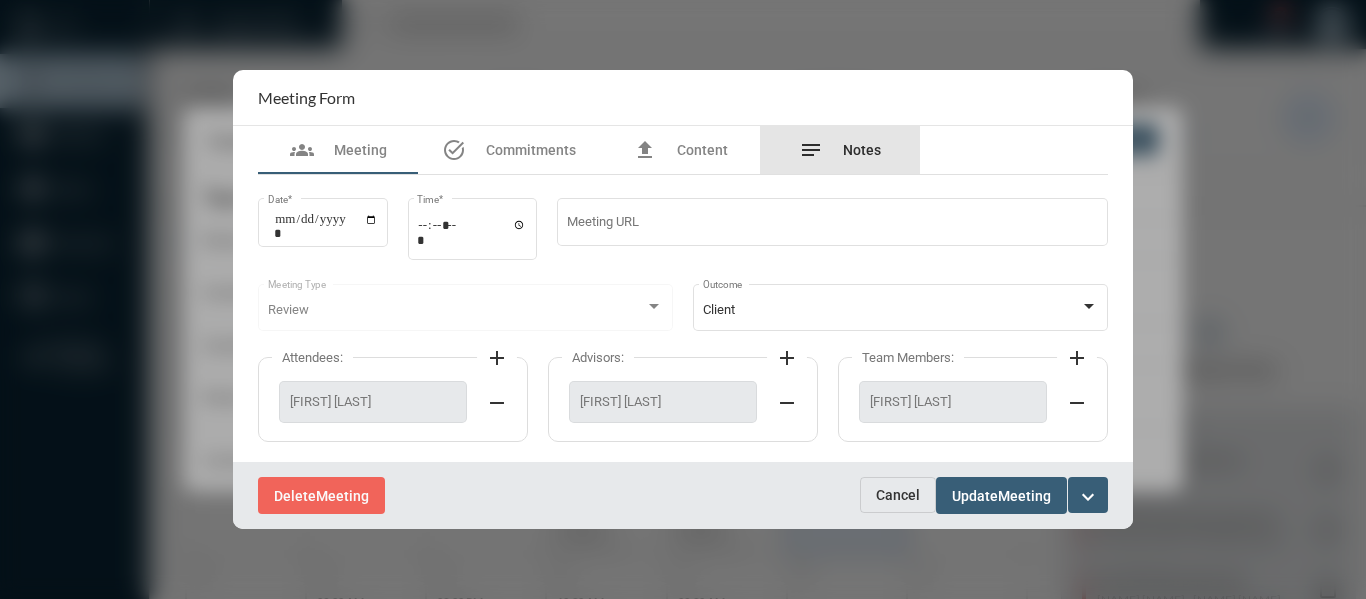 click on "Notes" at bounding box center [862, 150] 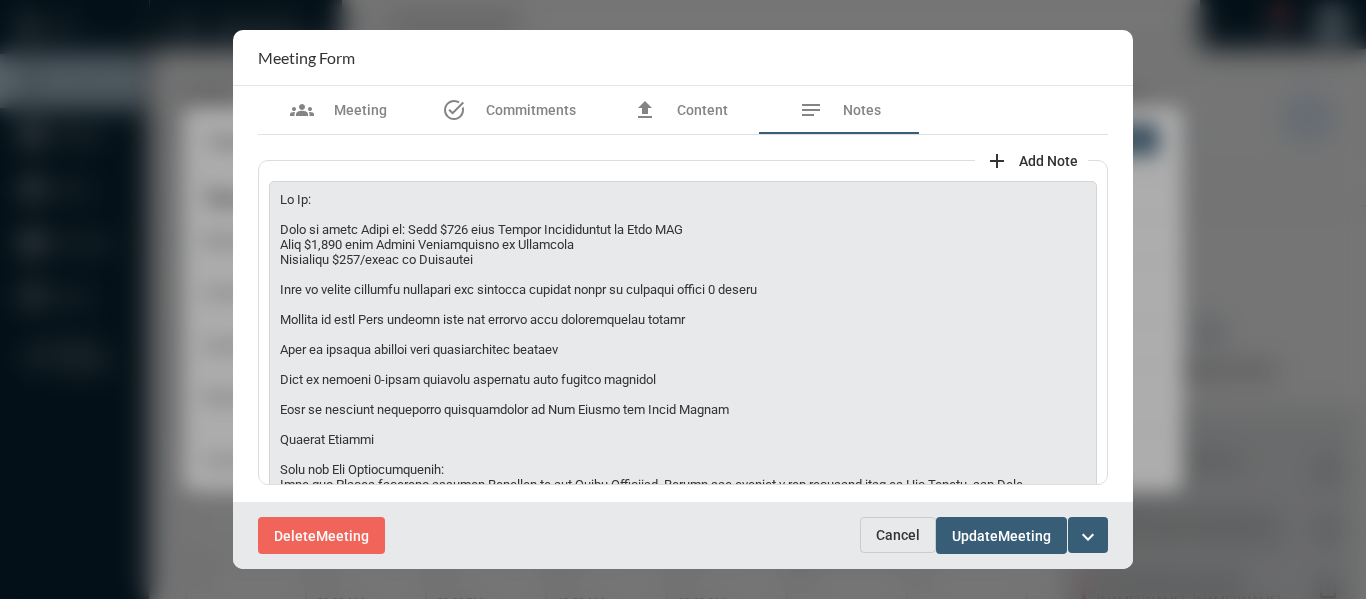 drag, startPoint x: 691, startPoint y: 320, endPoint x: 343, endPoint y: 325, distance: 348.03592 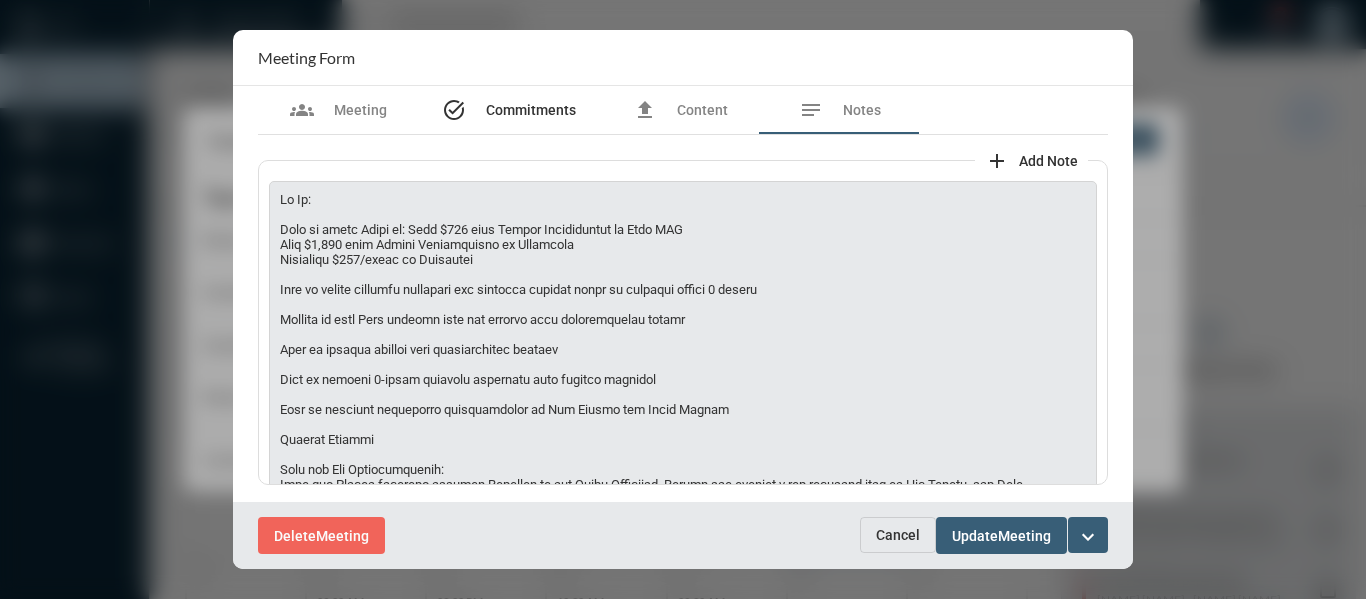 click on "Commitments" at bounding box center [531, 110] 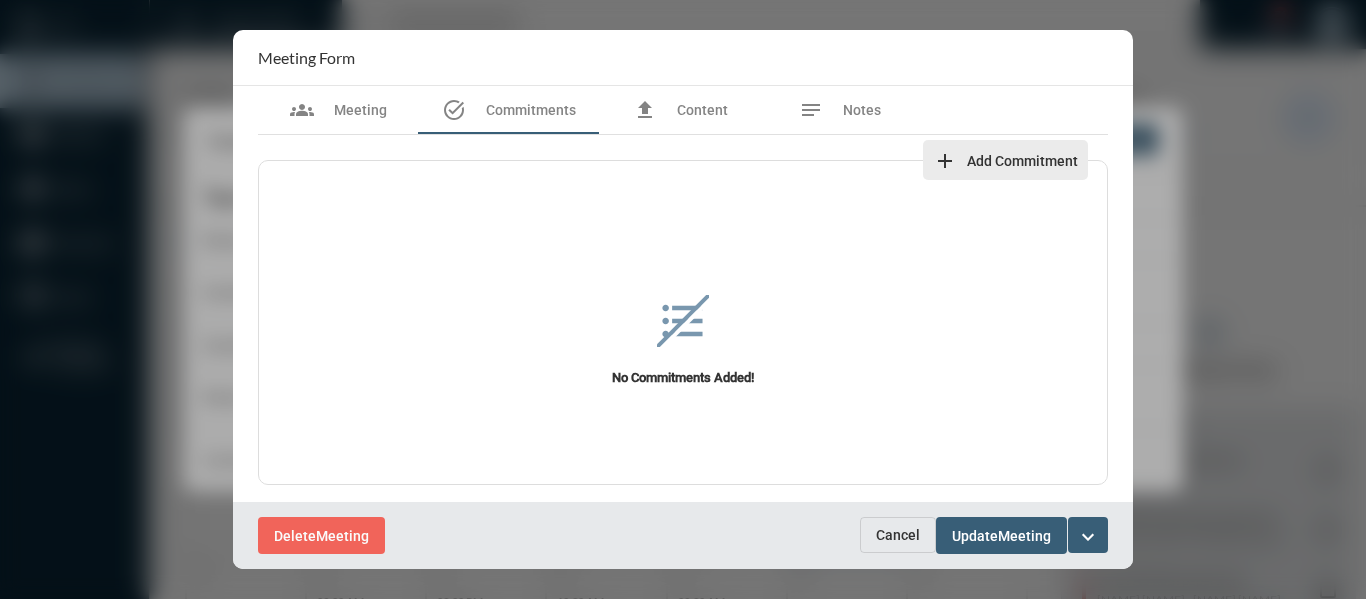 click on "Add Commitment" at bounding box center [1022, 161] 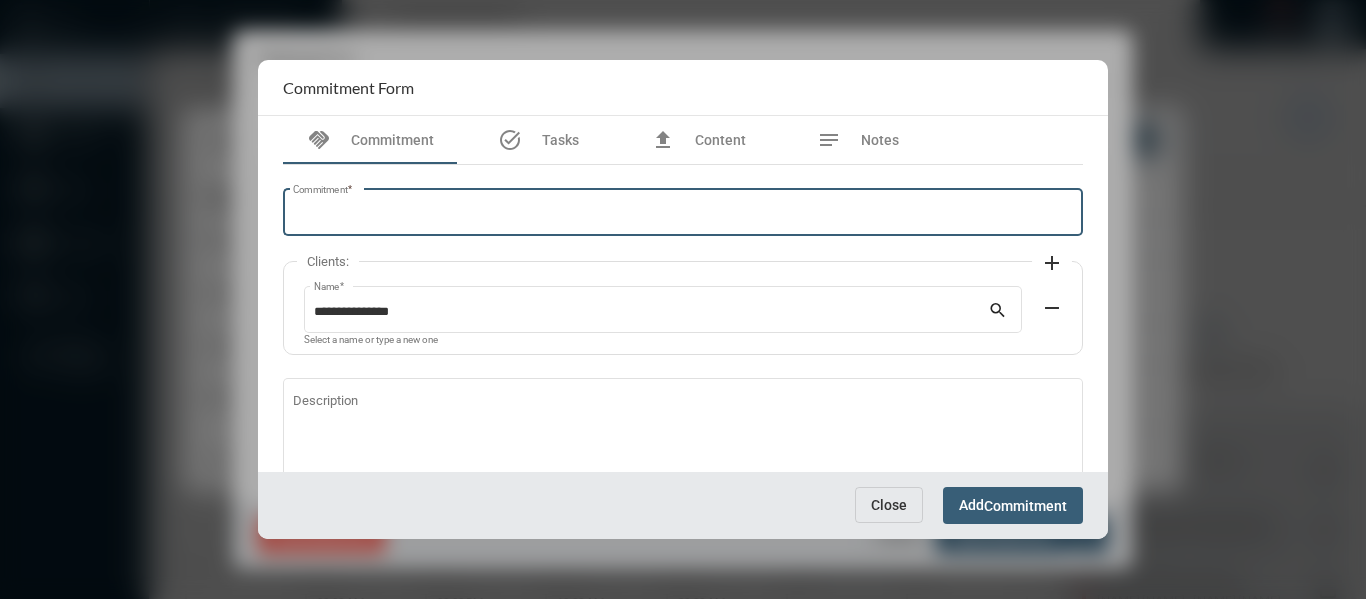 click on "Commitment  *" at bounding box center [683, 215] 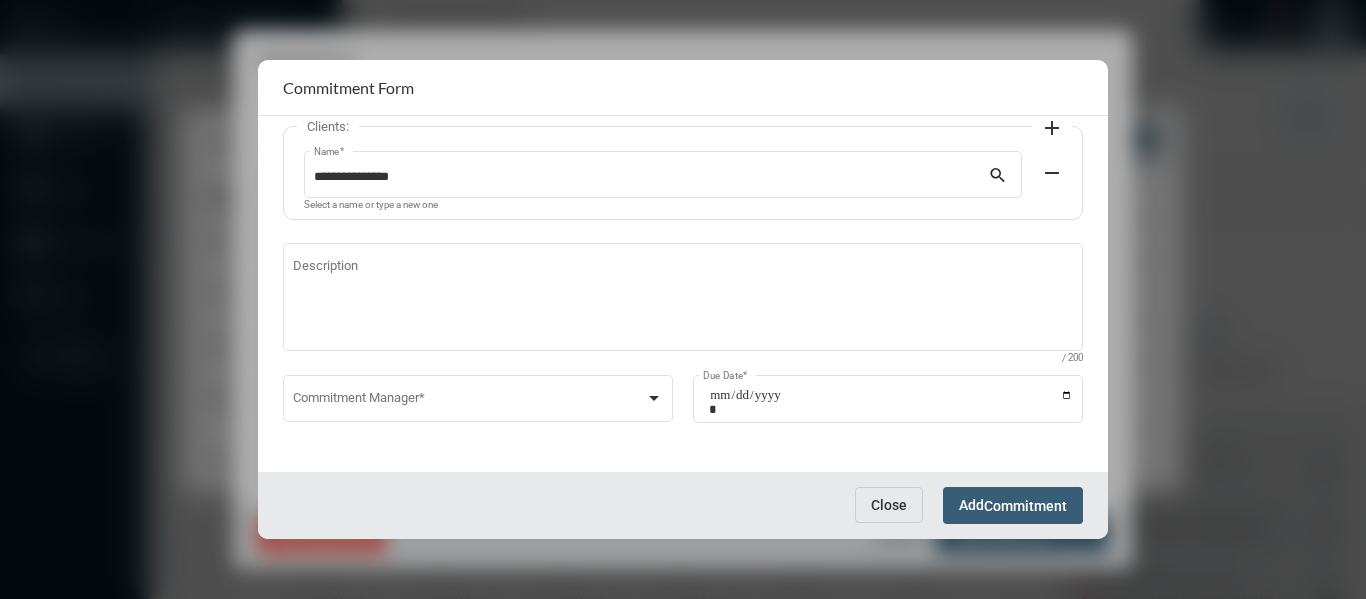 scroll, scrollTop: 136, scrollLeft: 0, axis: vertical 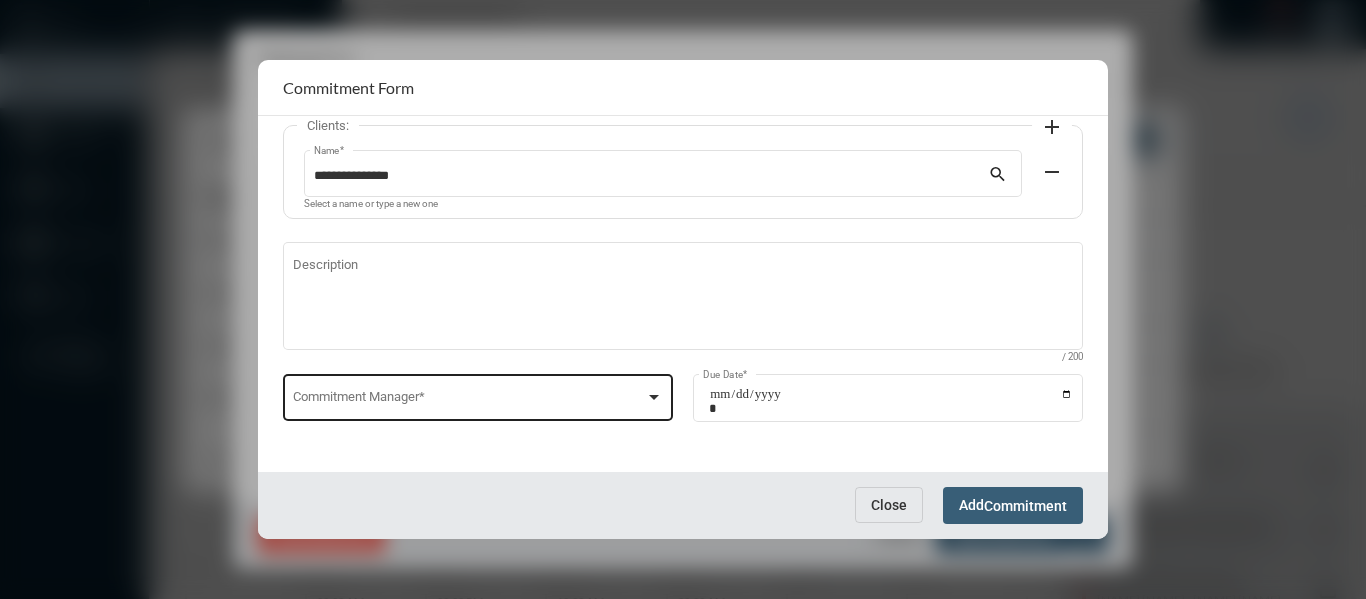 type on "**********" 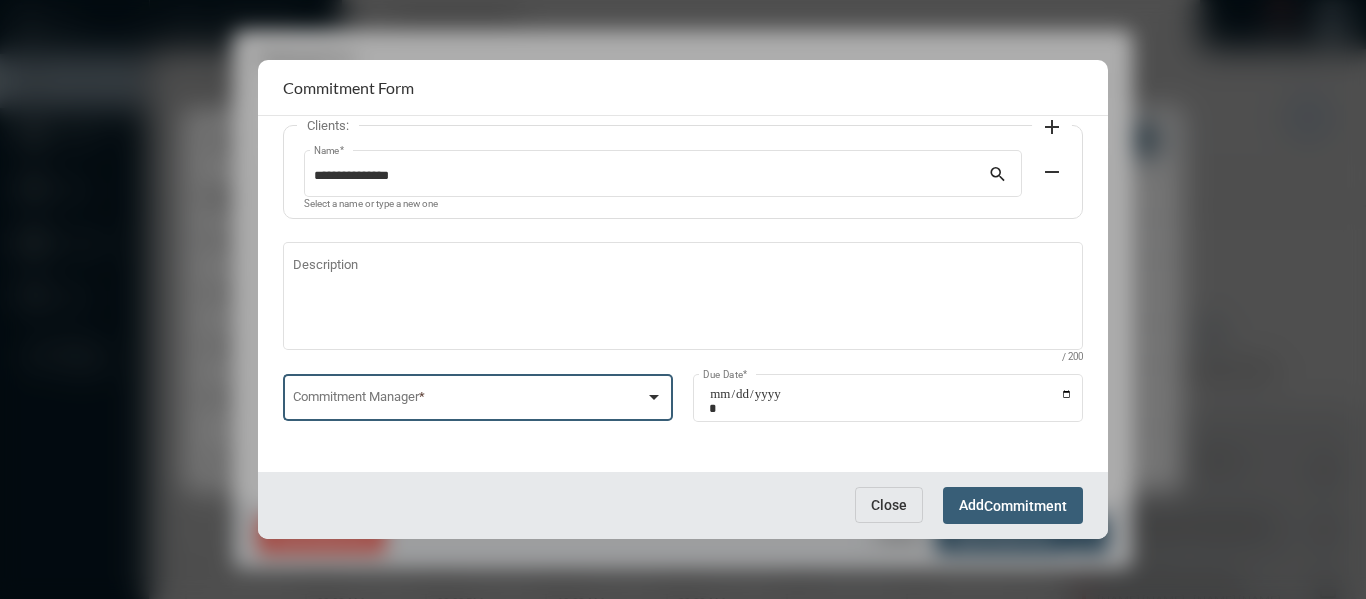 click at bounding box center [654, 397] 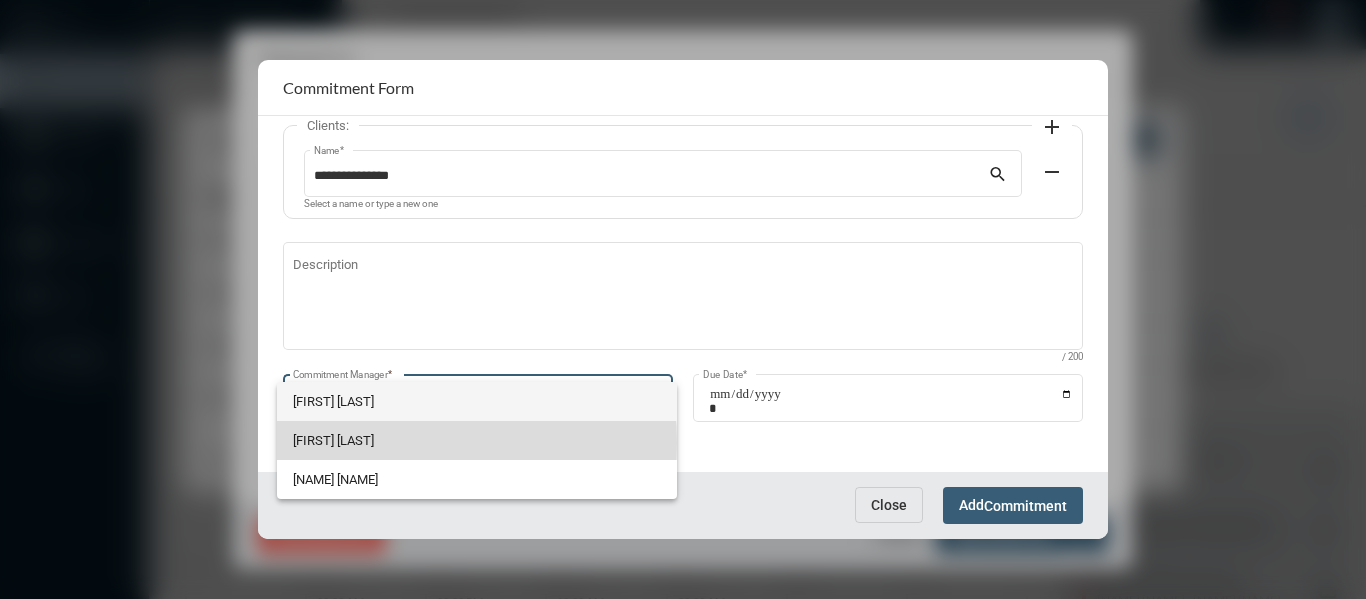click on "[FIRST] [LAST]" at bounding box center (477, 440) 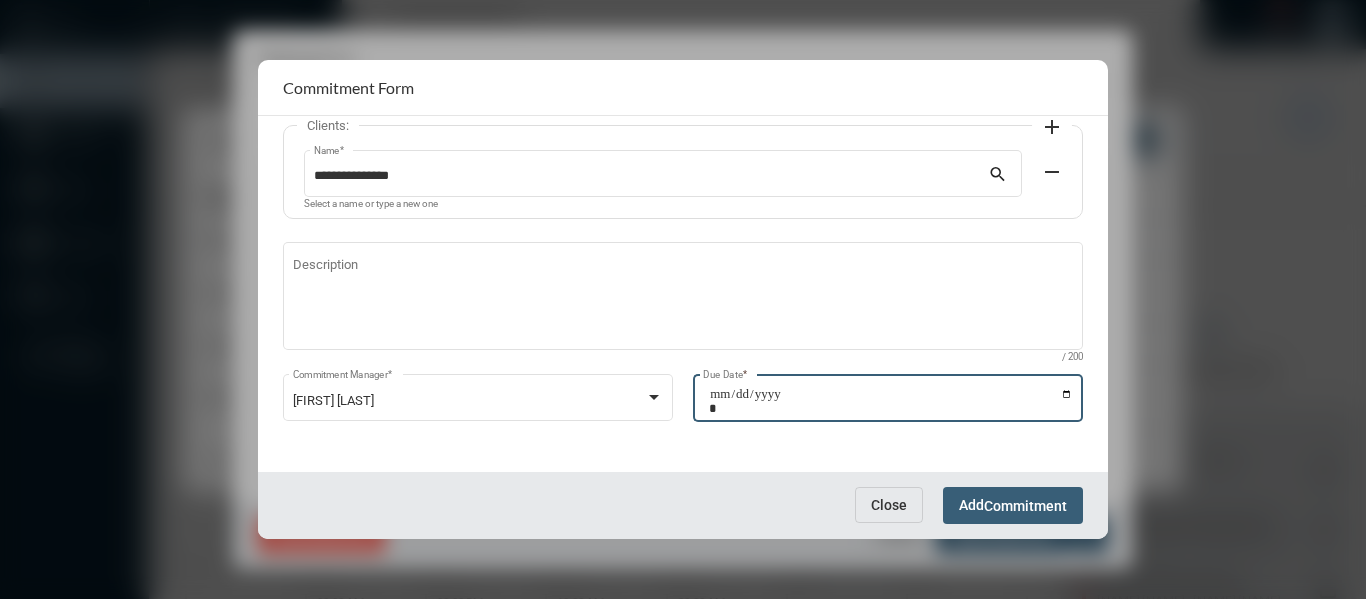 click on "Due Date  *" at bounding box center (891, 401) 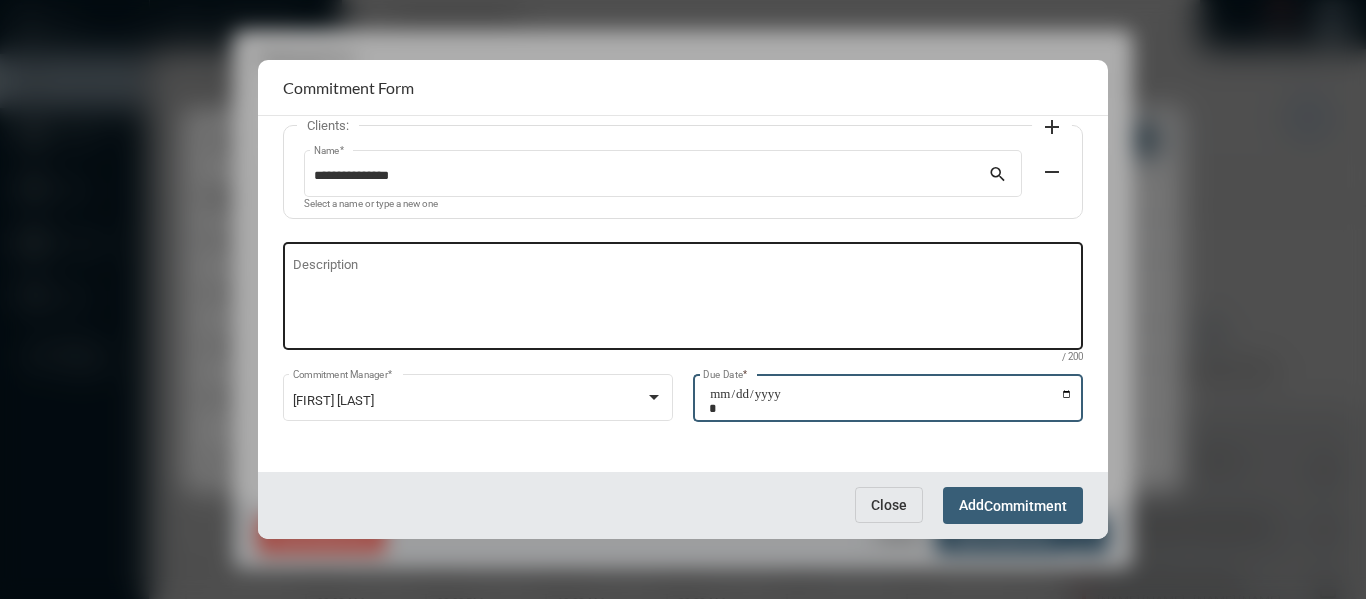 type on "**********" 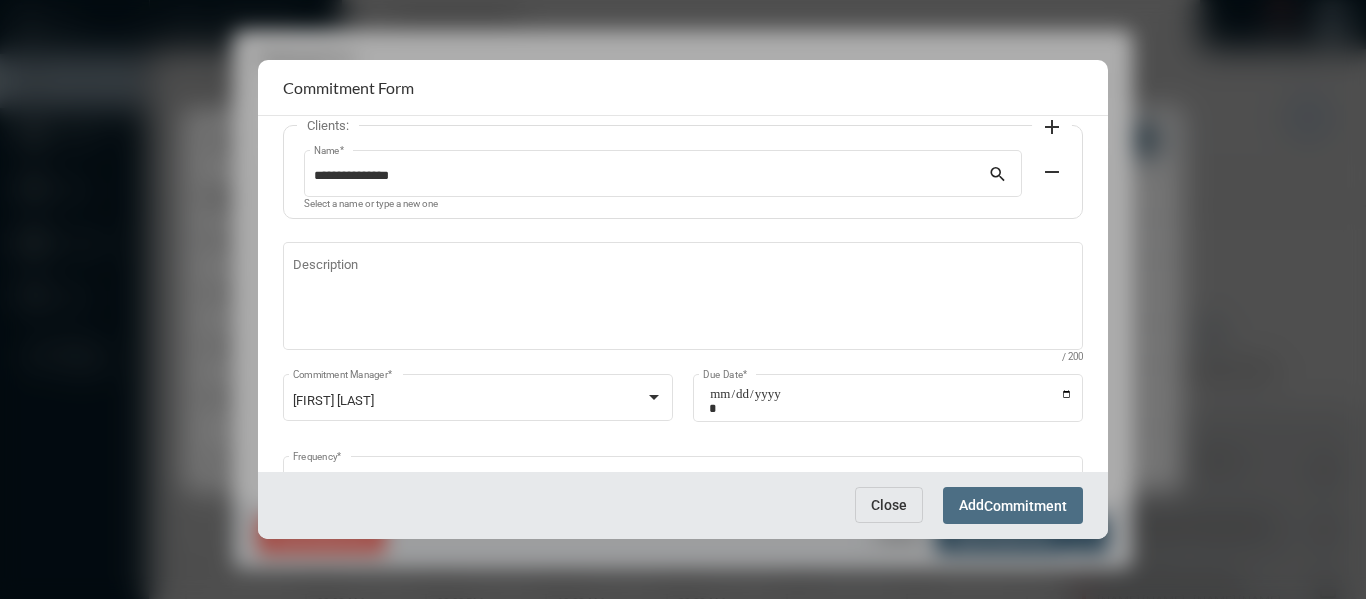 click on "Commitment" at bounding box center [1025, 506] 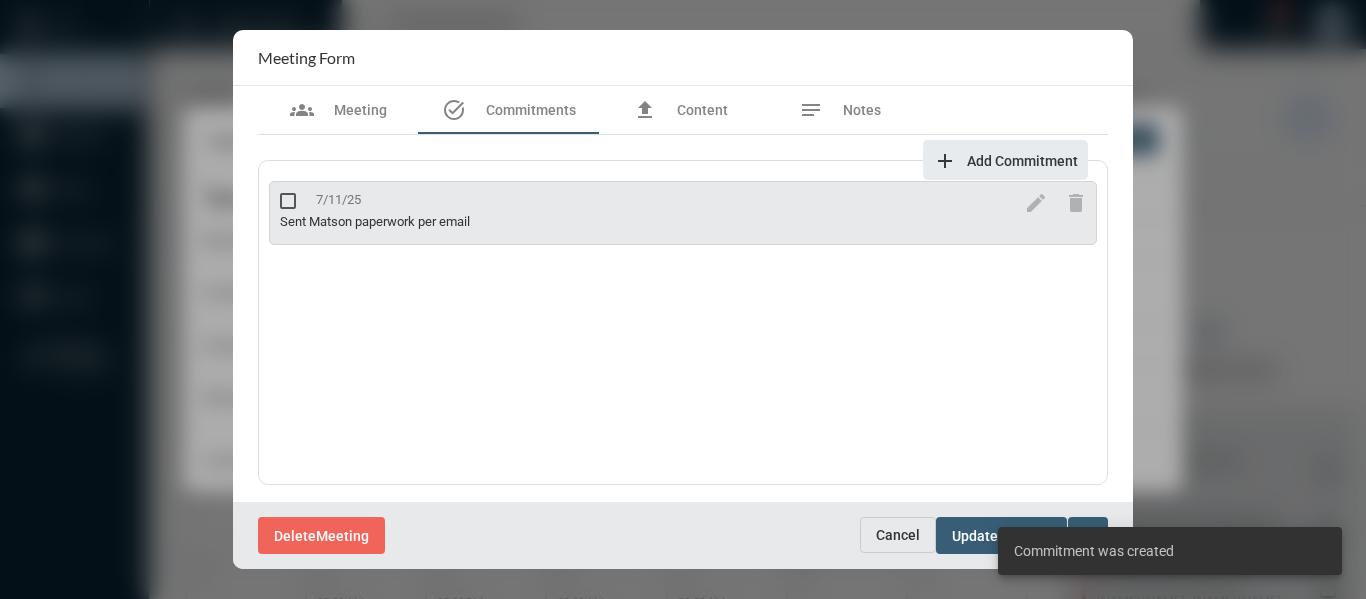 click on "Add Commitment" at bounding box center [1022, 161] 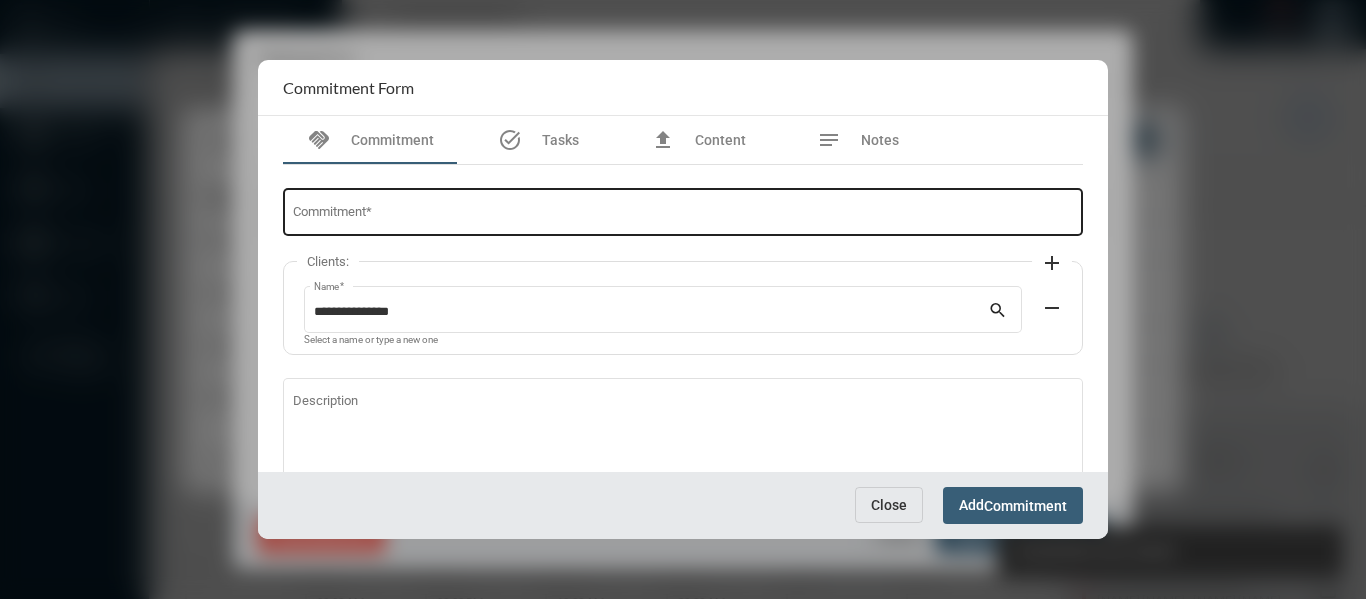 click on "Commitment  *" at bounding box center (683, 215) 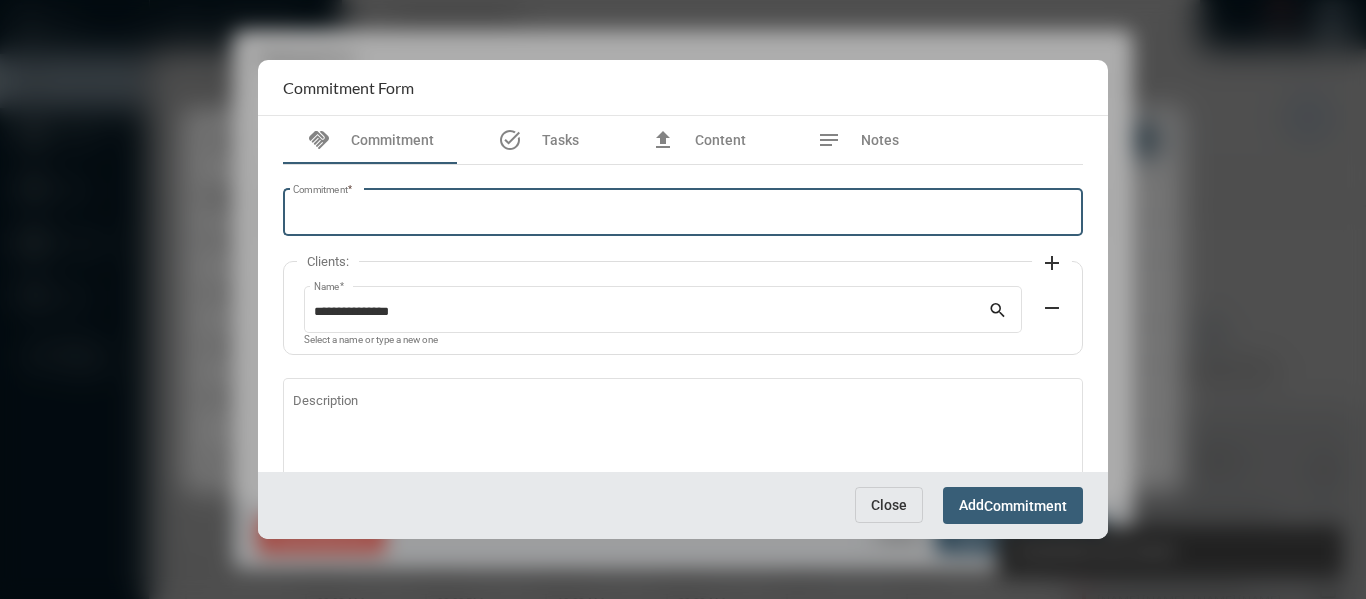 paste on "**********" 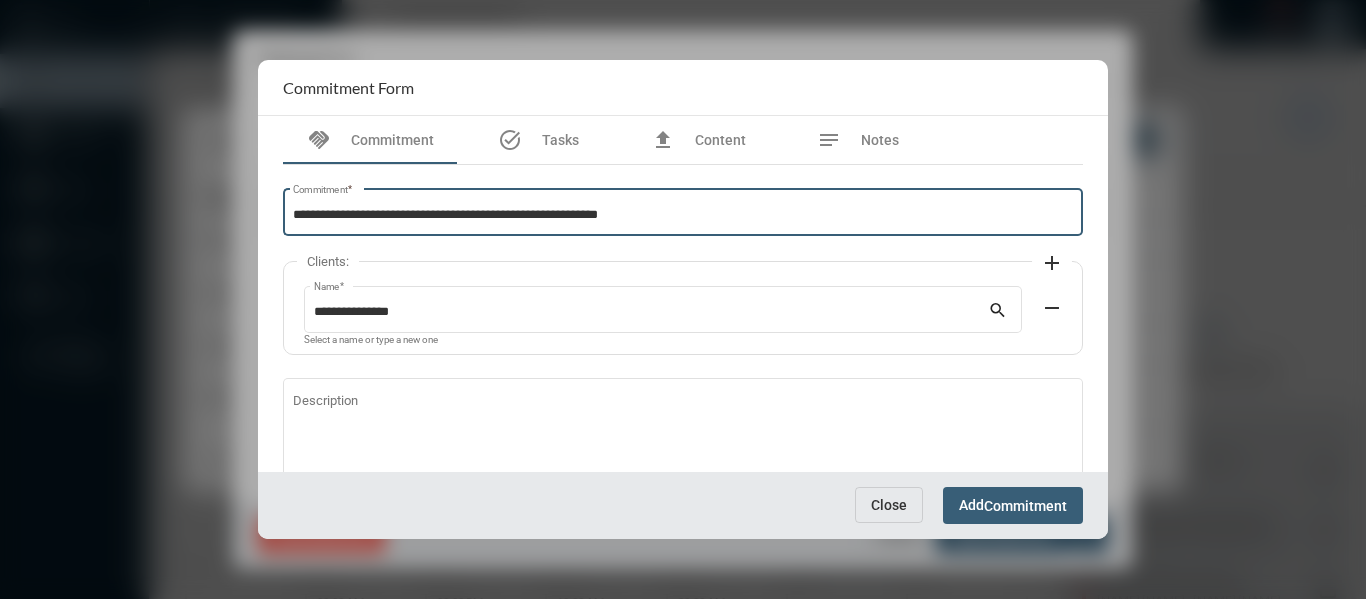 click on "**********" at bounding box center (683, 215) 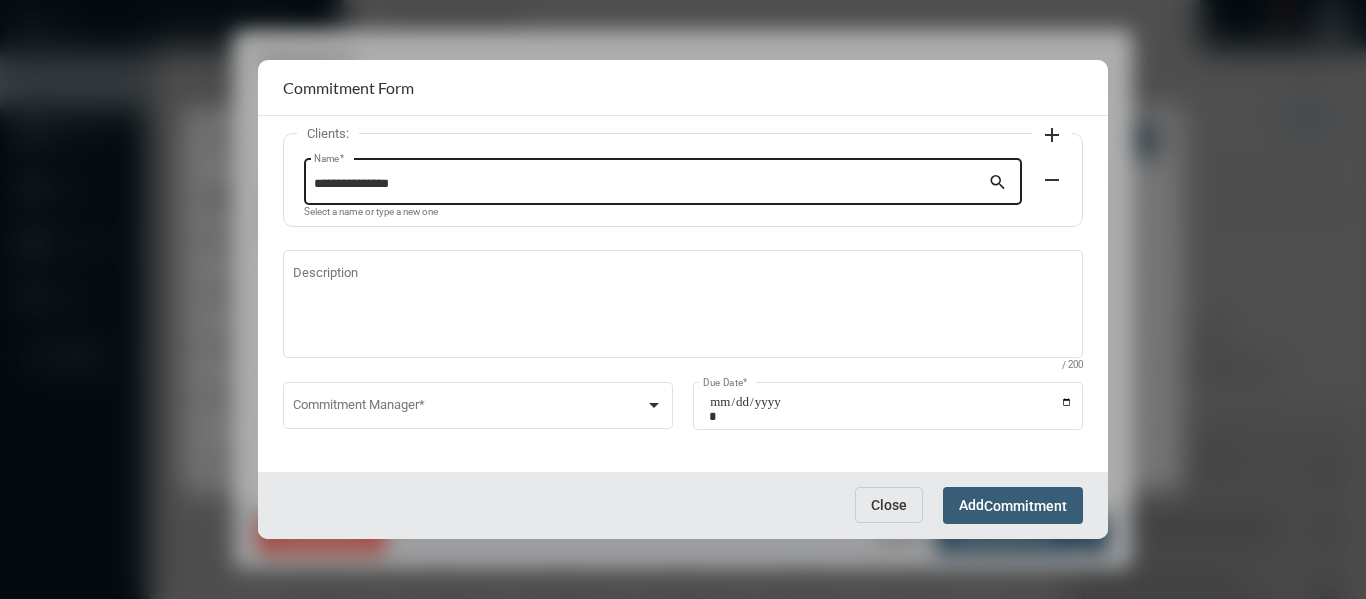 scroll, scrollTop: 136, scrollLeft: 0, axis: vertical 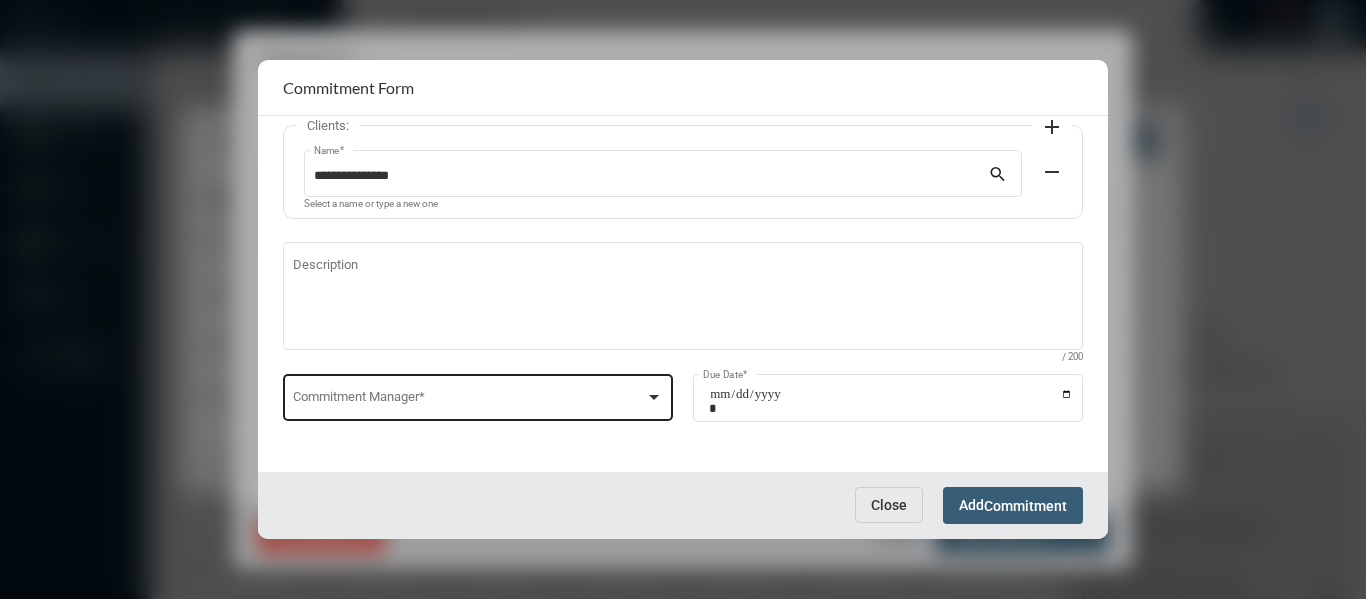 type on "**********" 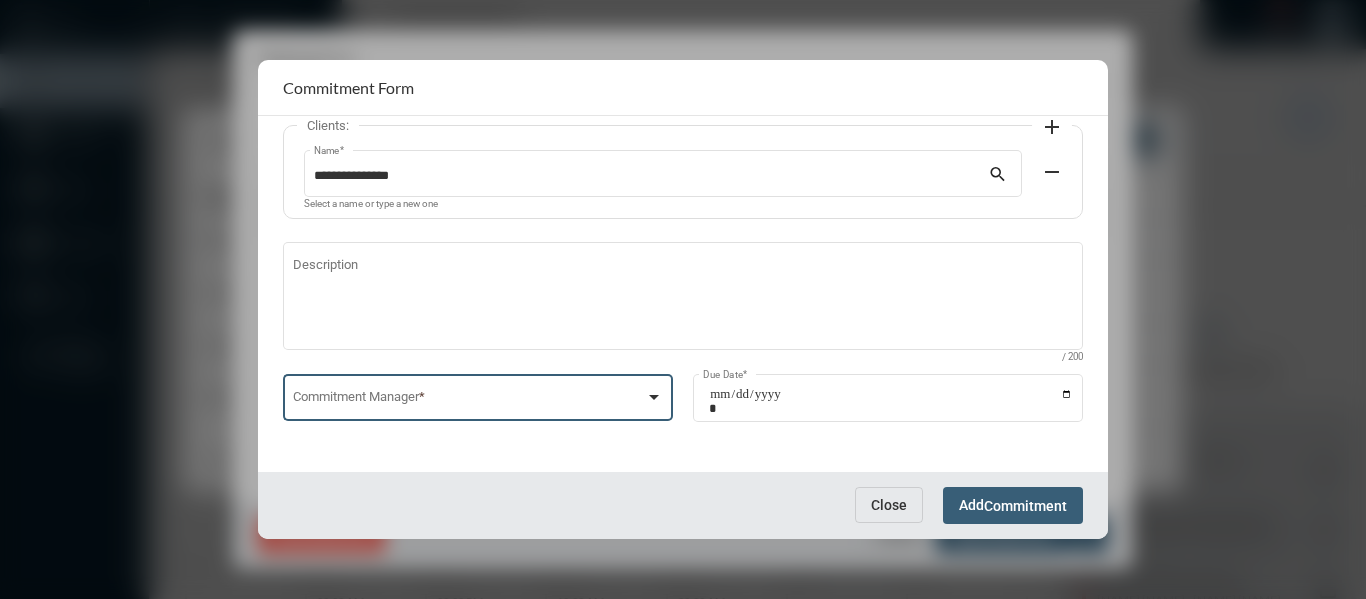 click at bounding box center [469, 401] 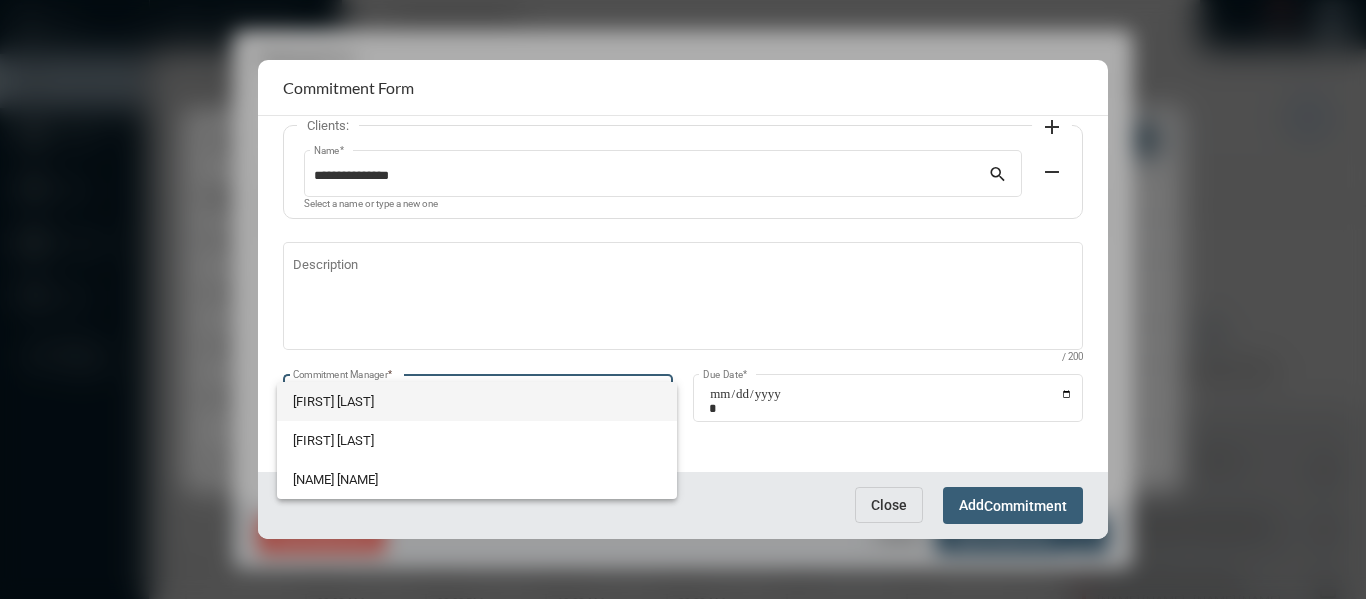 click on "[FIRST] [LAST]" at bounding box center (477, 401) 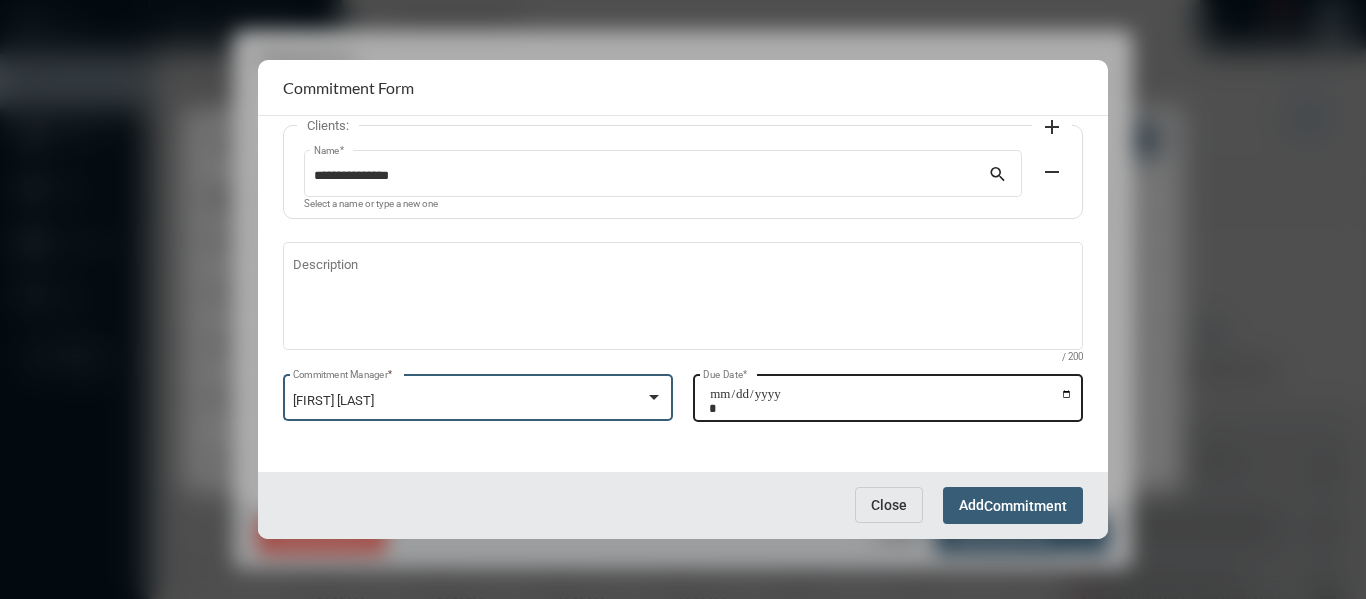 click on "Due Date  *" at bounding box center [891, 401] 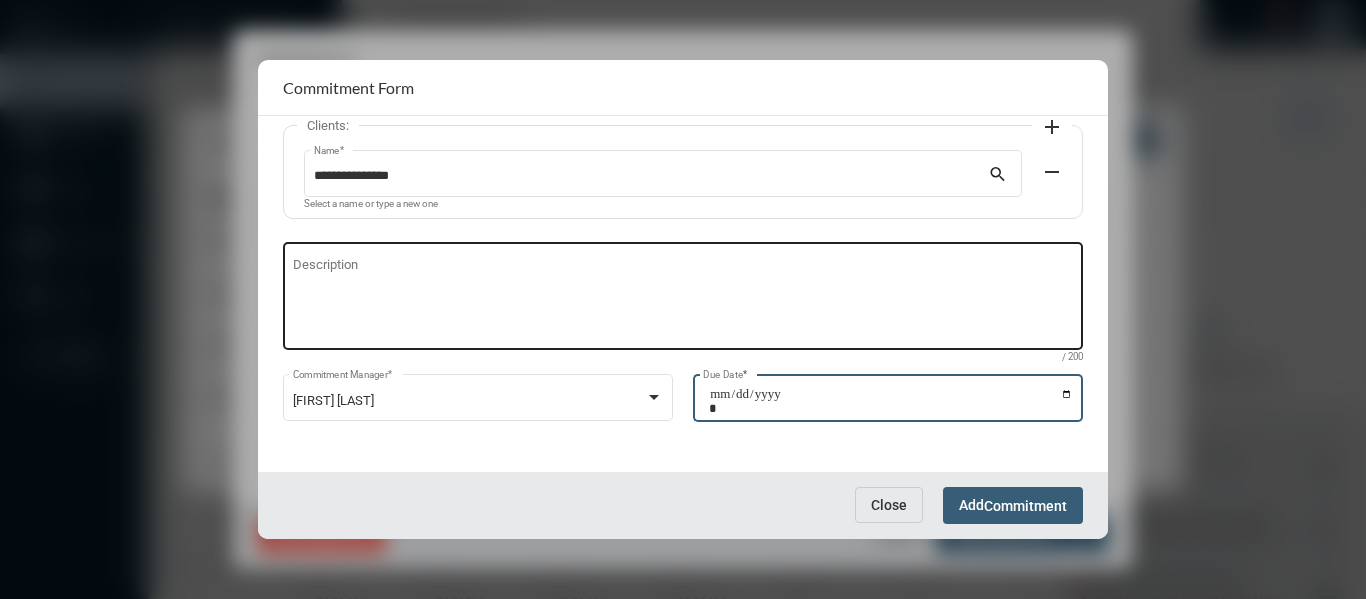 type on "**********" 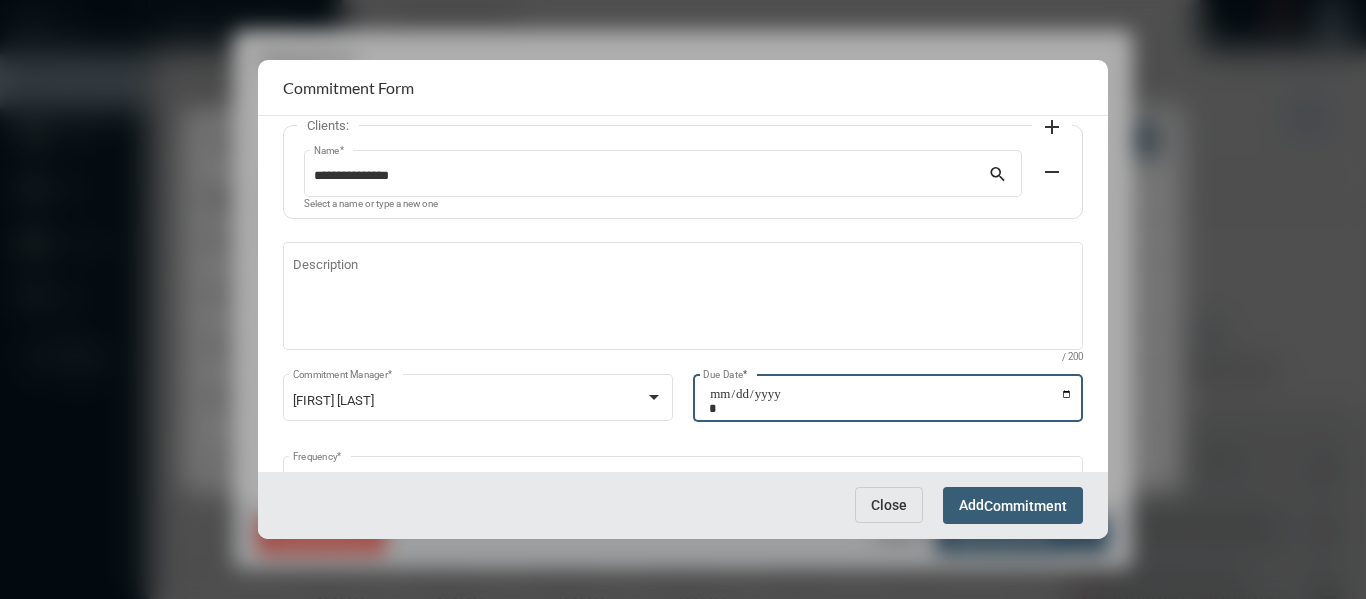click on "Commitment" at bounding box center [1025, 506] 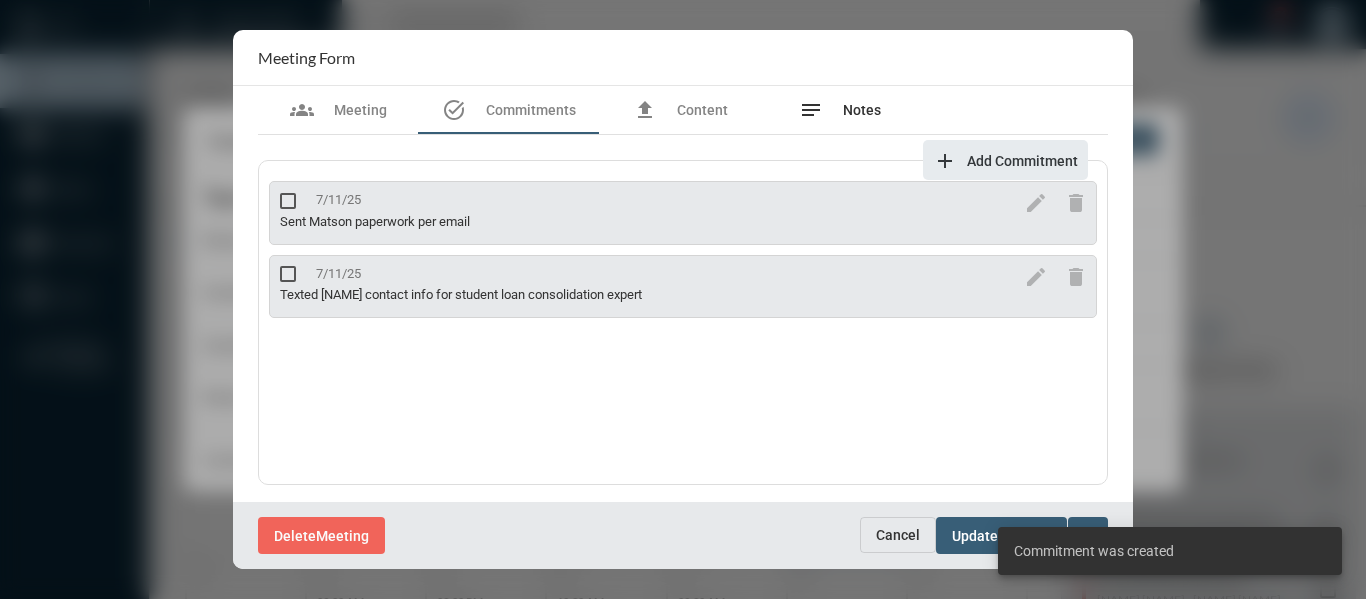 click on "Notes" at bounding box center (862, 110) 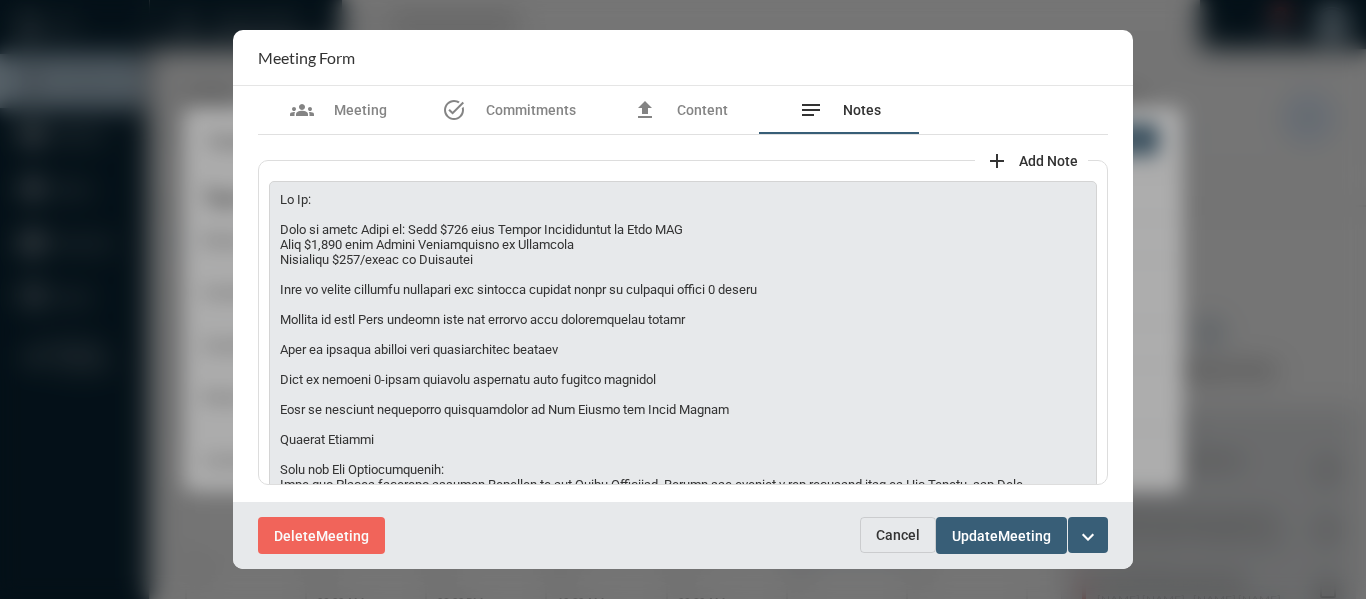 scroll, scrollTop: 100, scrollLeft: 0, axis: vertical 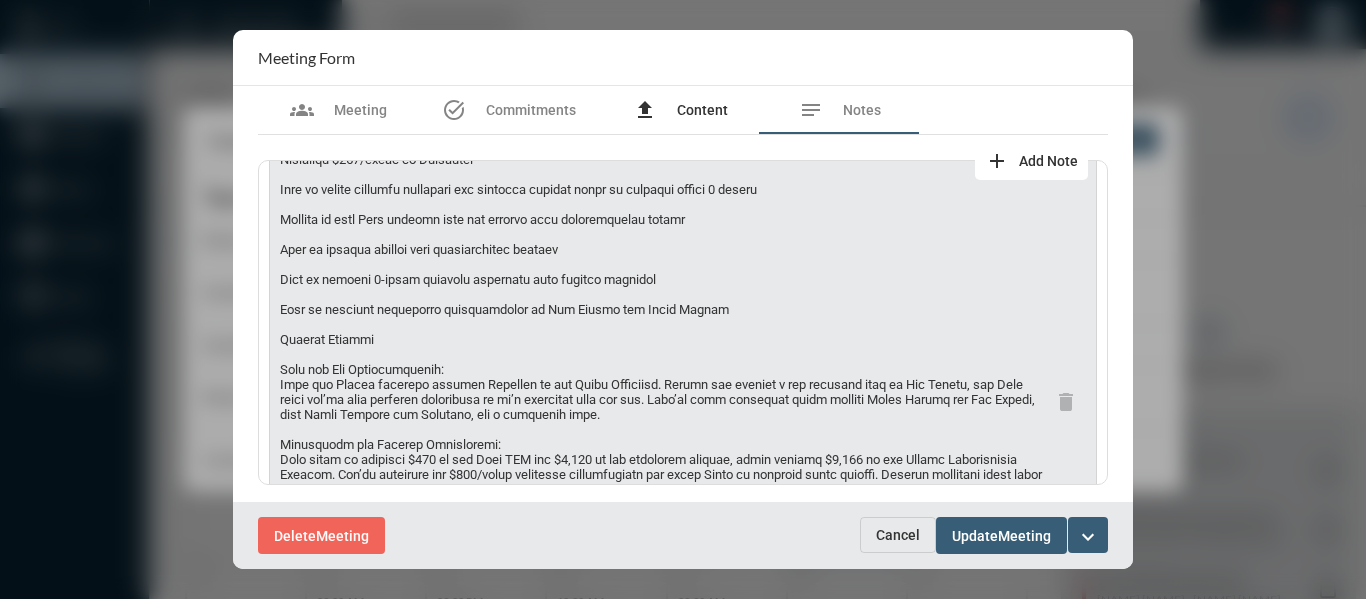 click on "Content" at bounding box center (702, 110) 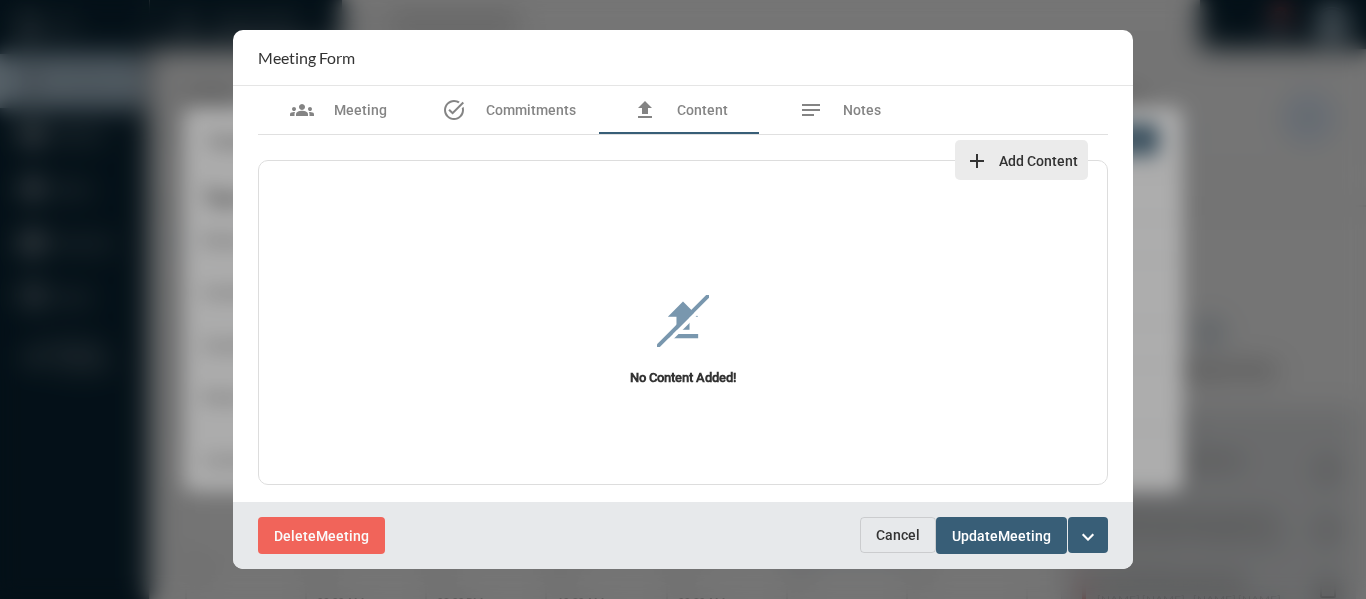 click on "Add Content" at bounding box center (1038, 161) 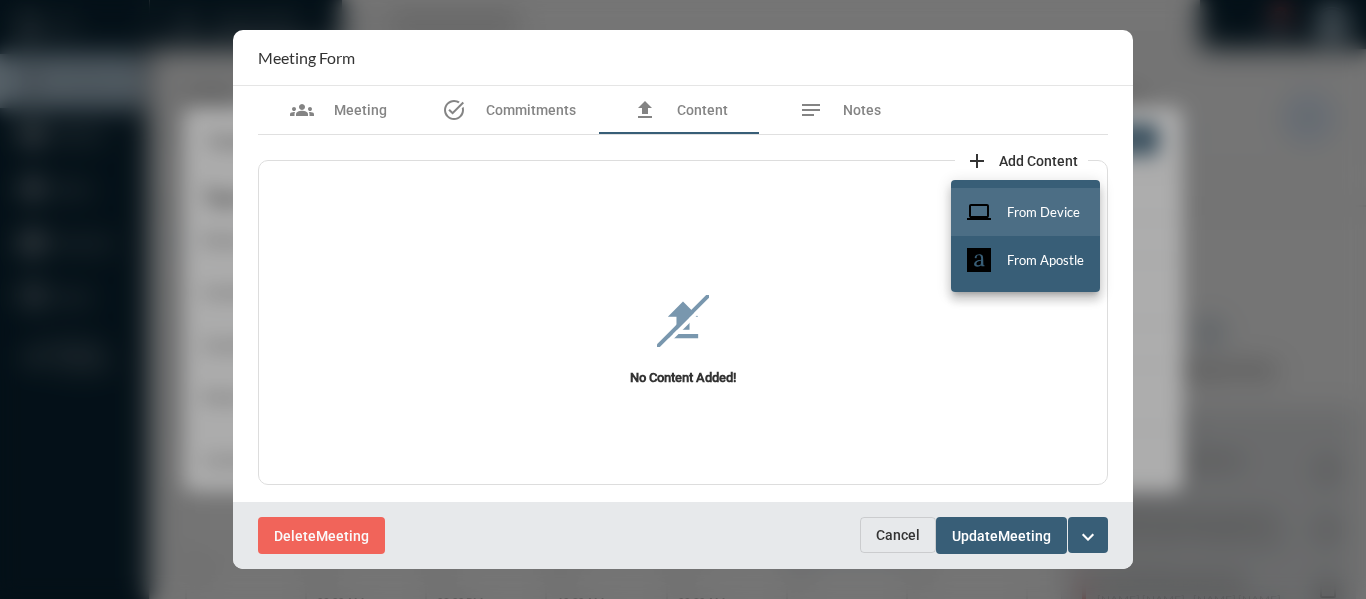 click on "From Device" at bounding box center (1043, 212) 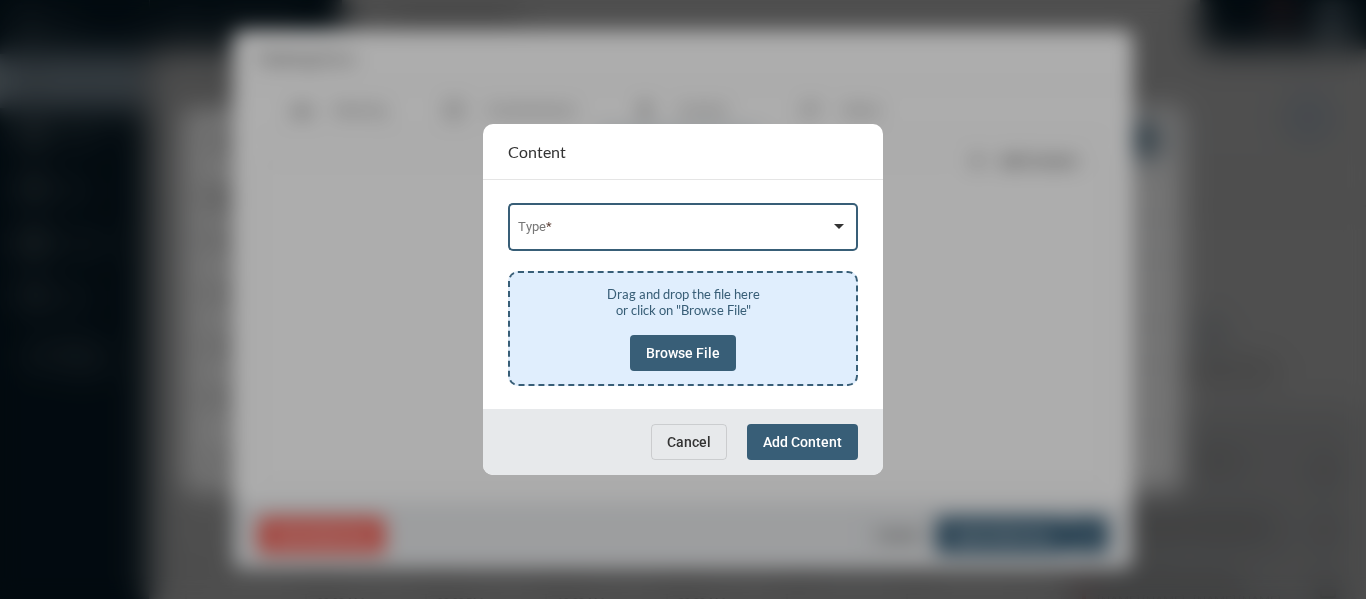 click at bounding box center (674, 230) 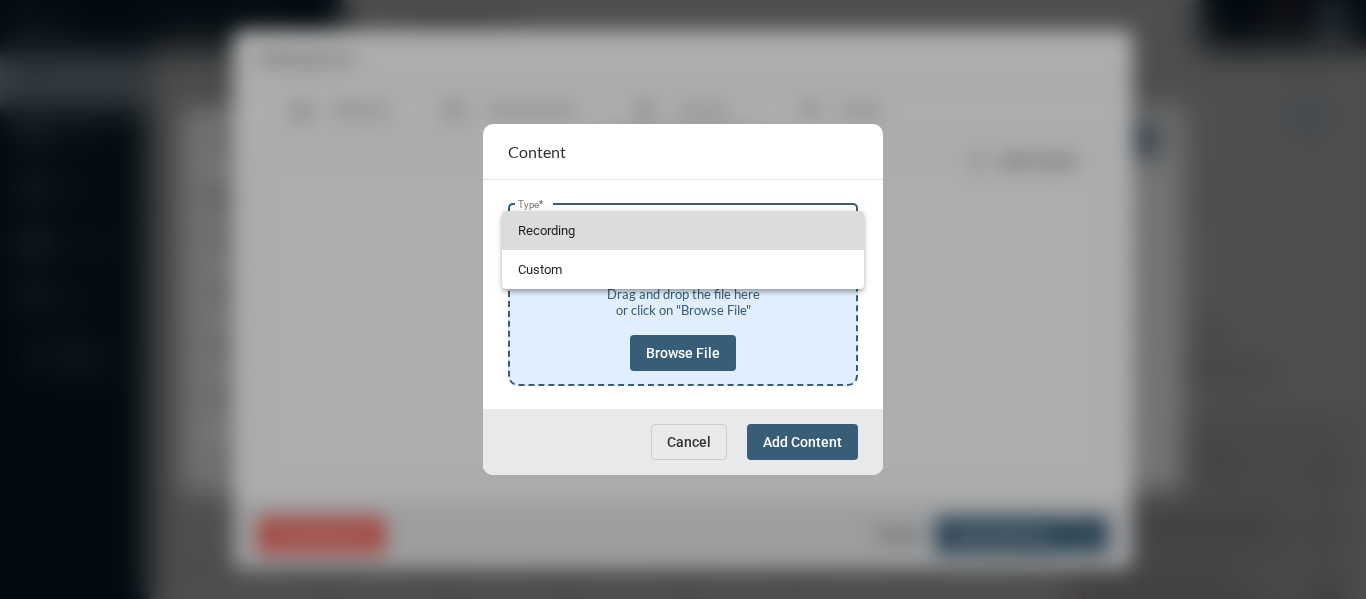 click on "Recording" at bounding box center [683, 230] 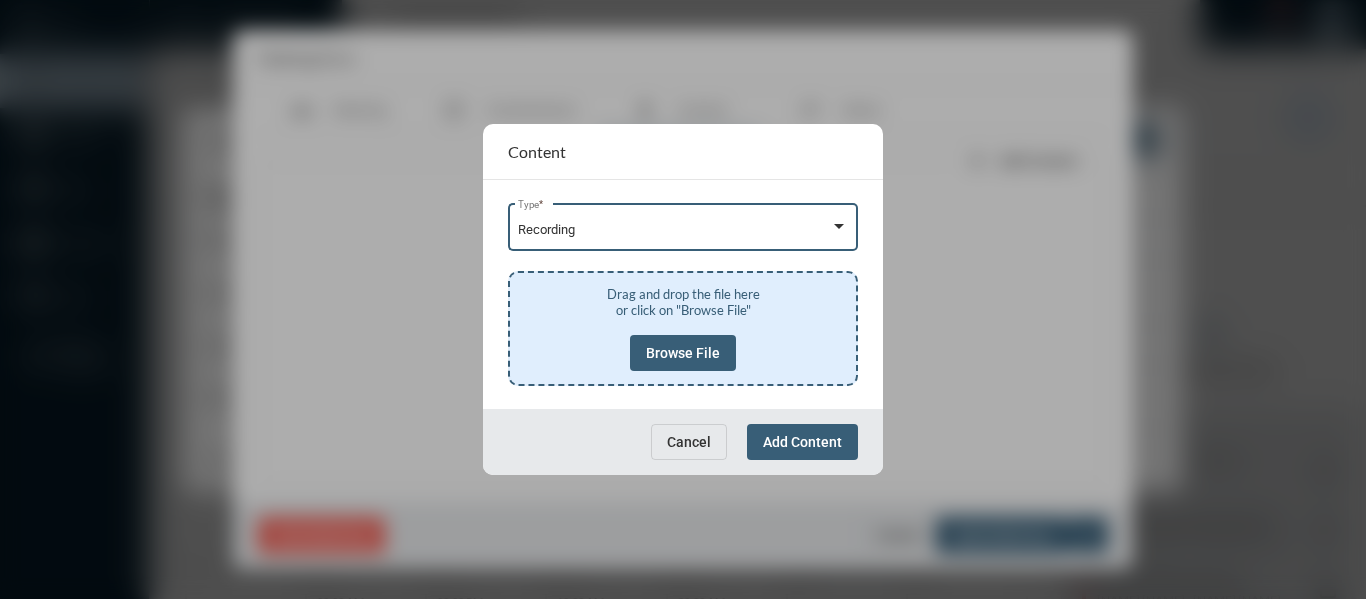 click on "Browse File" 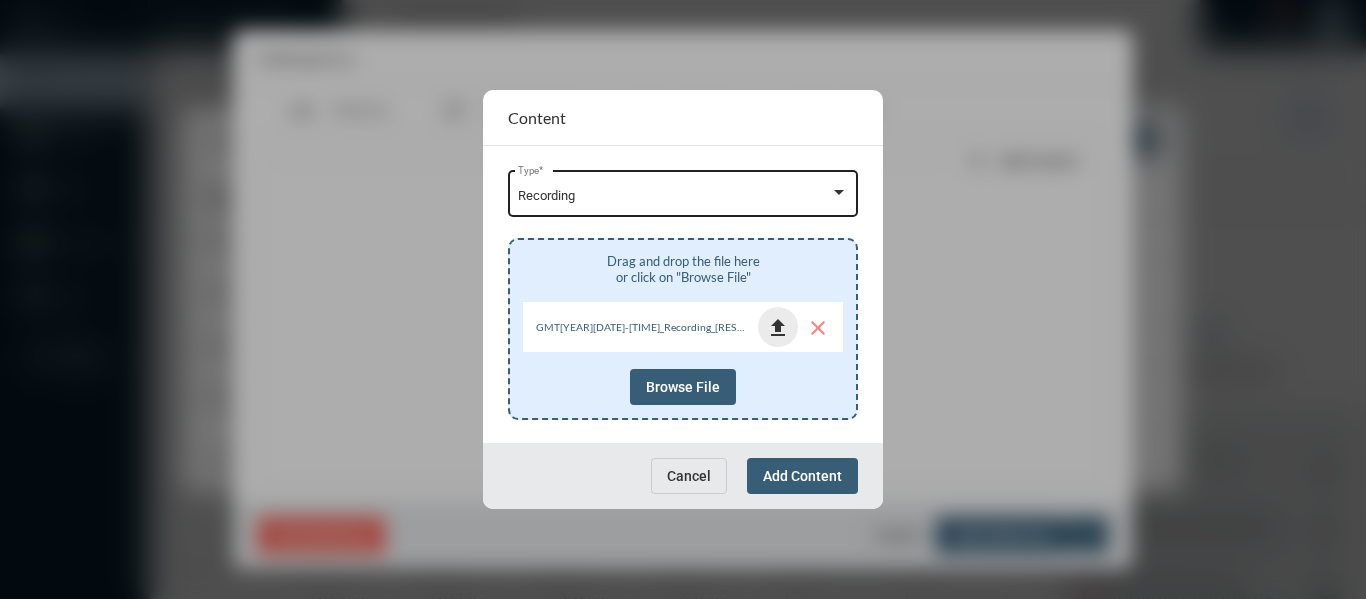 click on "file_upload" 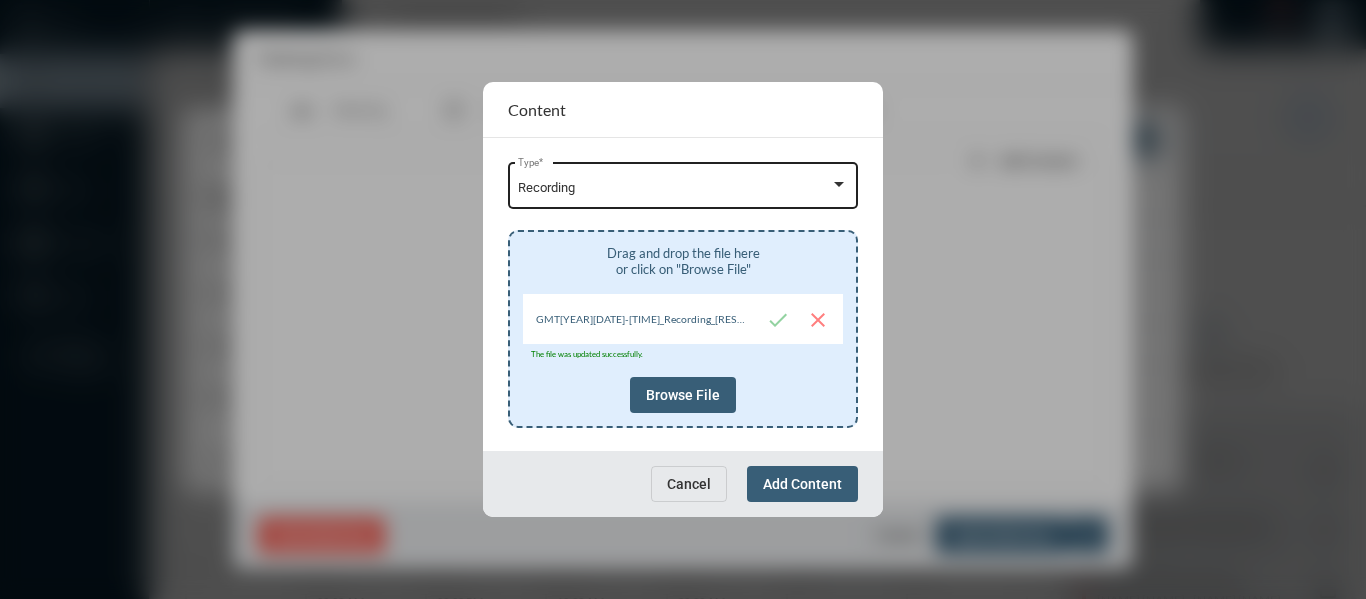click on "Add Content" at bounding box center (802, 484) 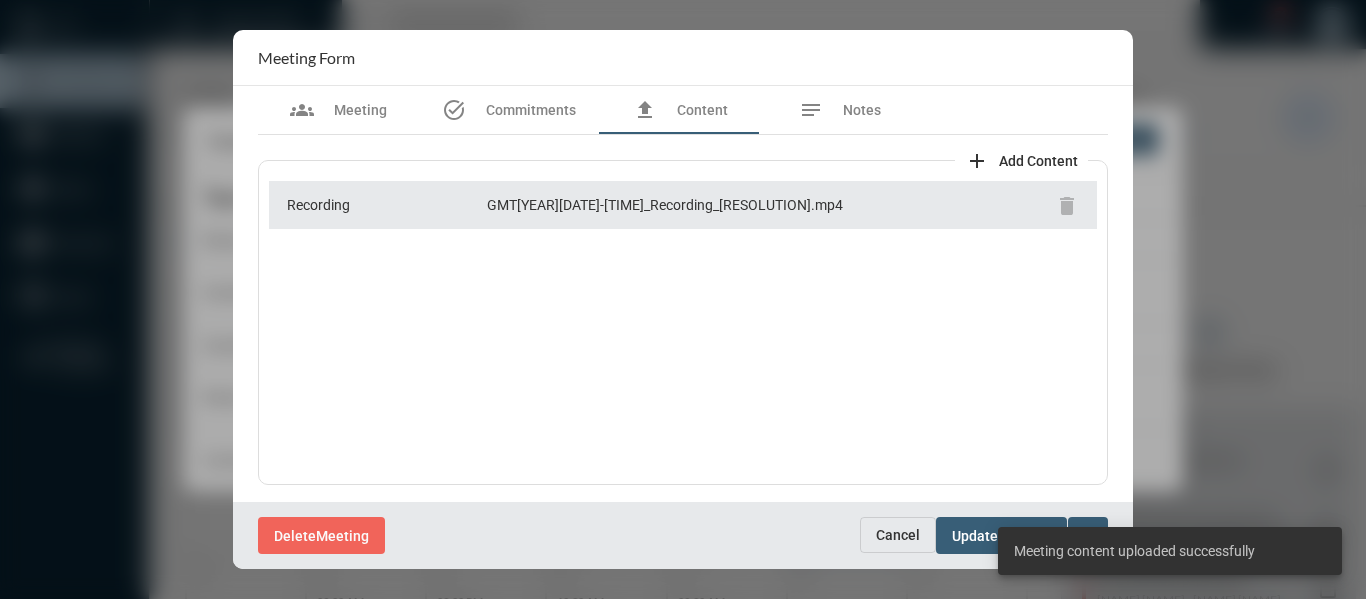 scroll, scrollTop: 2, scrollLeft: 0, axis: vertical 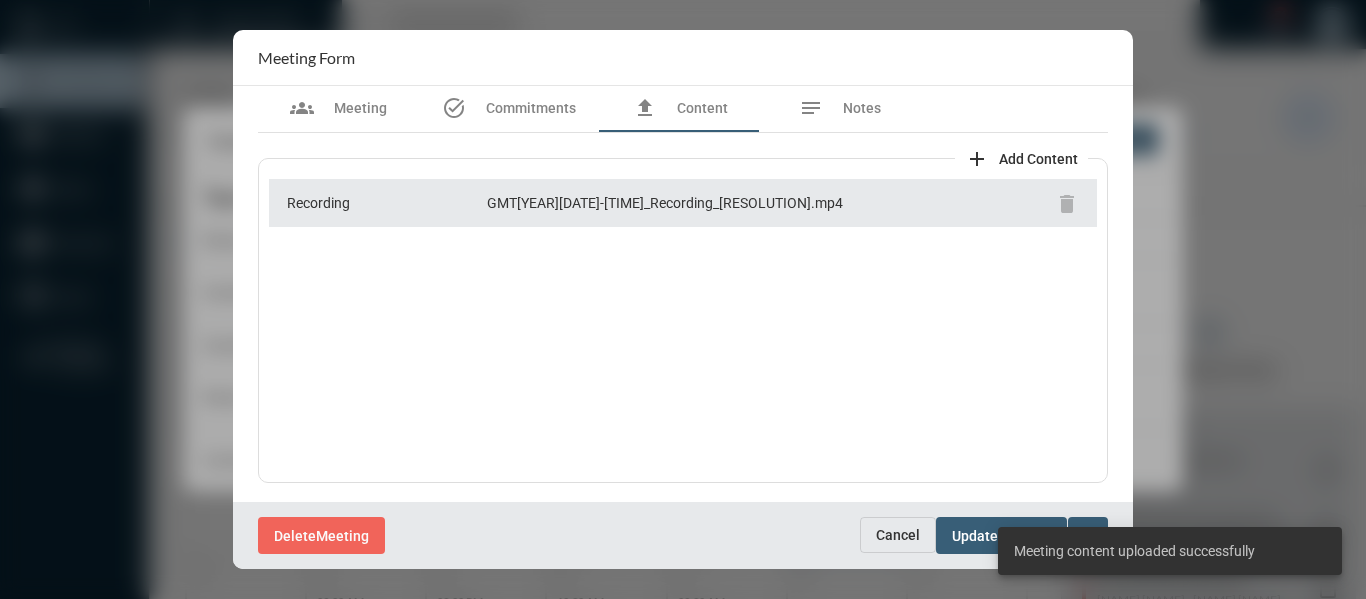 click on "Delete  Meeting" at bounding box center (559, 535) 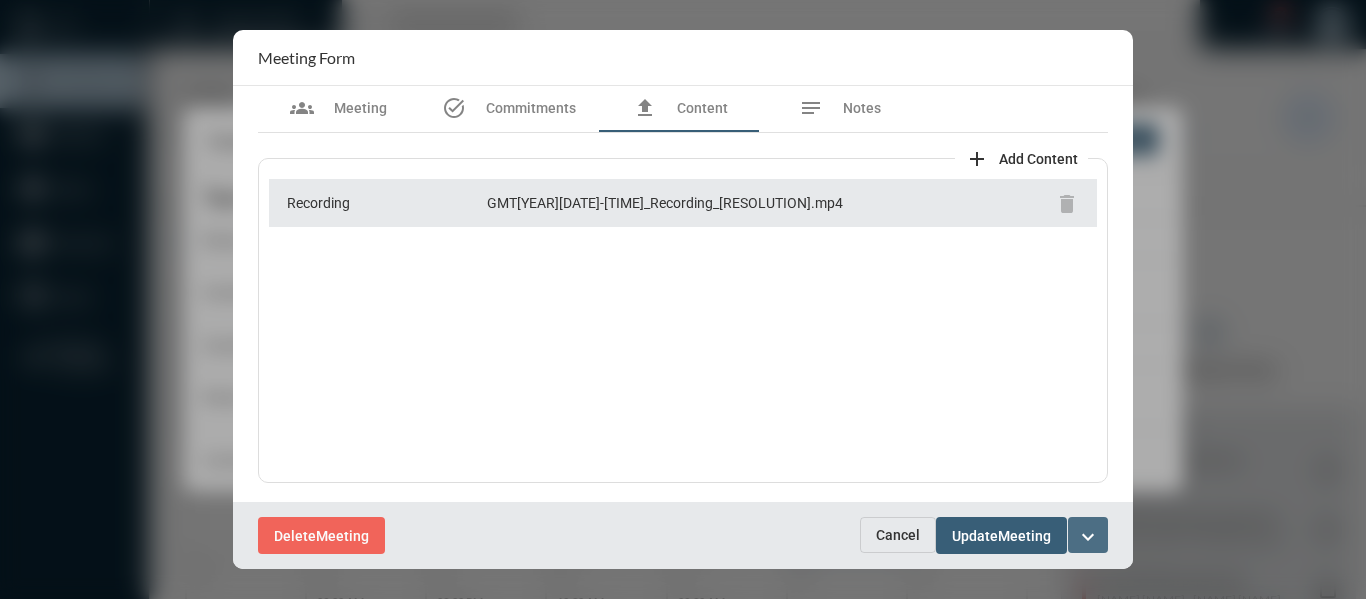 click on "expand_more" at bounding box center (1088, 537) 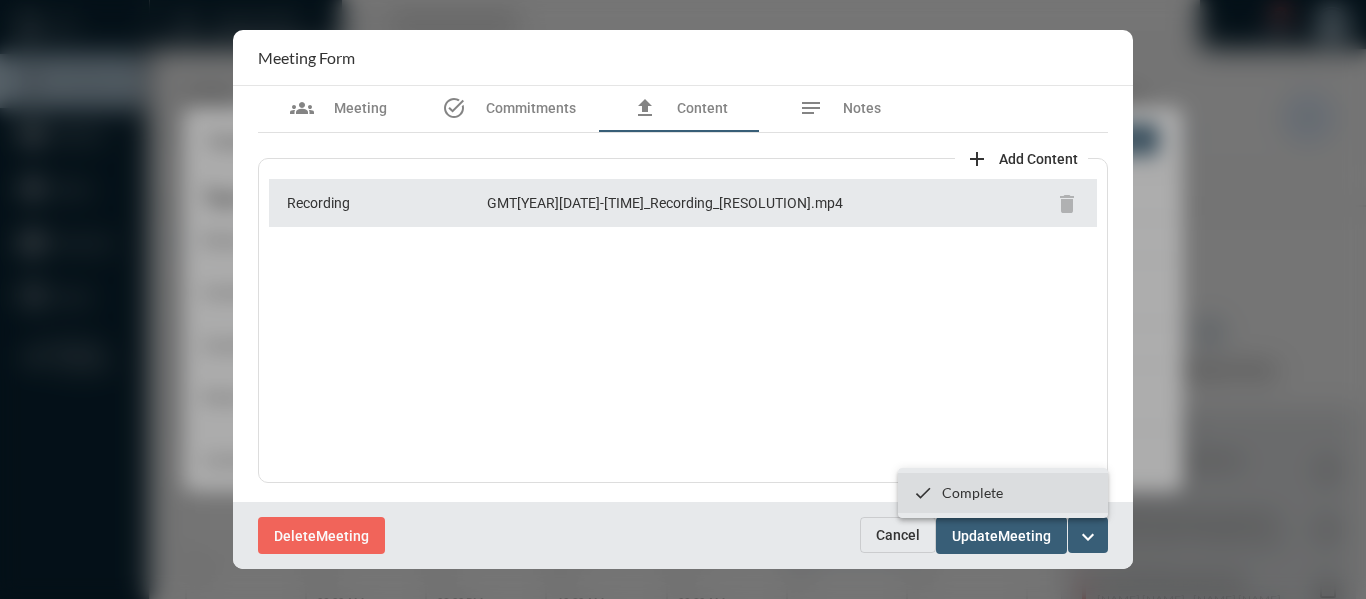click on "Complete" at bounding box center (972, 492) 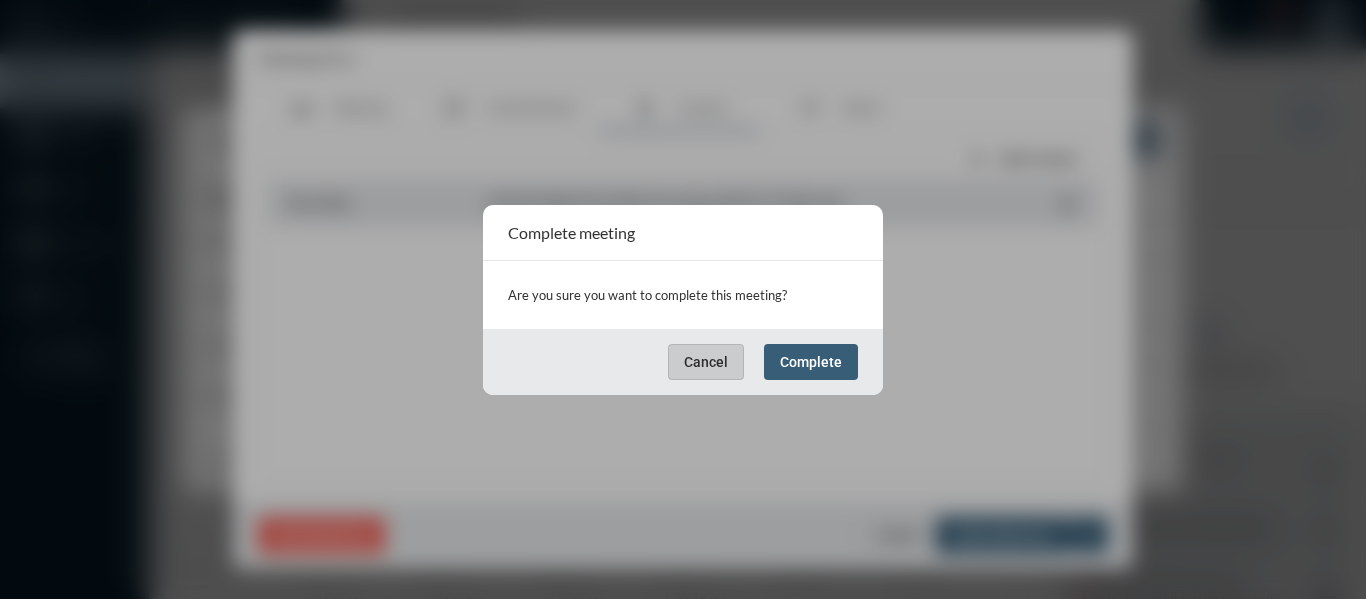 click on "Cancel   Complete" at bounding box center (683, 362) 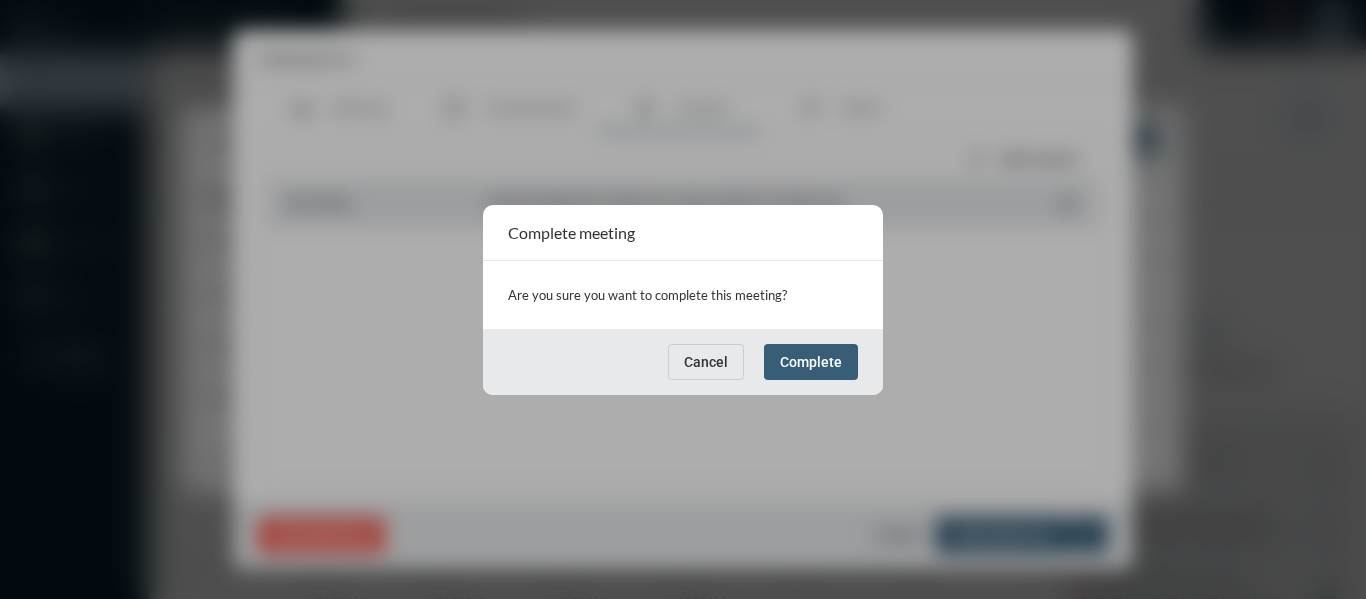 click on "Complete" at bounding box center (811, 362) 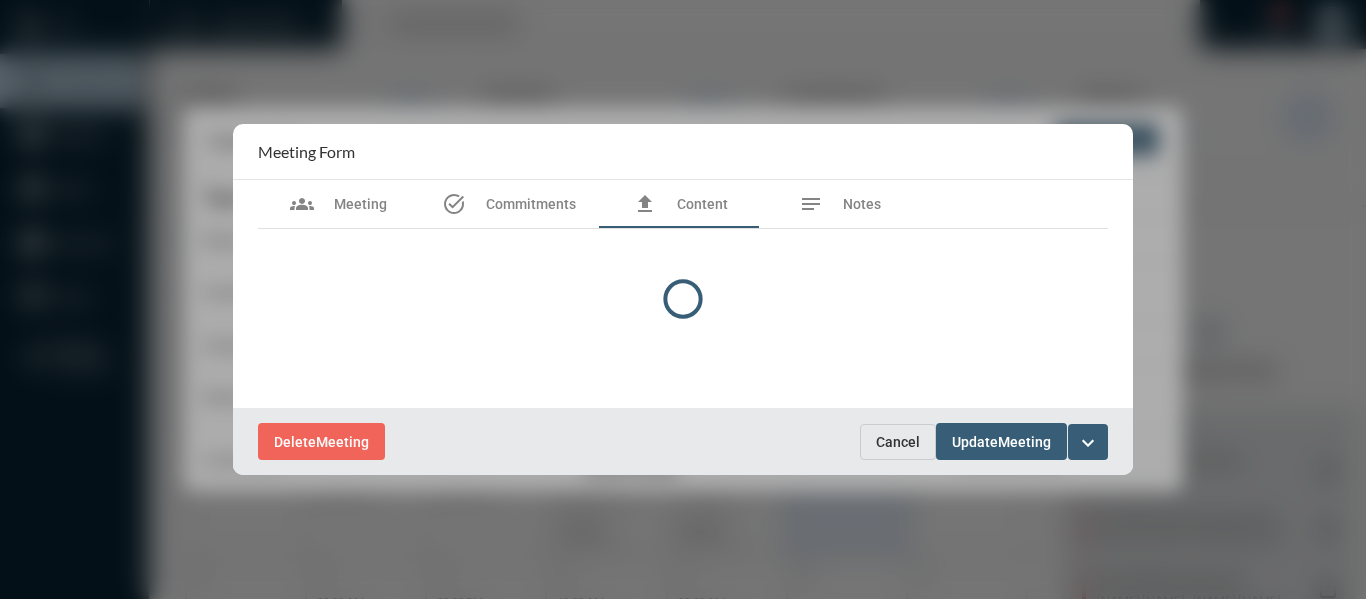 scroll, scrollTop: 0, scrollLeft: 0, axis: both 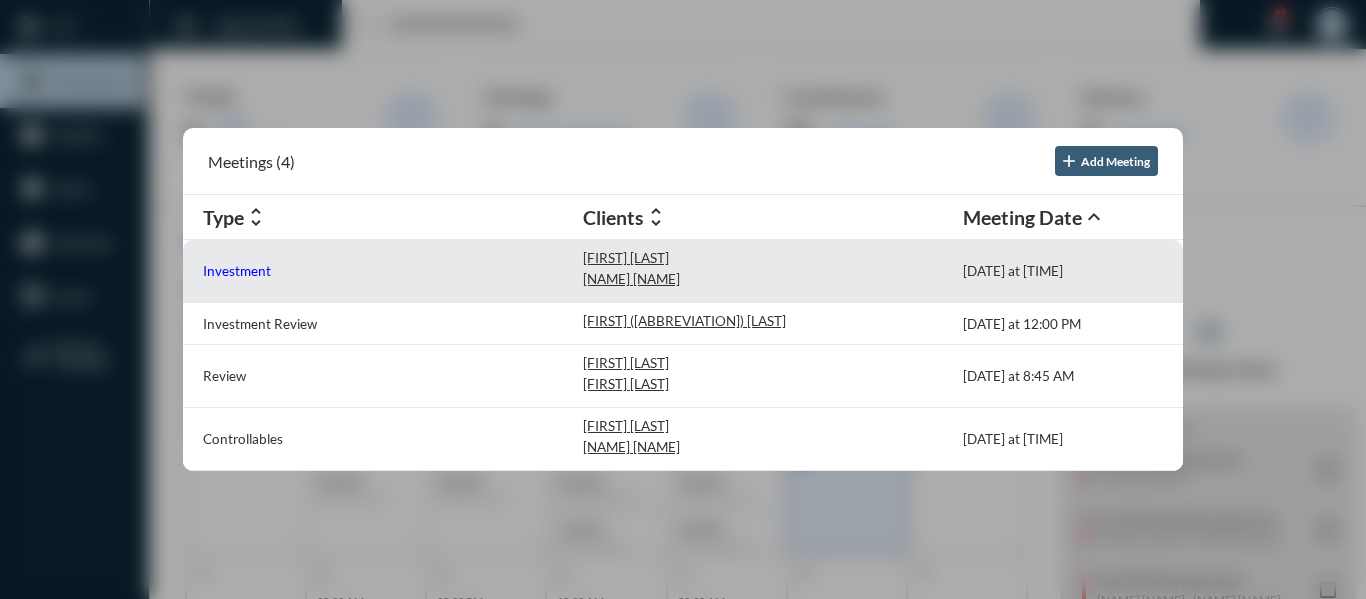 click on "Investment" at bounding box center [237, 271] 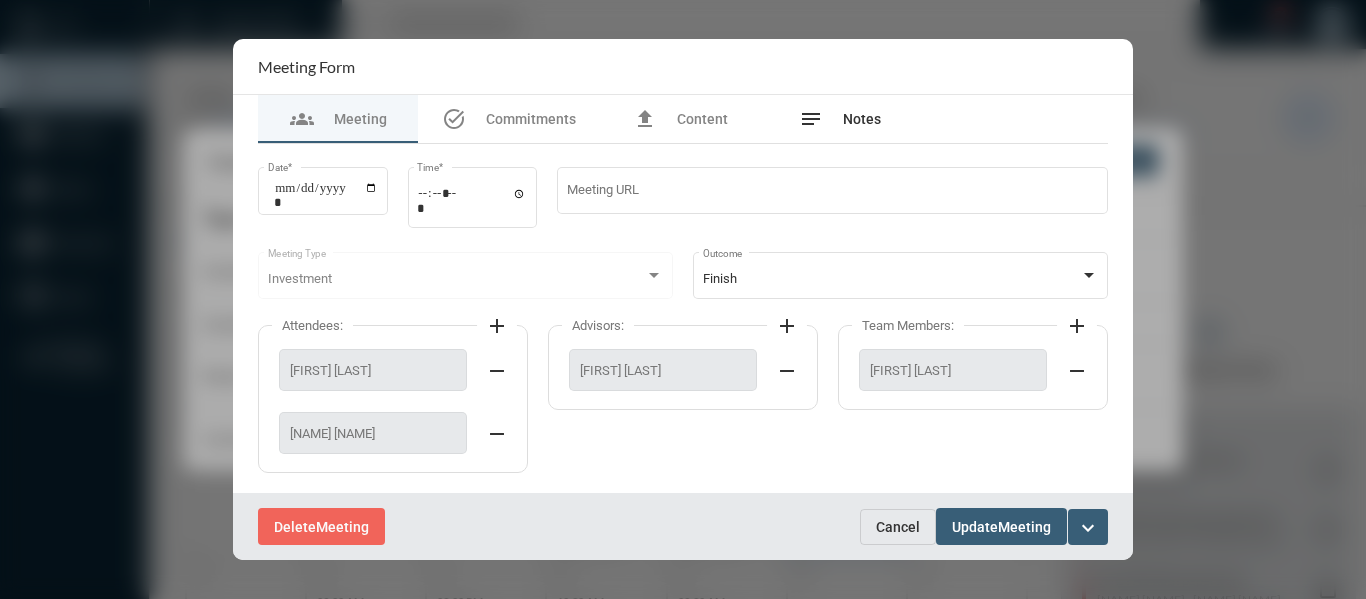 click on "Notes" at bounding box center [862, 119] 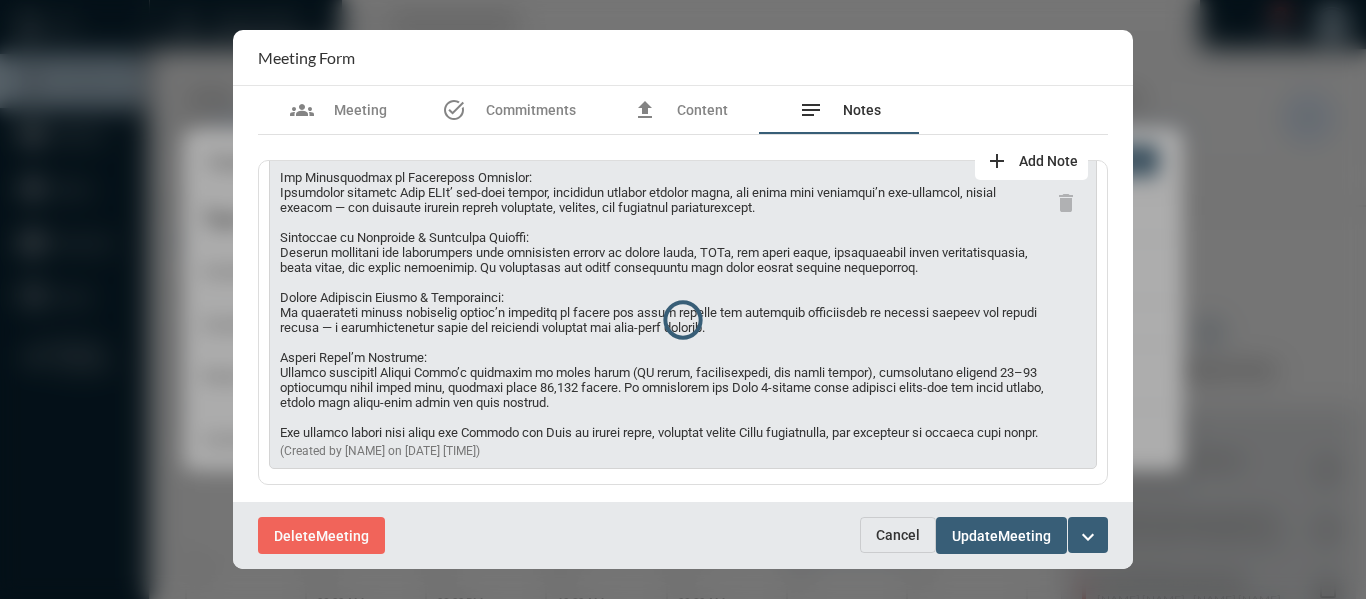 scroll, scrollTop: 266, scrollLeft: 0, axis: vertical 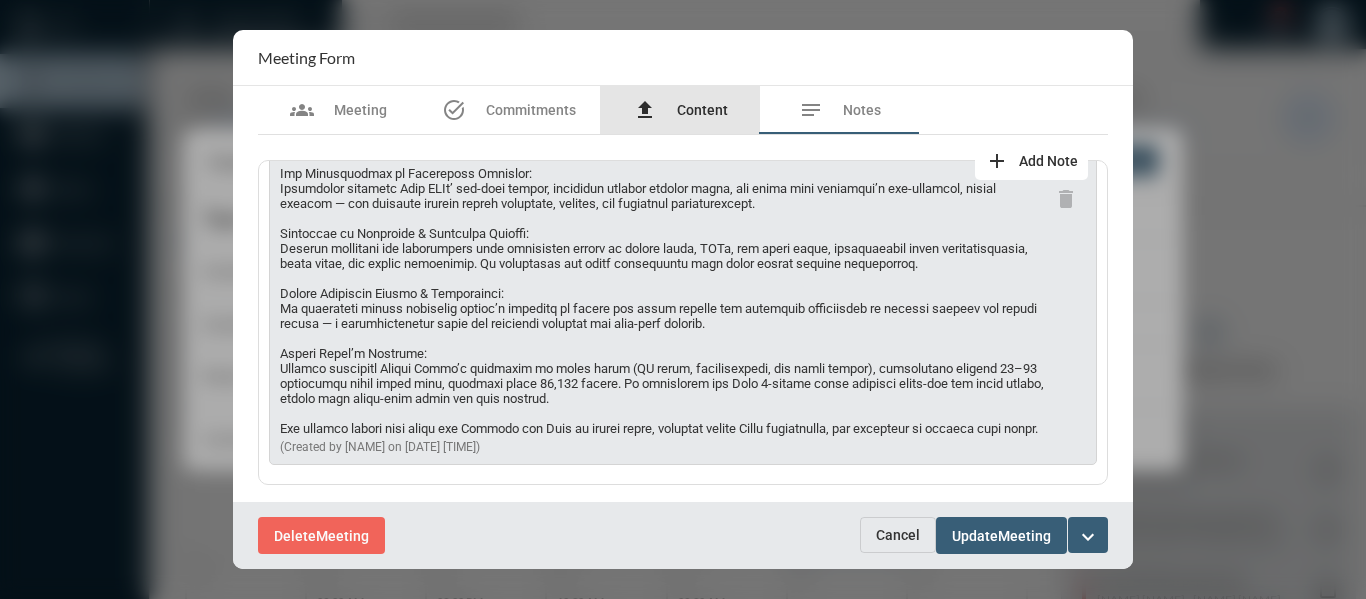 click on "Content" at bounding box center (702, 110) 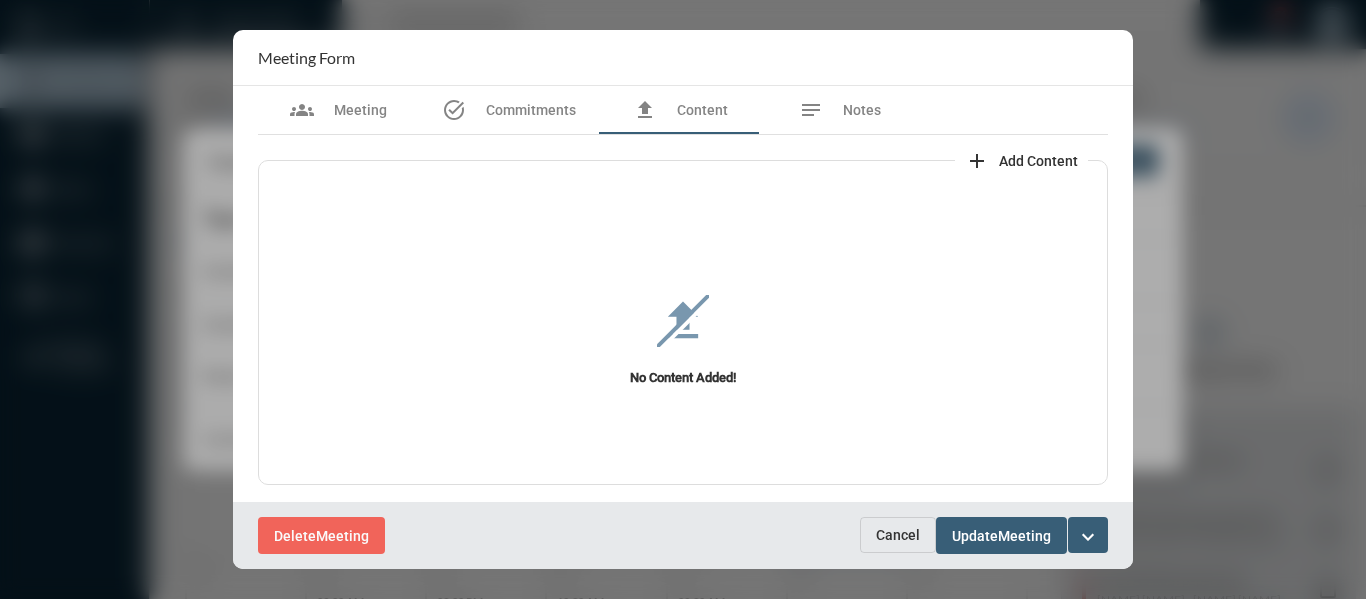 click on "add" at bounding box center [977, 161] 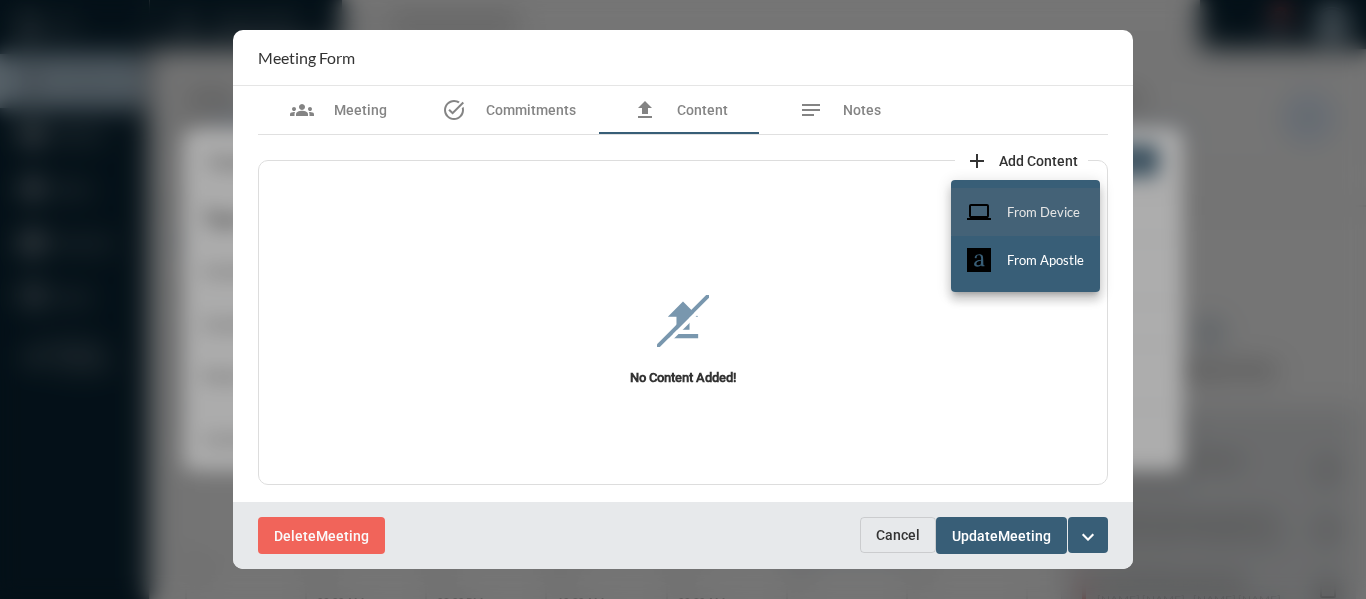 click on "From Device" at bounding box center [1043, 212] 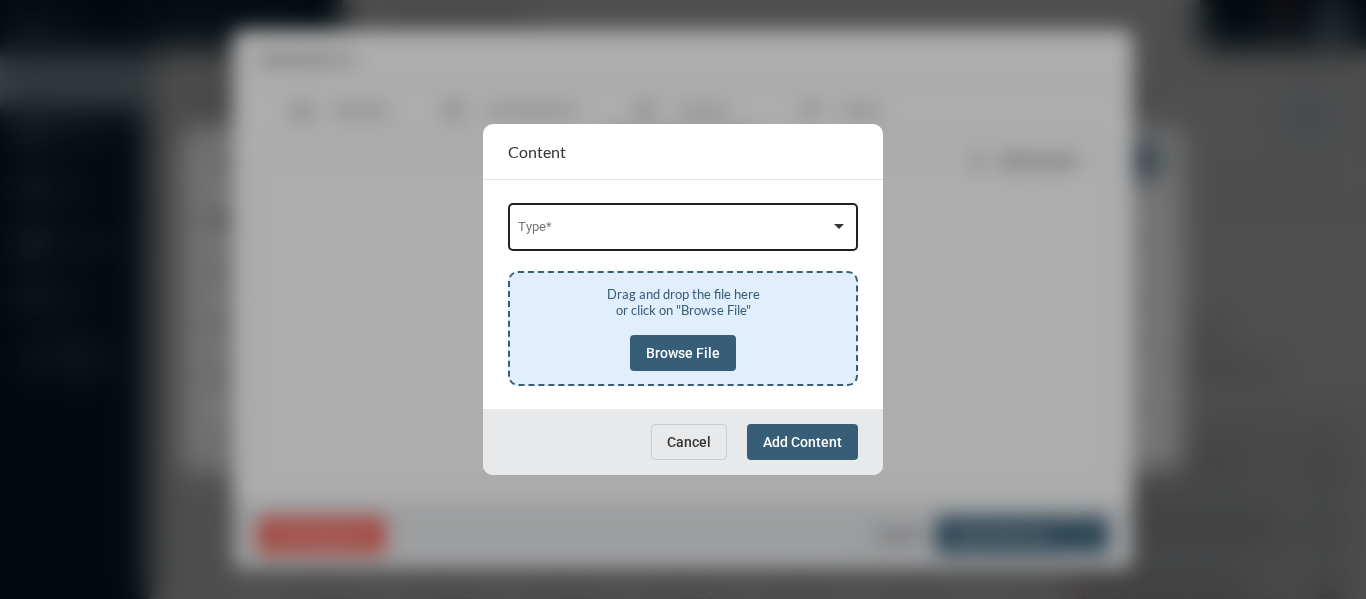 click on "Type  *" at bounding box center (683, 225) 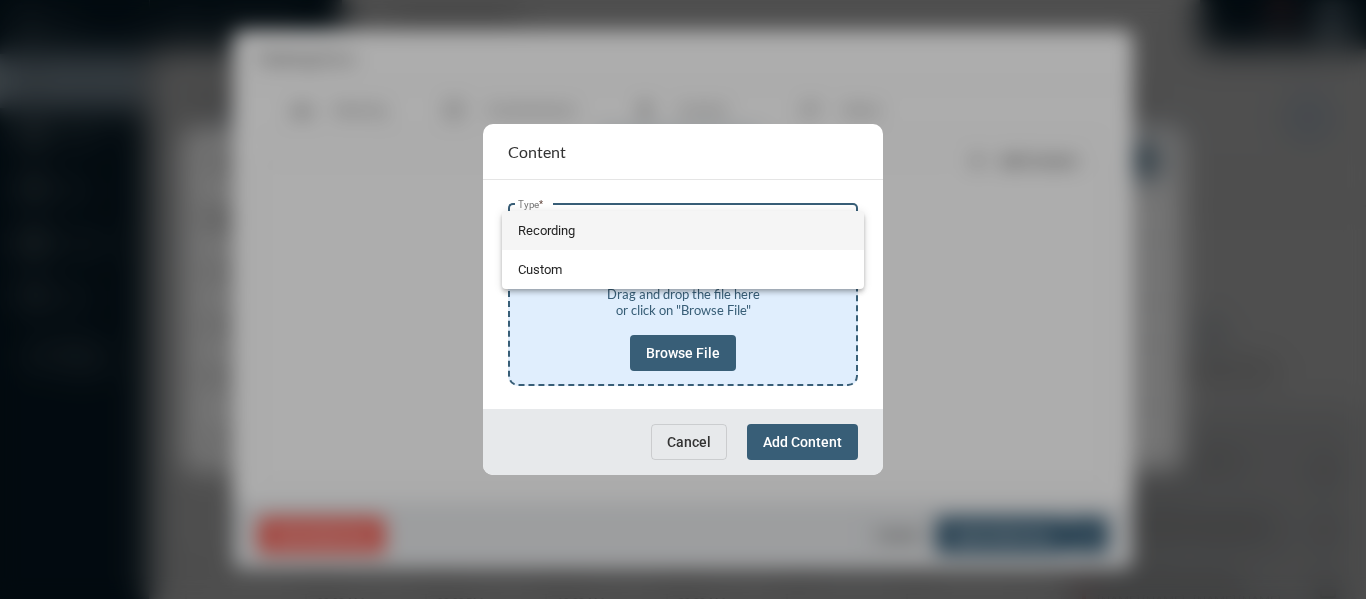click on "Recording" at bounding box center [683, 230] 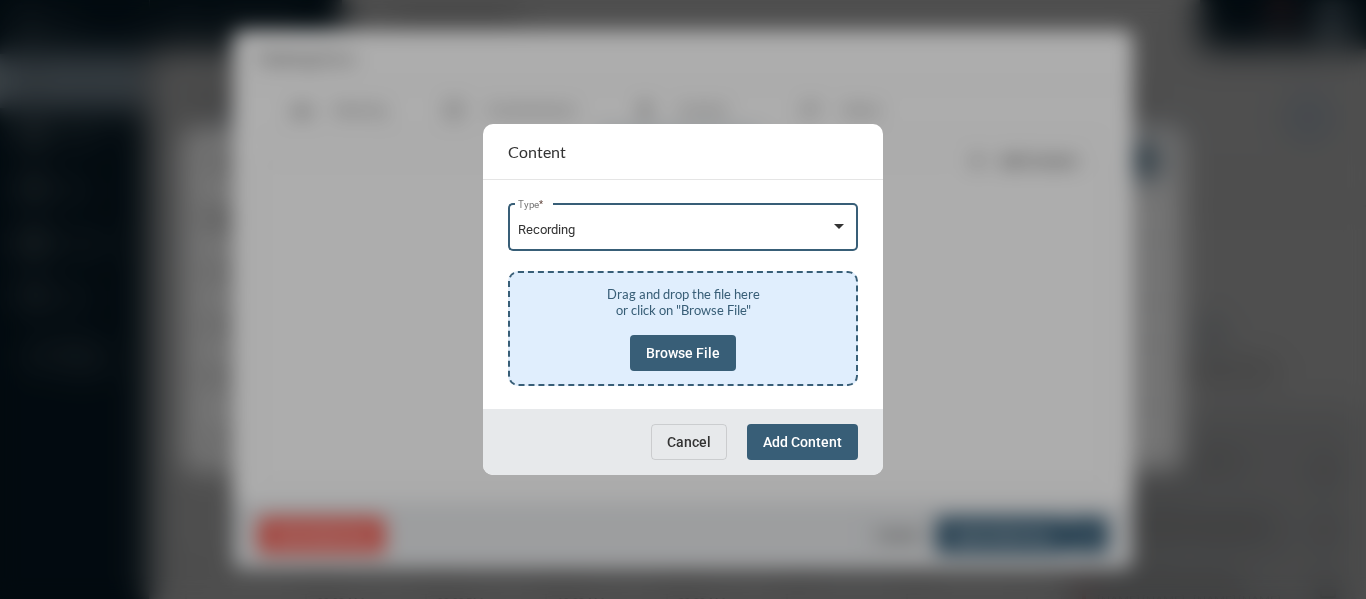 click on "Browse File" 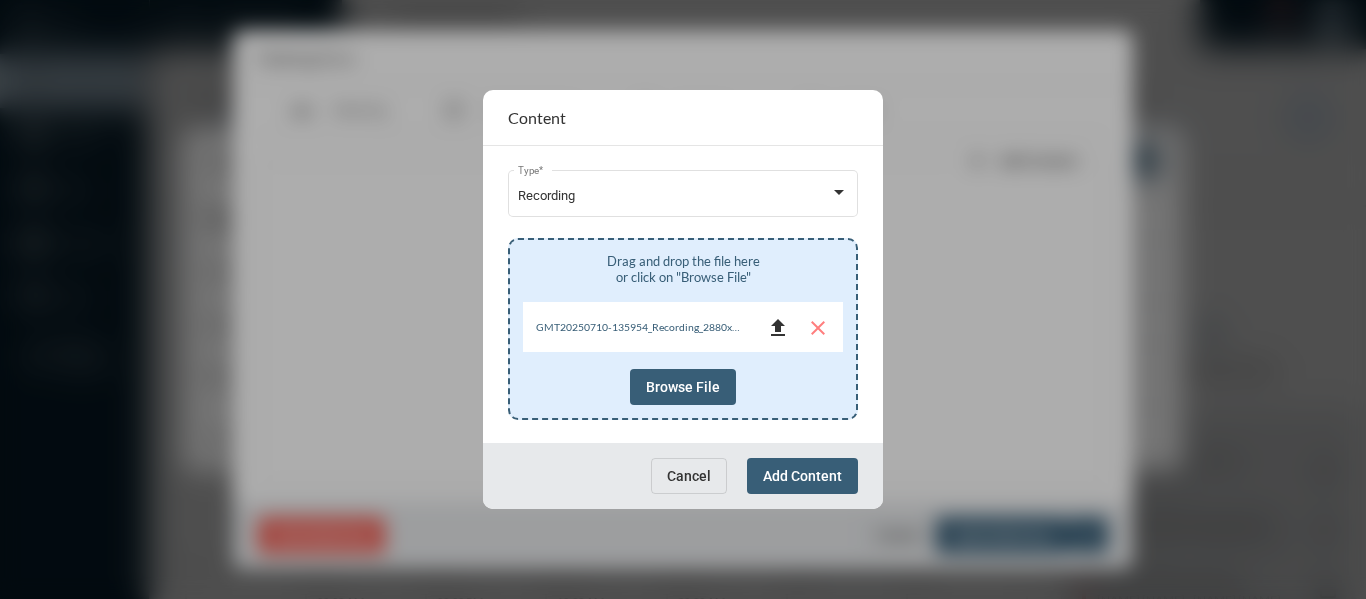 click on "file_upload" 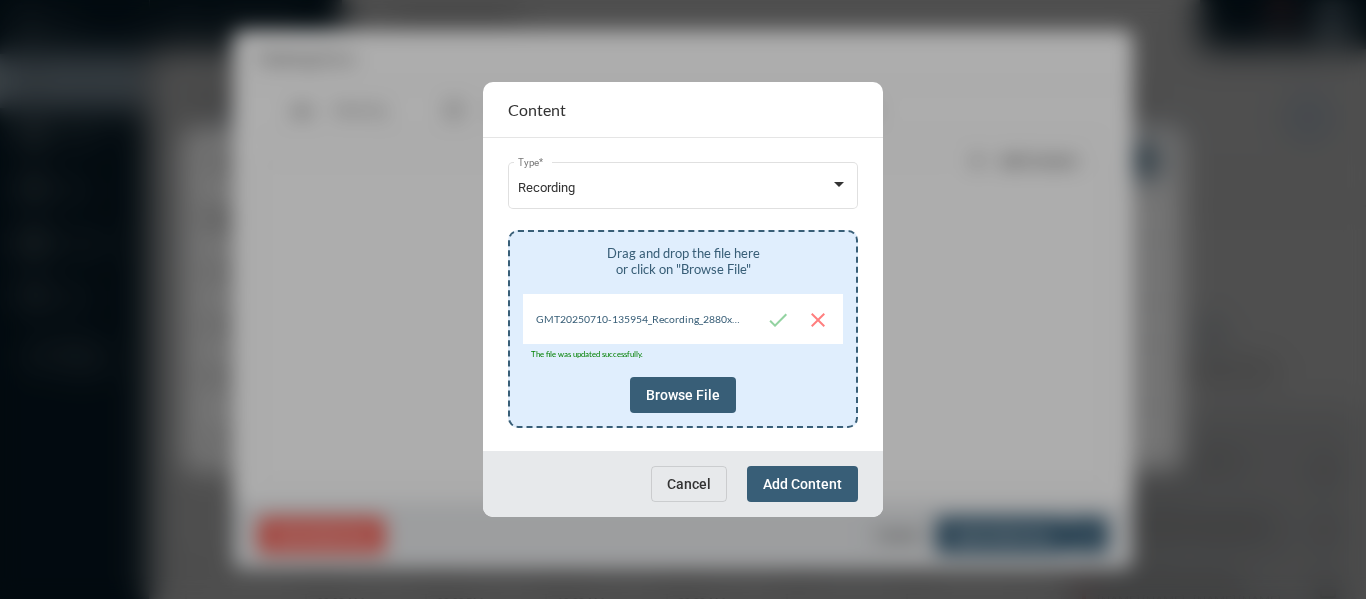 click on "Add Content" at bounding box center (802, 484) 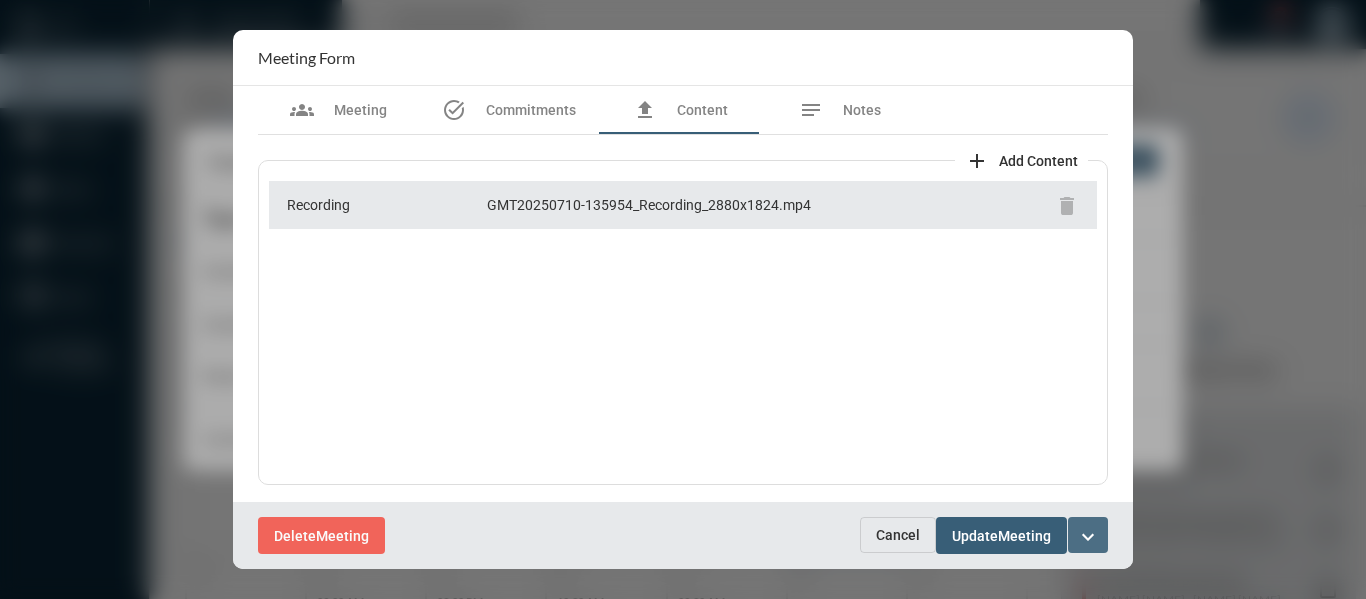 click on "expand_more" at bounding box center (1088, 537) 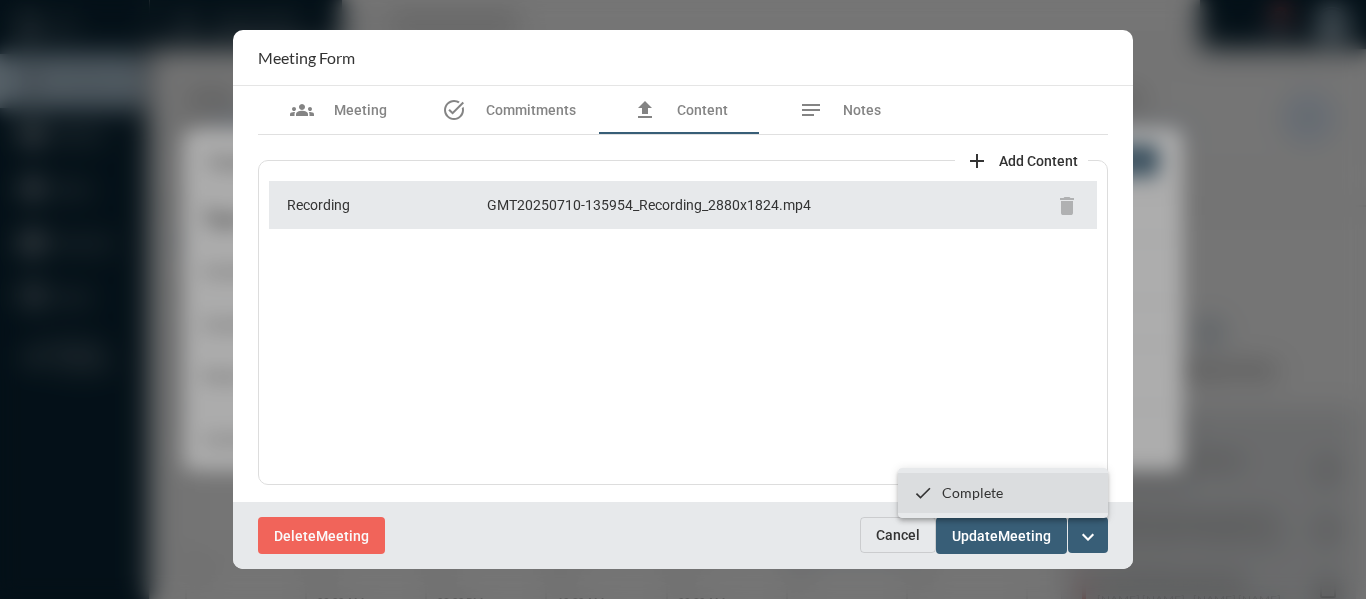 click on "Complete" at bounding box center [972, 492] 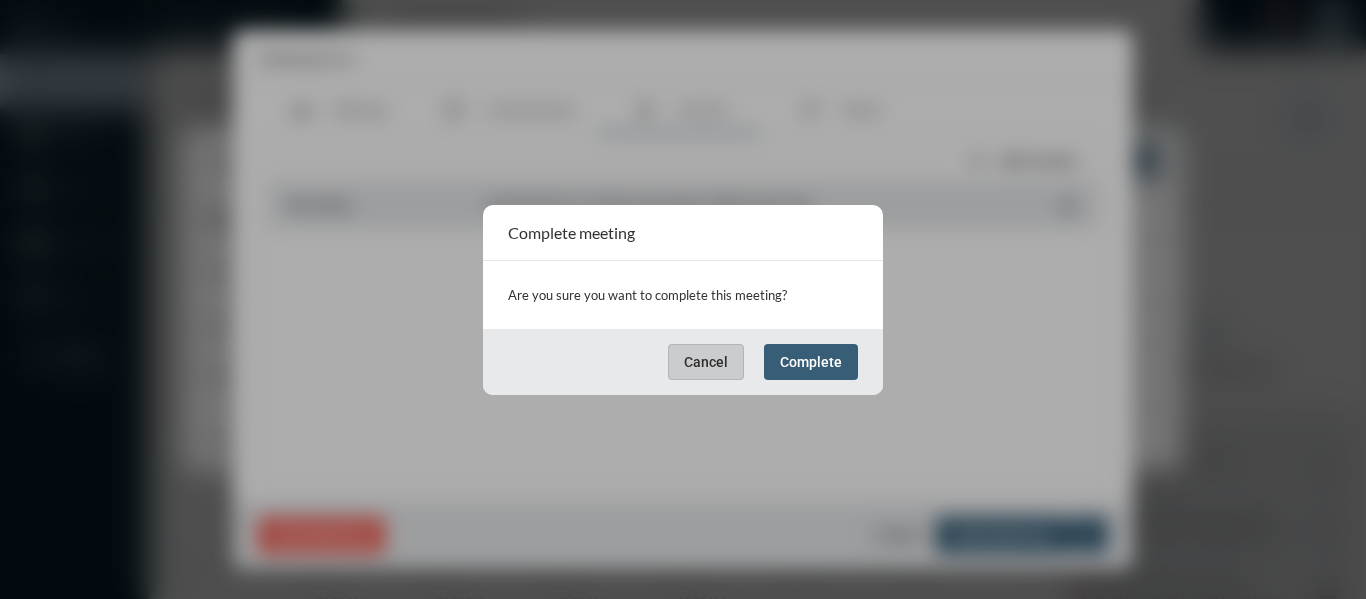 click on "Complete" at bounding box center [811, 362] 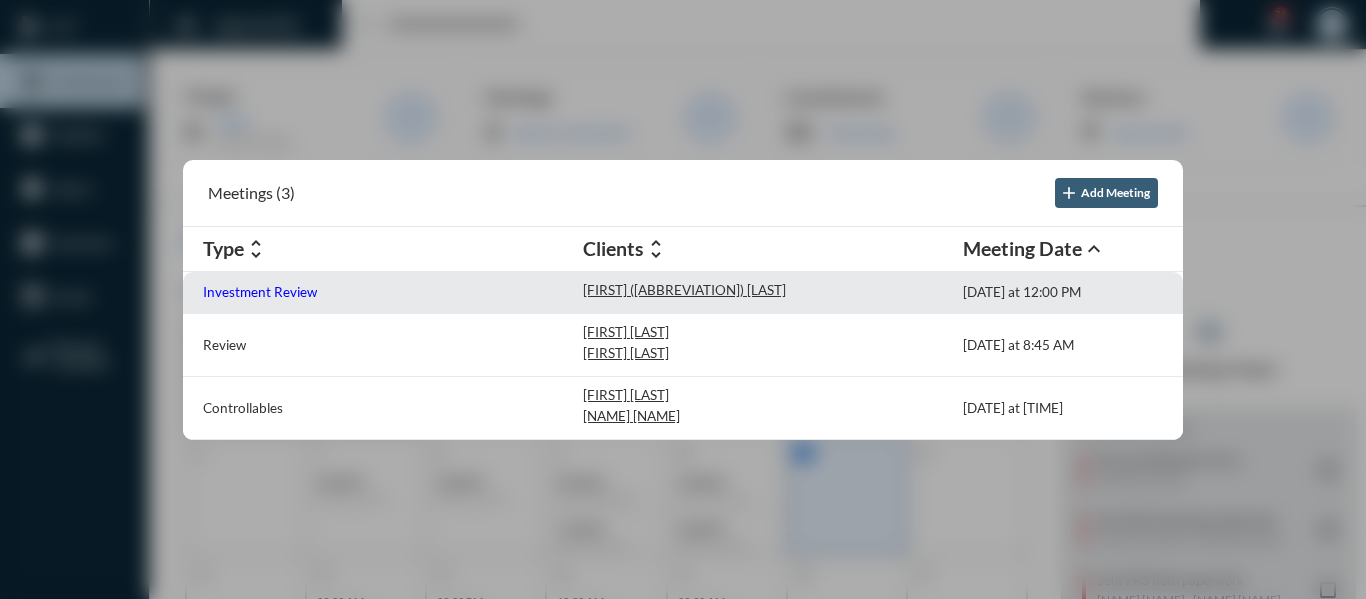 click on "Investment Review" at bounding box center (260, 292) 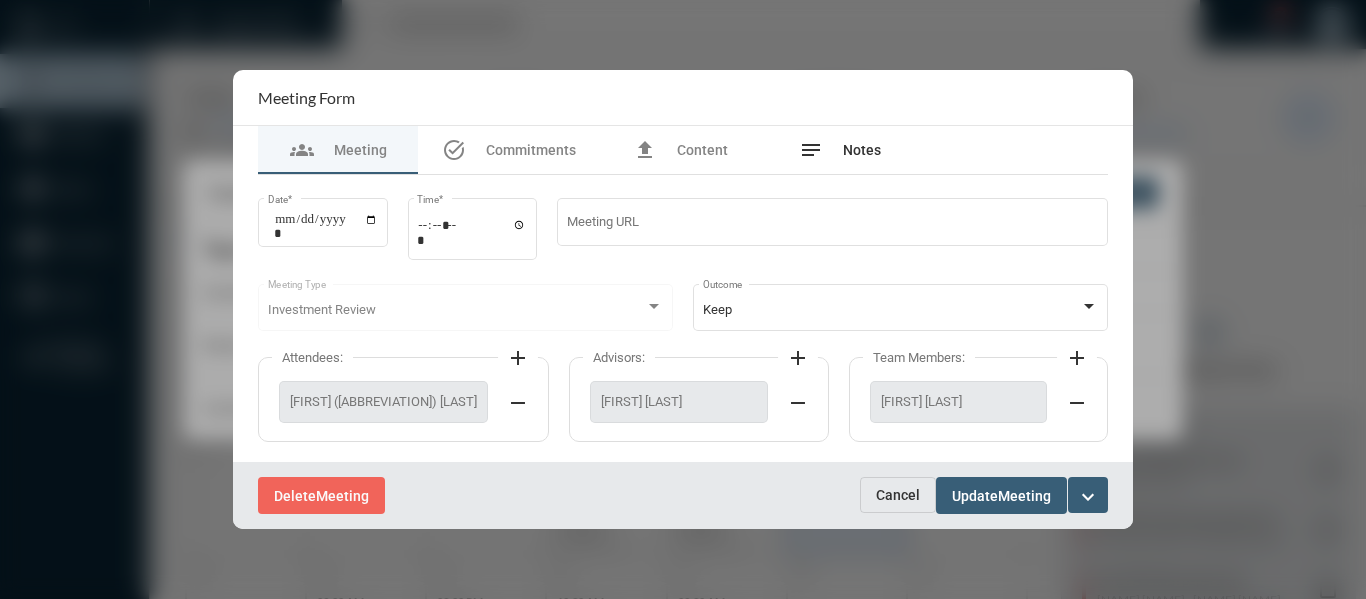 click on "Notes" at bounding box center [862, 150] 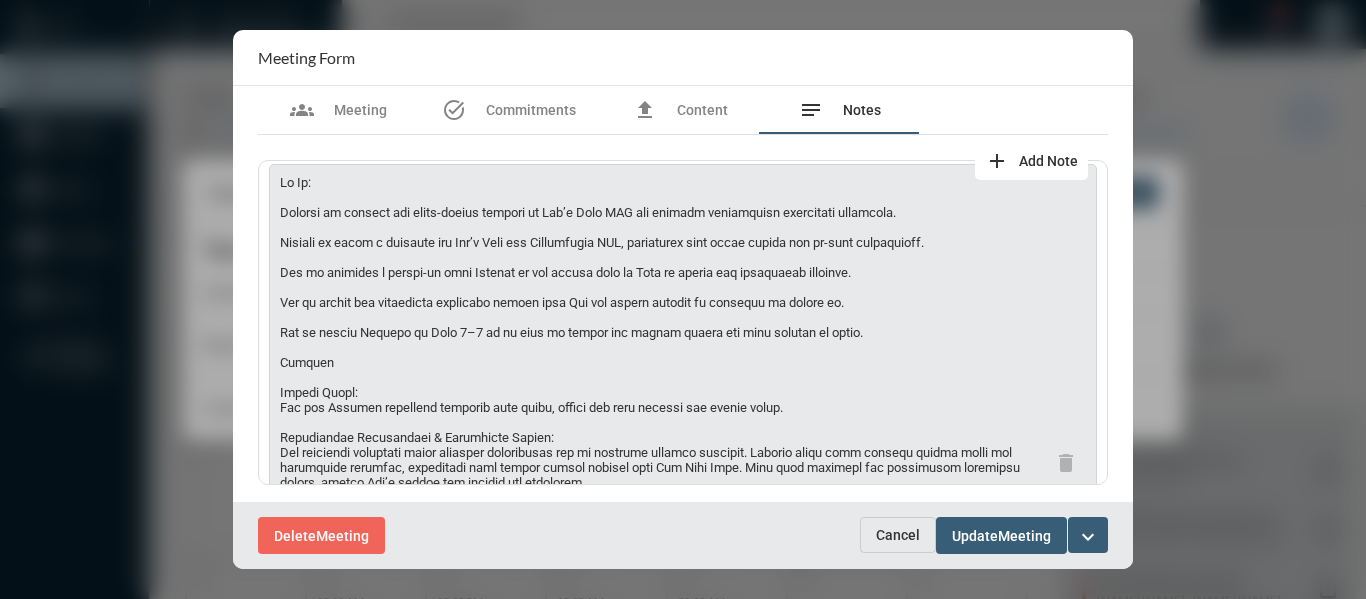 scroll, scrollTop: 0, scrollLeft: 0, axis: both 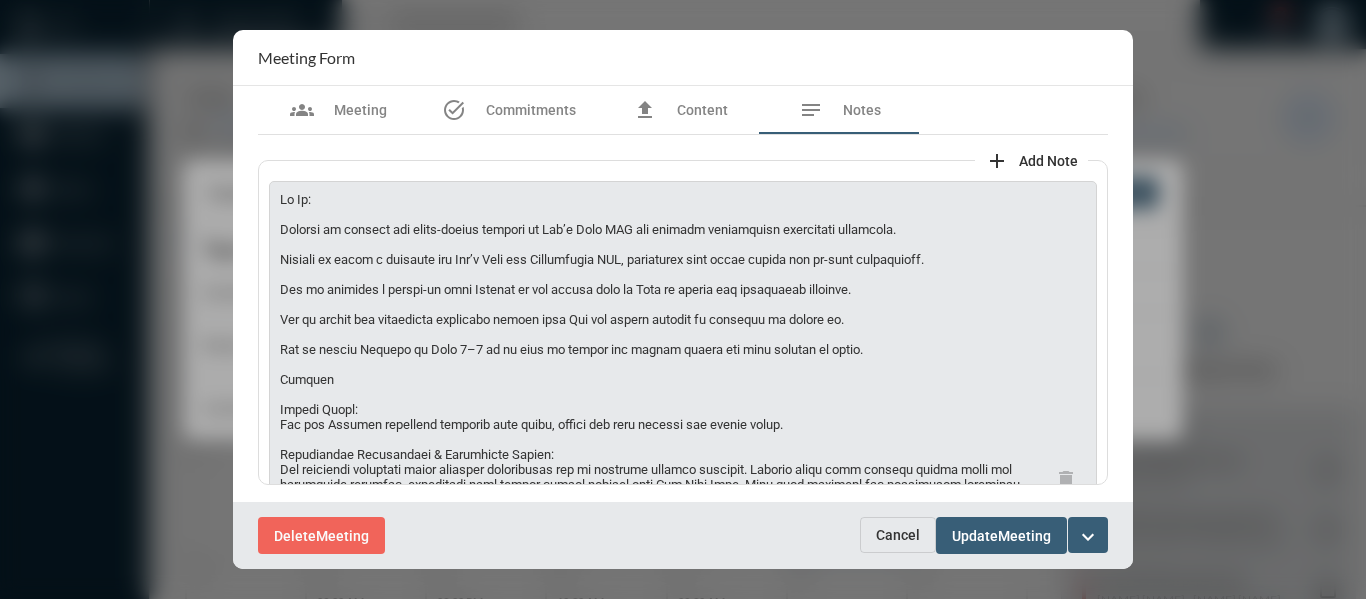 drag, startPoint x: 945, startPoint y: 254, endPoint x: 281, endPoint y: 230, distance: 664.4336 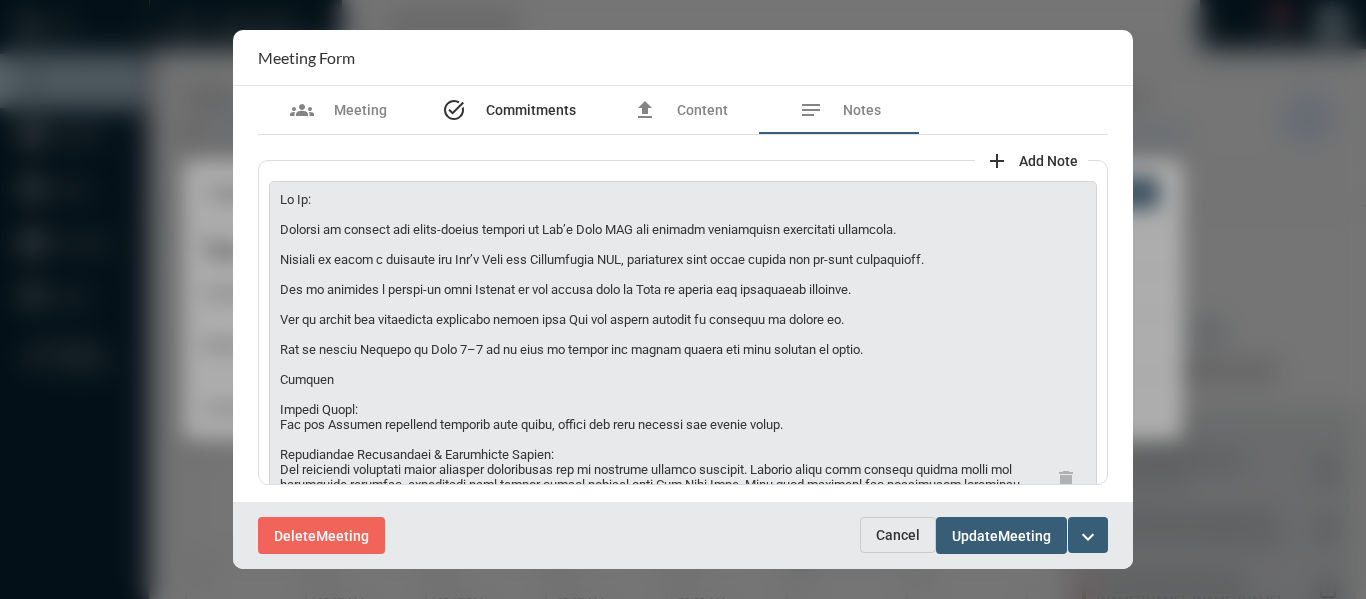 click on "Commitments" at bounding box center (531, 110) 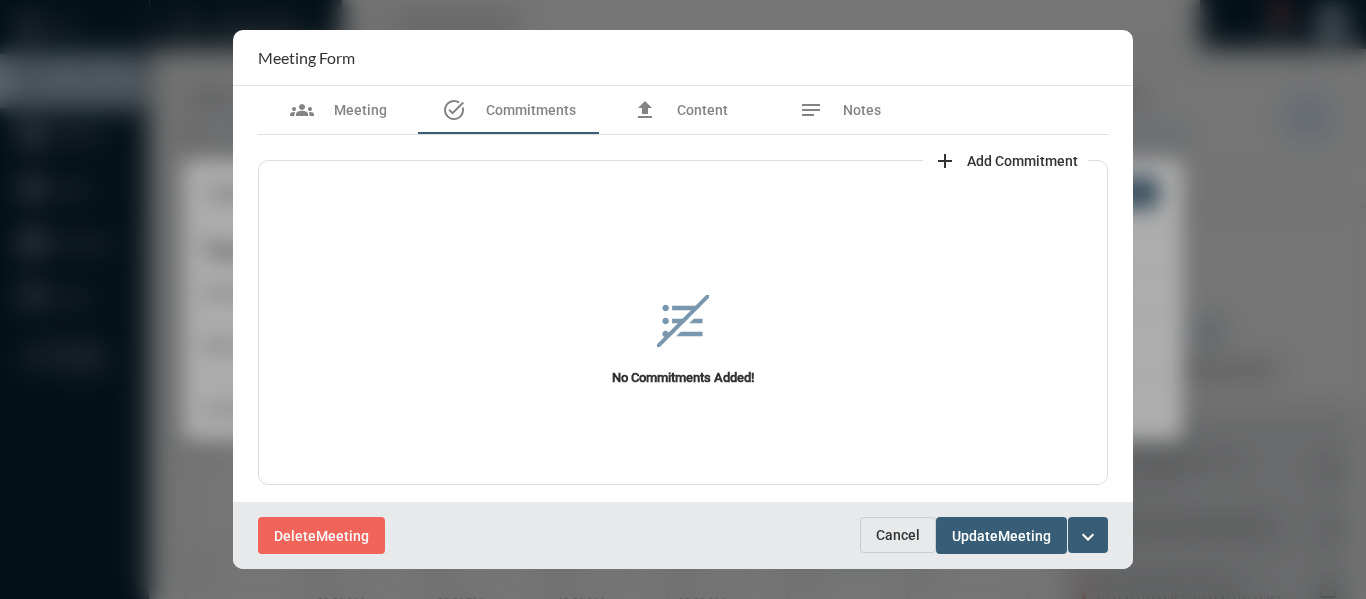 click on "add" at bounding box center [945, 161] 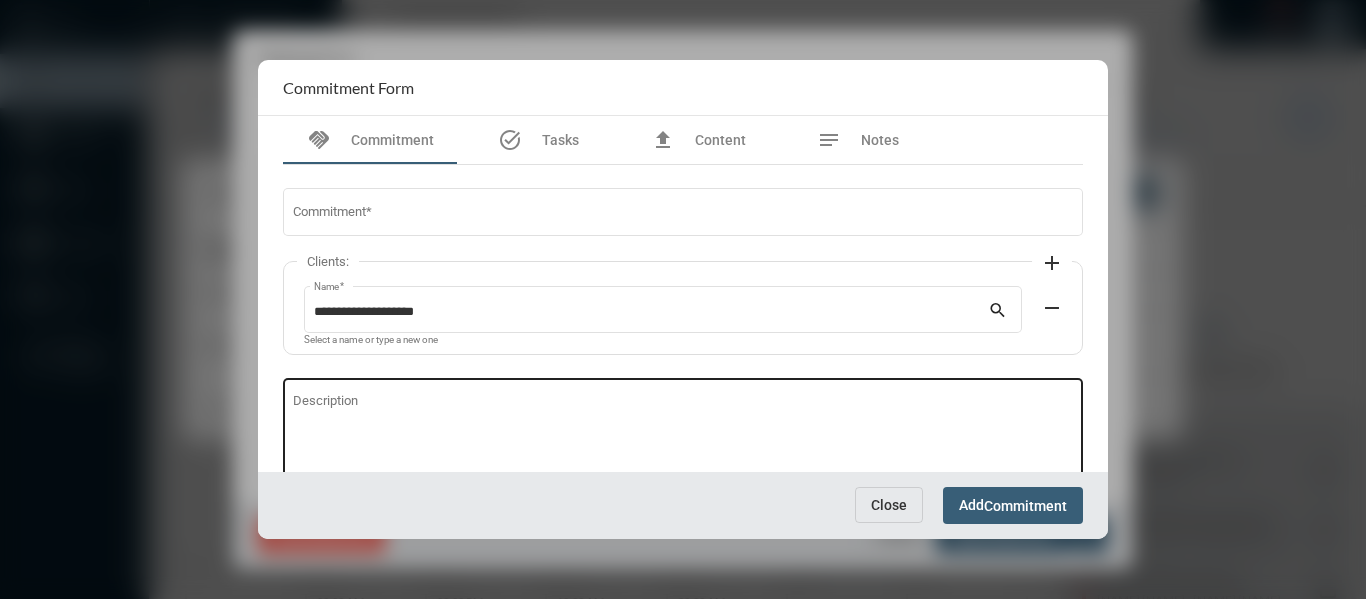 click on "Description" at bounding box center [683, 435] 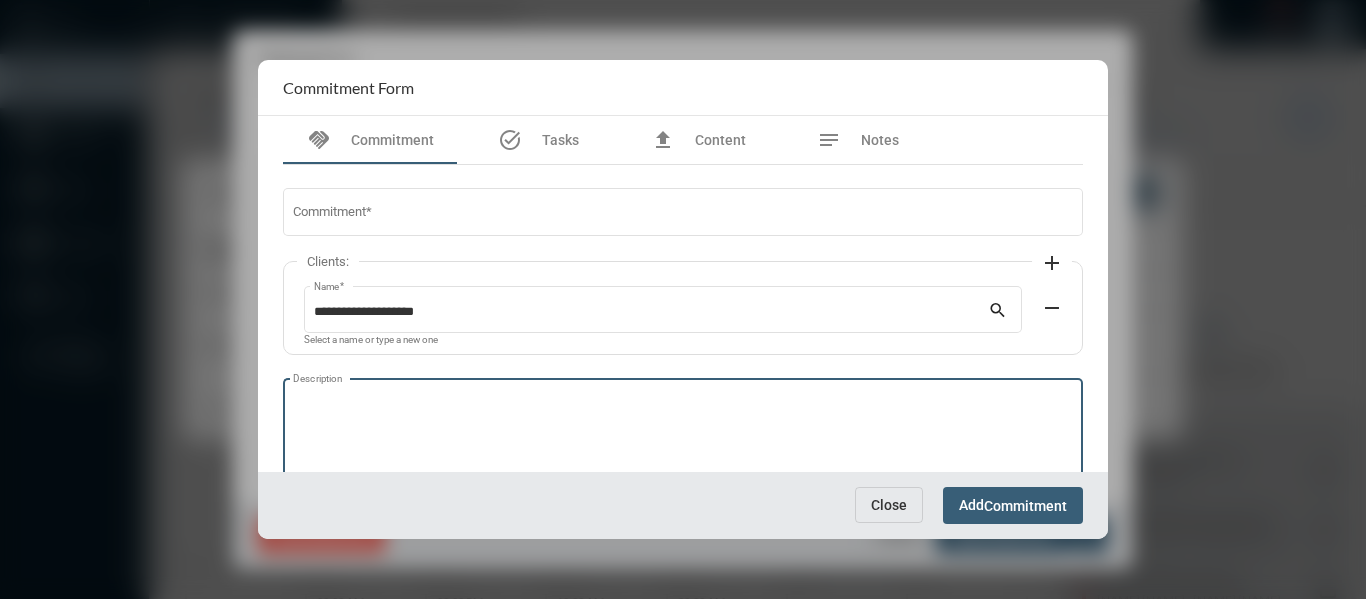 paste on "**********" 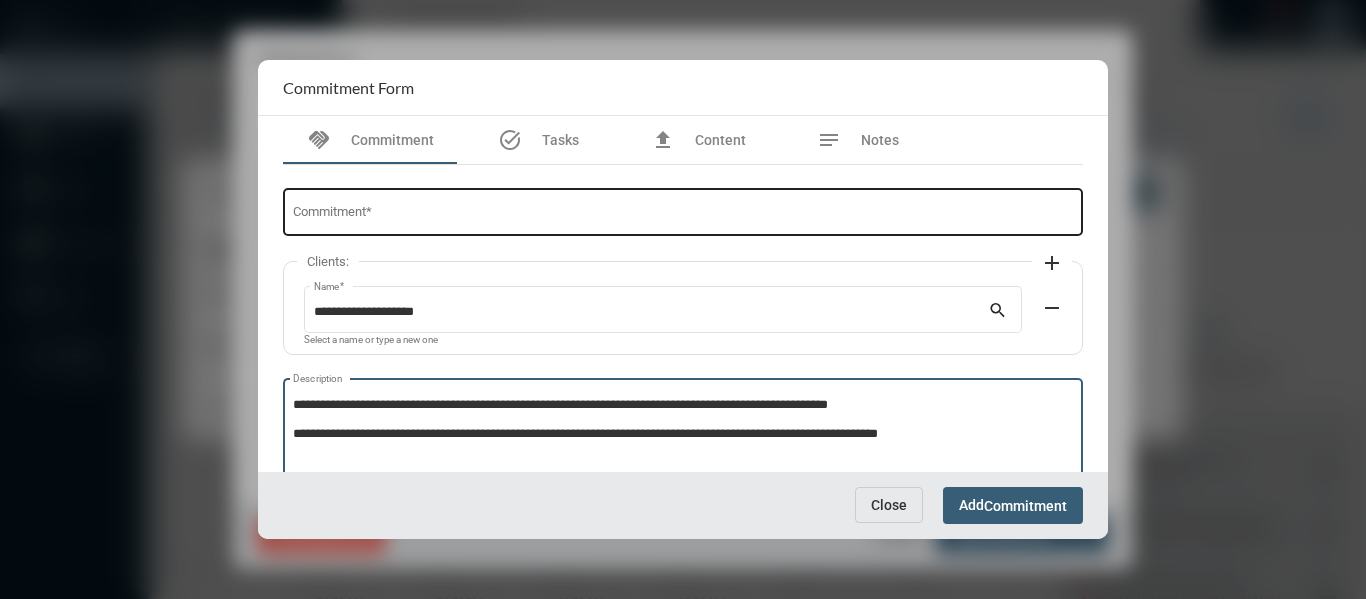 type on "**********" 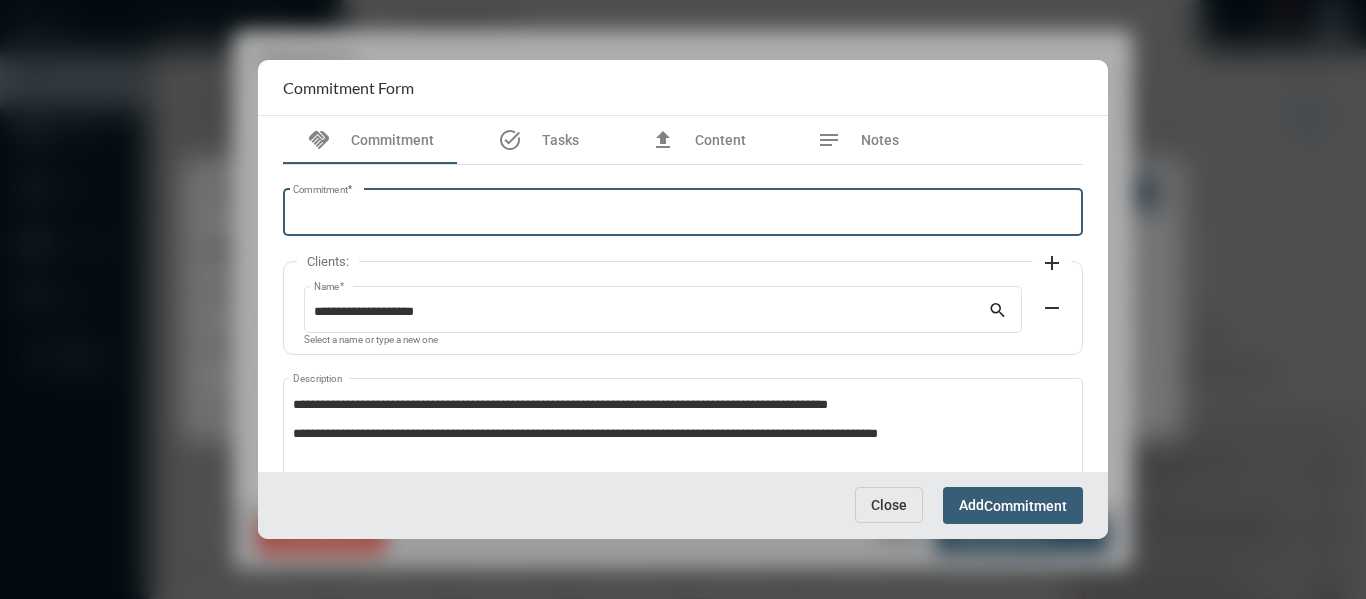 click on "Commitment  *" at bounding box center [683, 215] 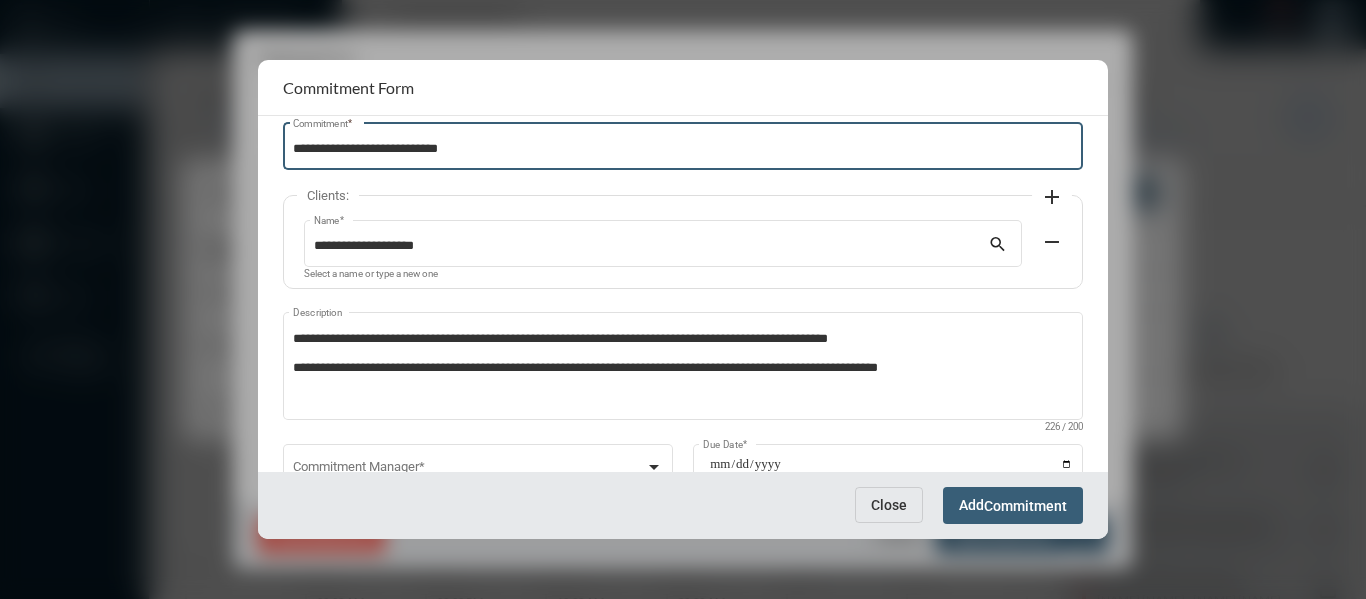 scroll, scrollTop: 136, scrollLeft: 0, axis: vertical 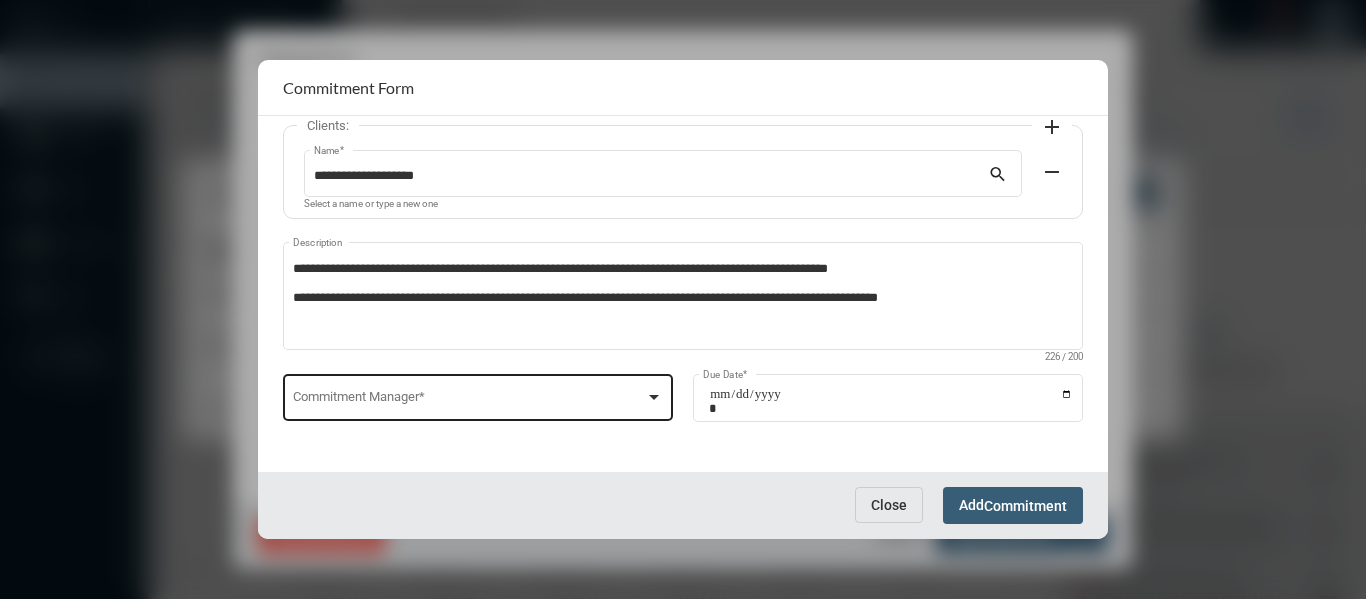 type on "**********" 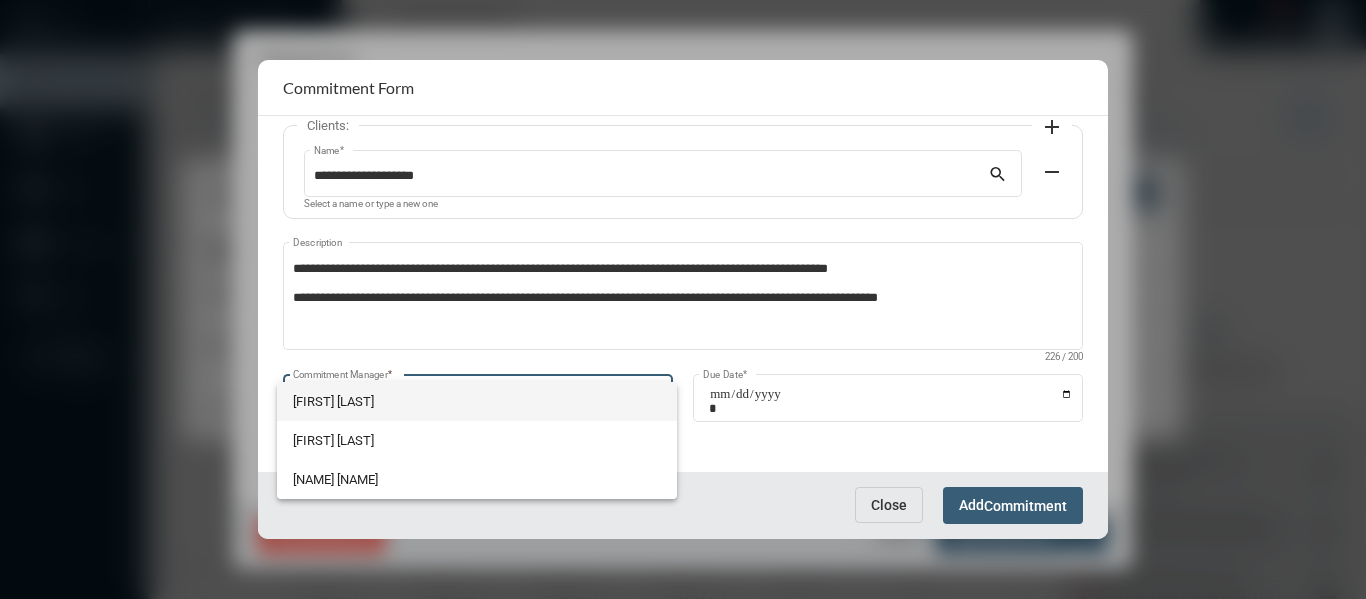 click on "[FIRST] [LAST]" at bounding box center (477, 401) 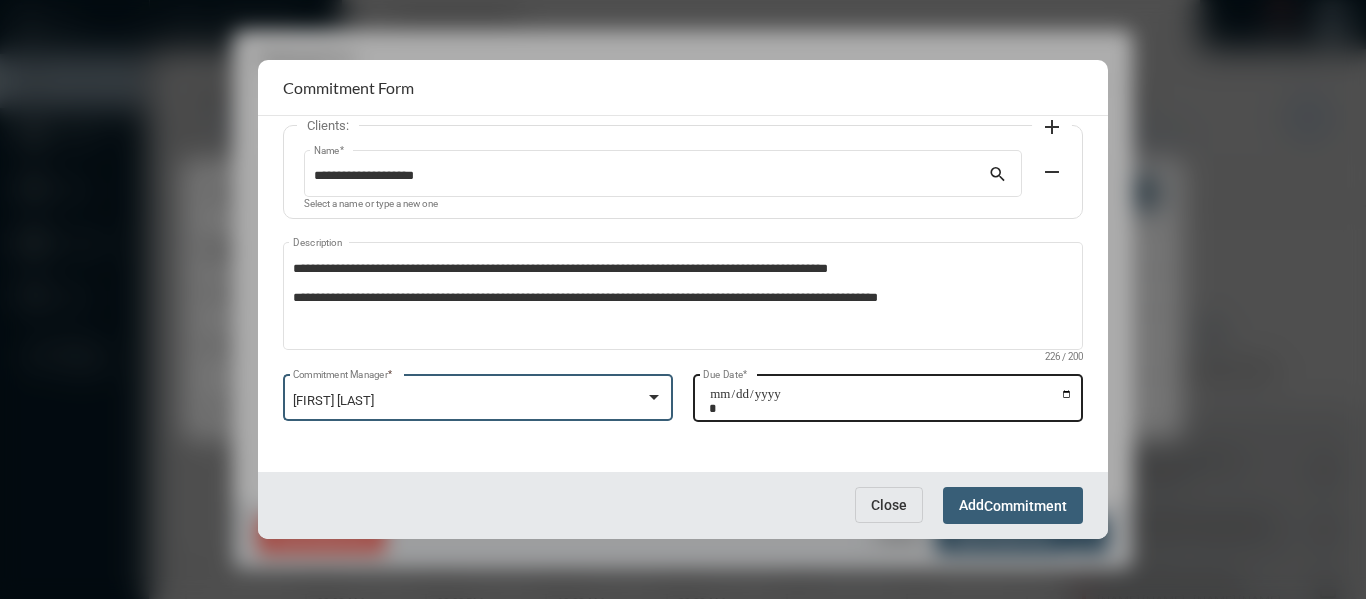 click on "Due Date  *" at bounding box center (891, 401) 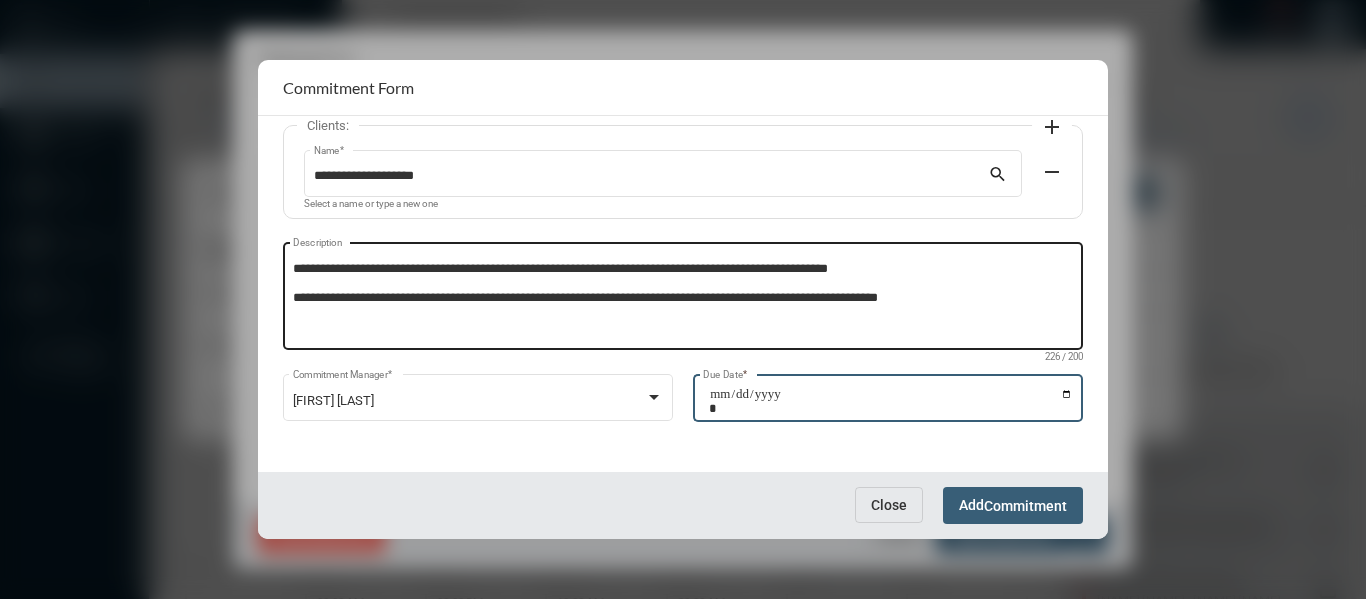 type on "**********" 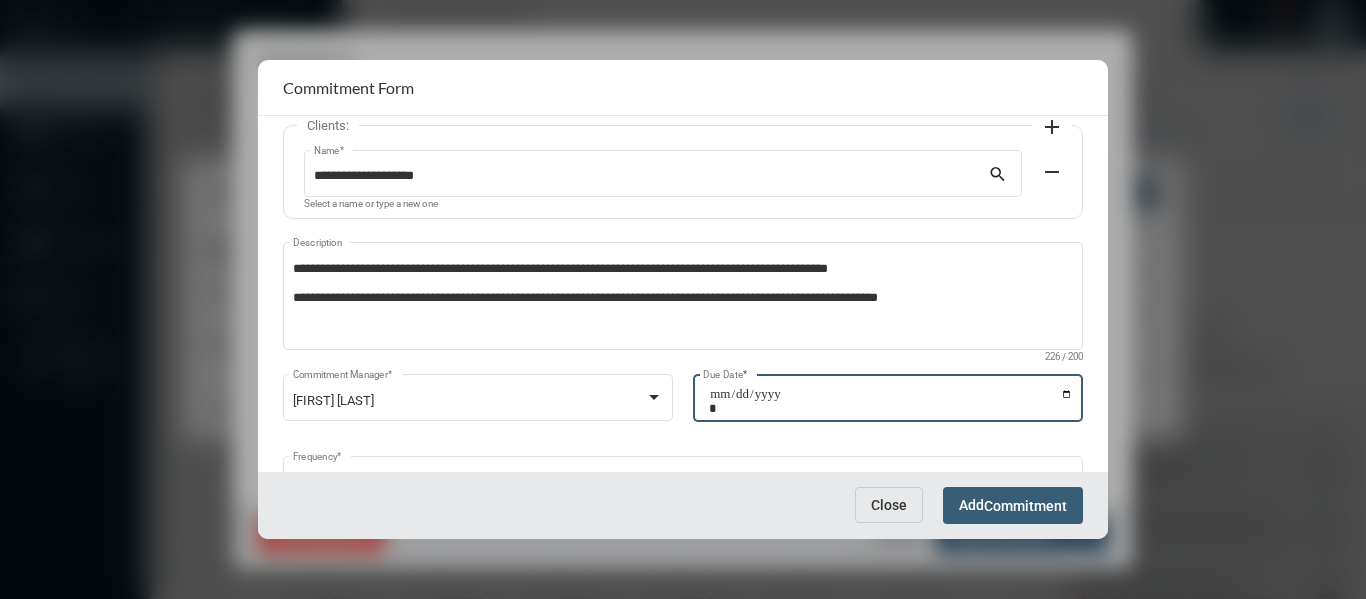click on "Commitment" at bounding box center [1025, 506] 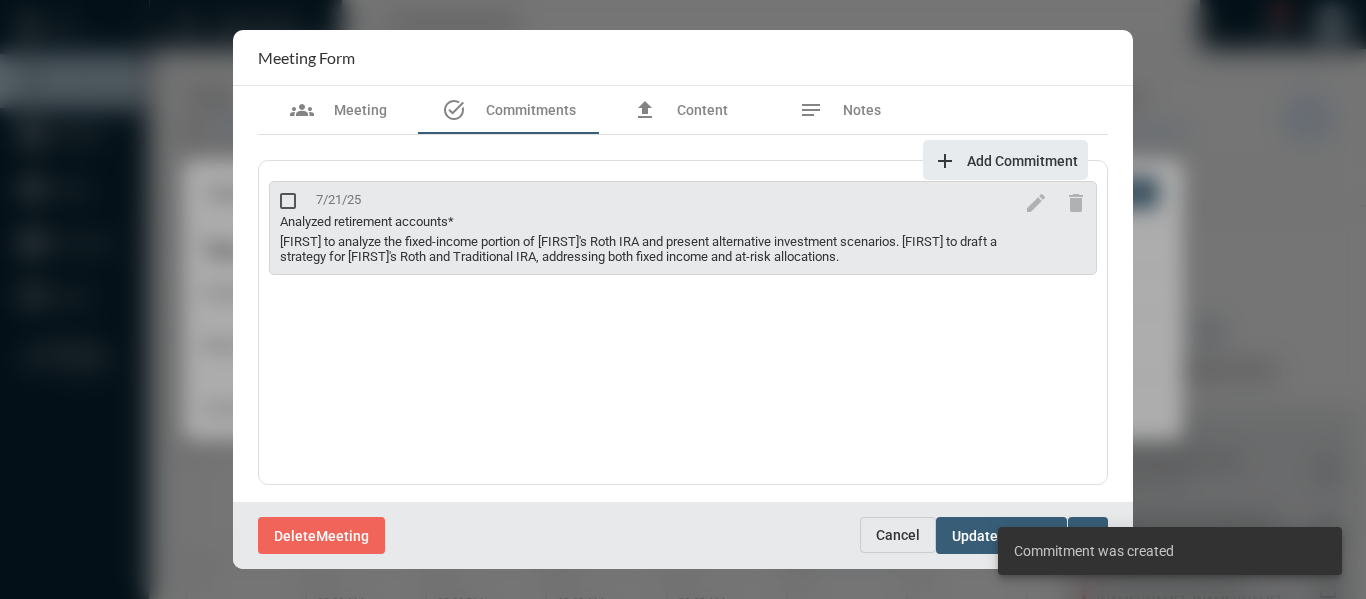 click on "add" at bounding box center [945, 161] 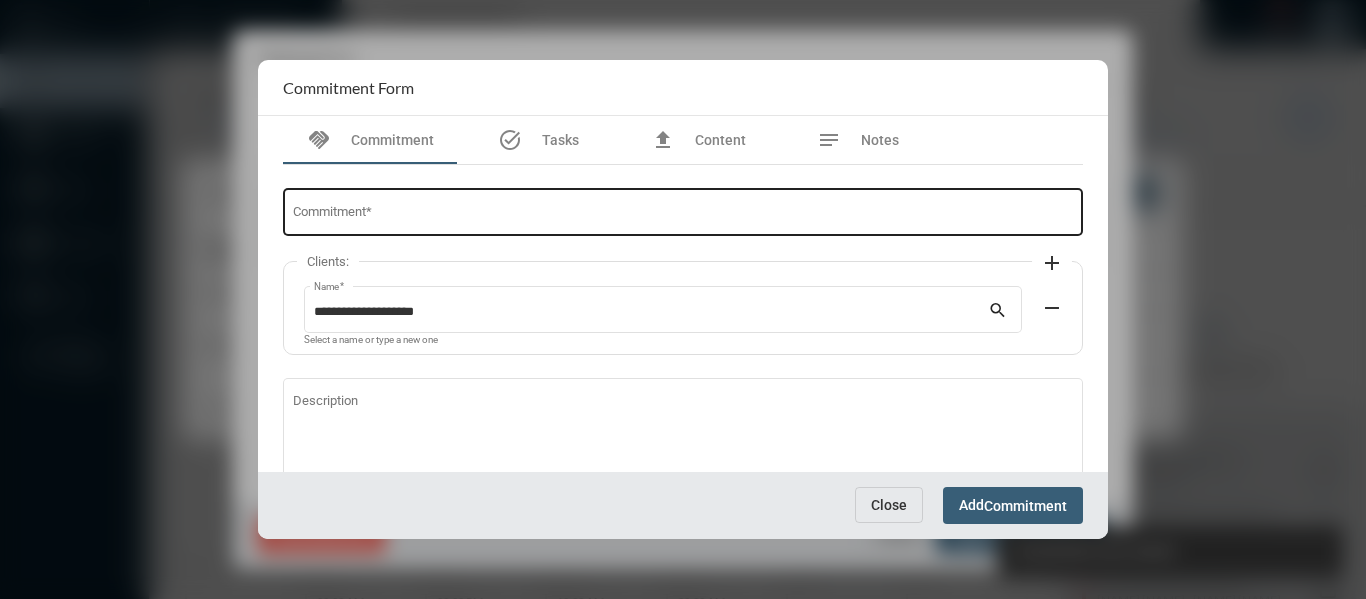 click on "Commitment  *" at bounding box center (683, 215) 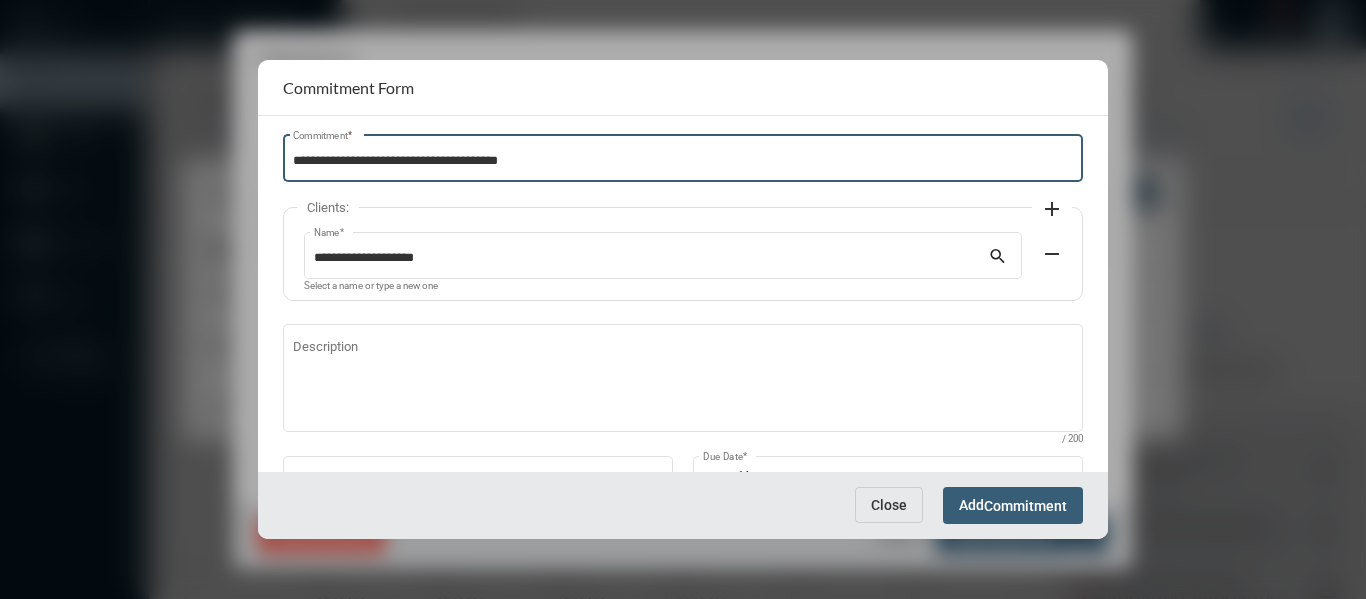 scroll, scrollTop: 136, scrollLeft: 0, axis: vertical 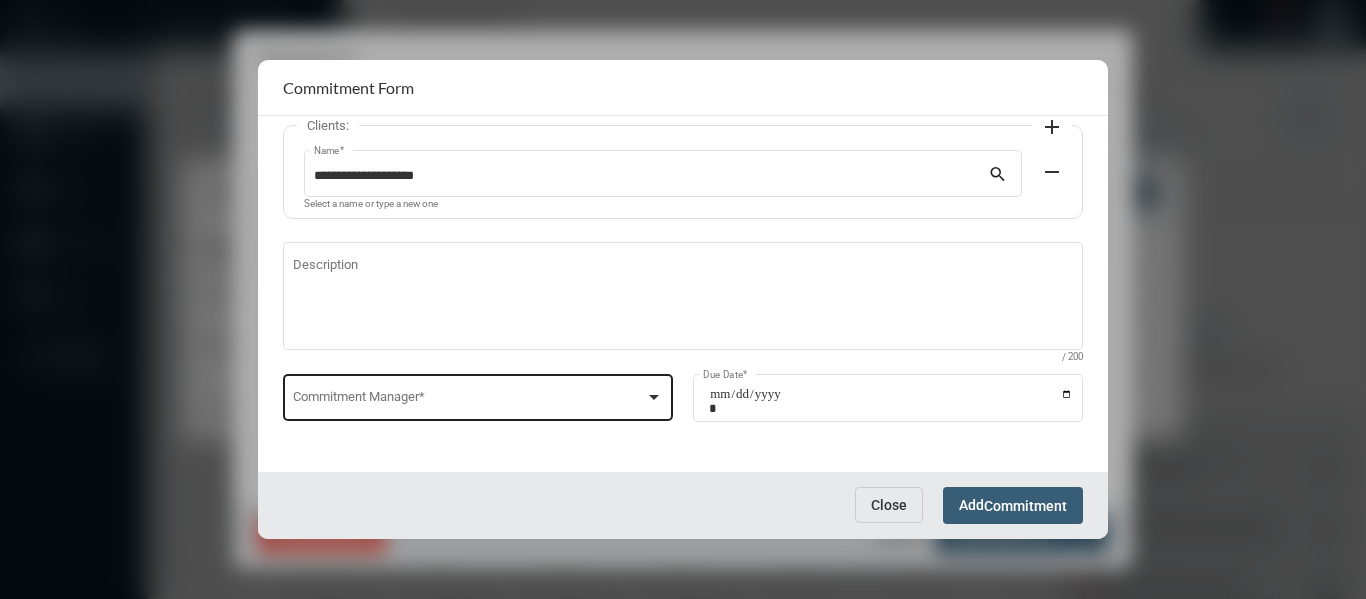 type on "**********" 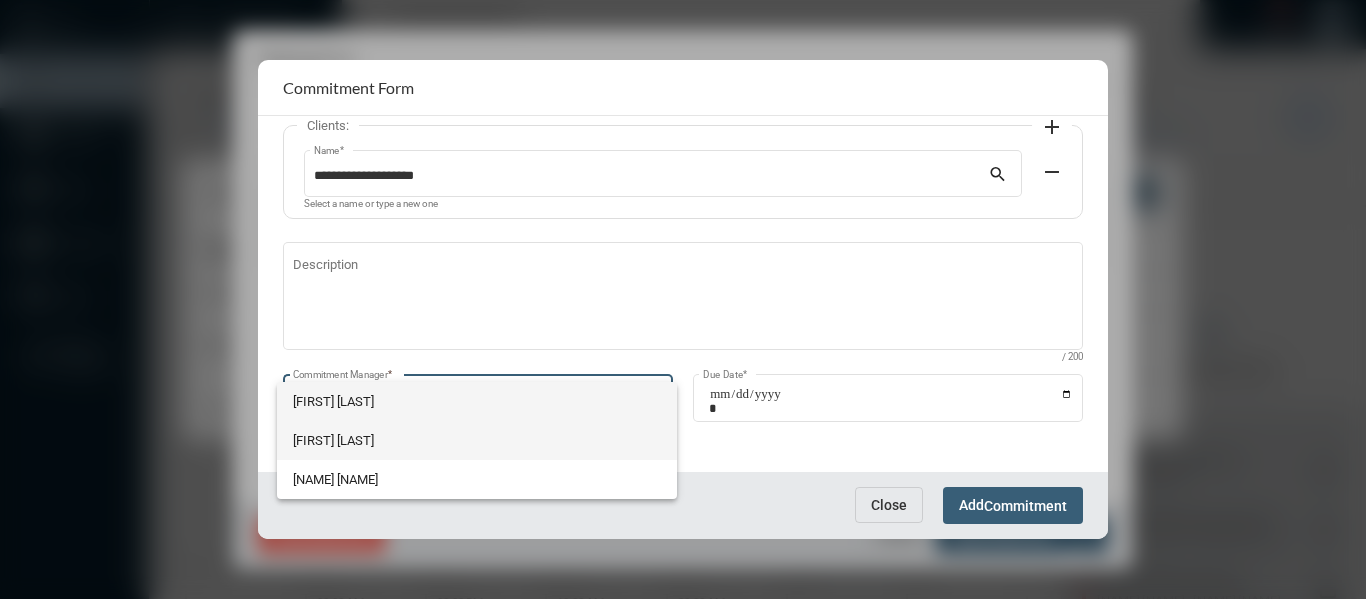 click on "[FIRST] [LAST]" at bounding box center [477, 440] 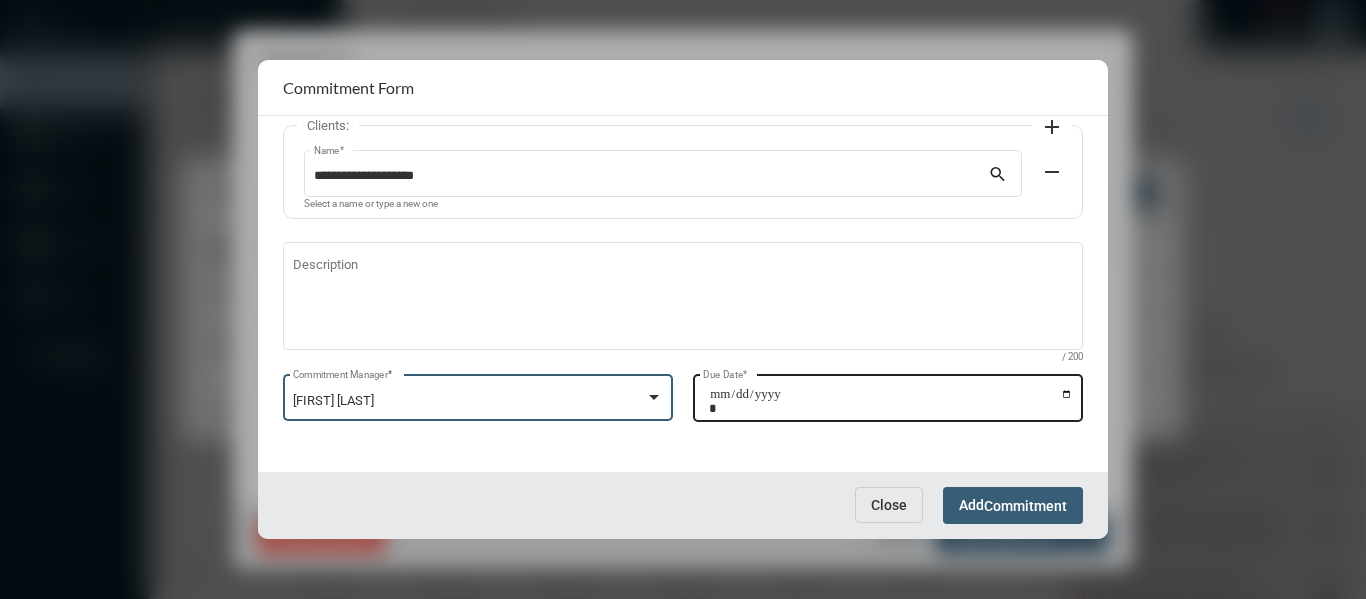 click on "Due Date  *" at bounding box center (891, 401) 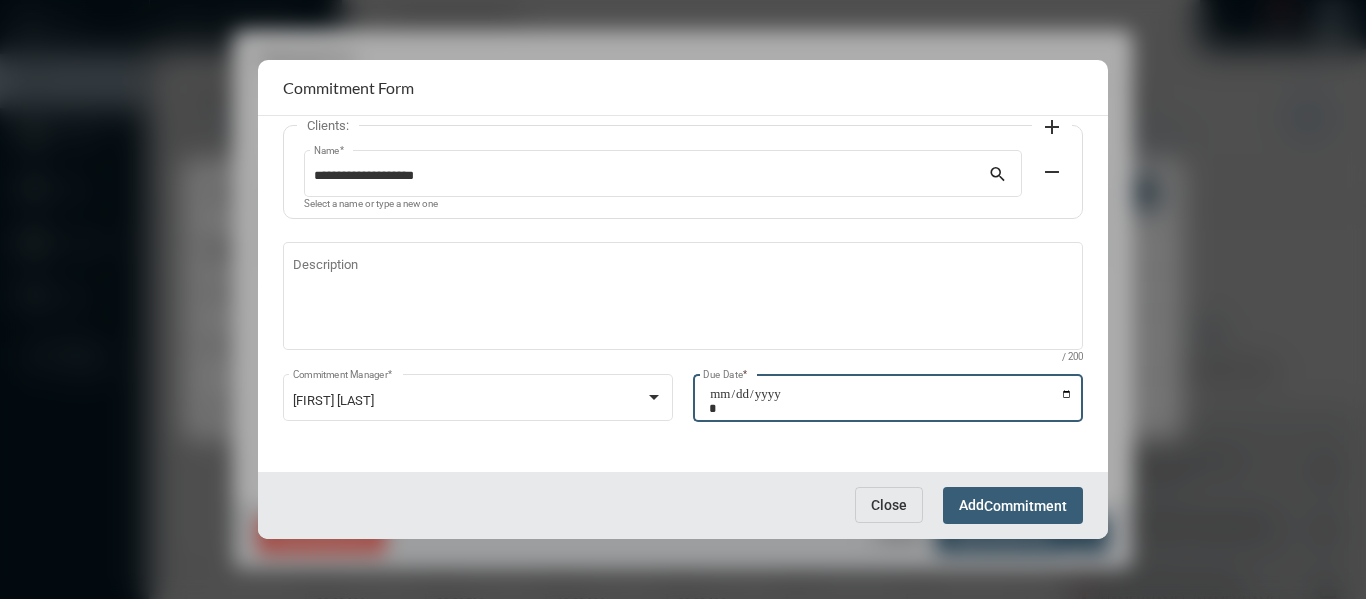 type on "**********" 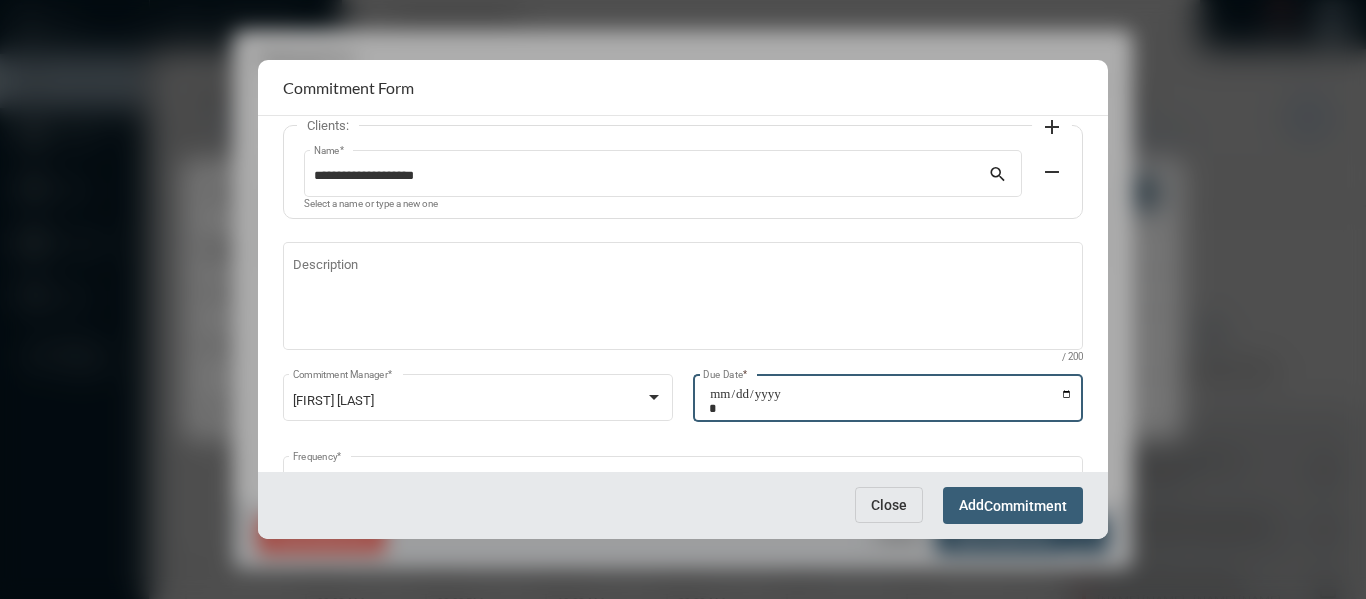click on "Commitment" at bounding box center [1025, 506] 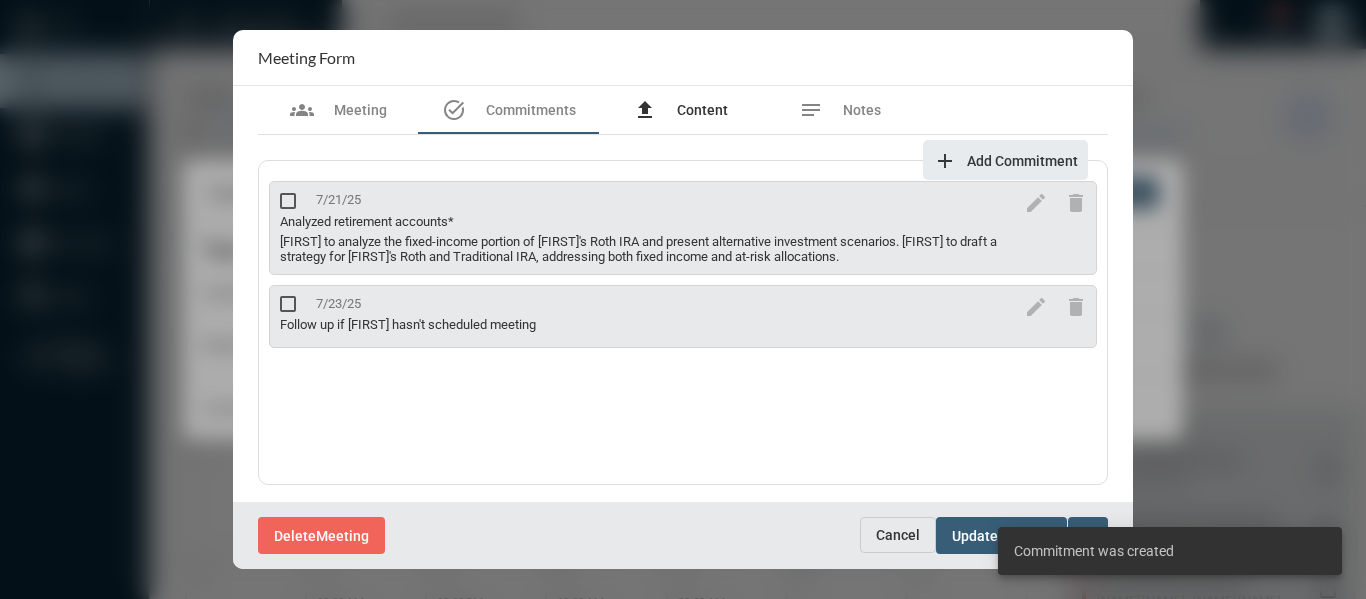 click on "Content" at bounding box center [702, 110] 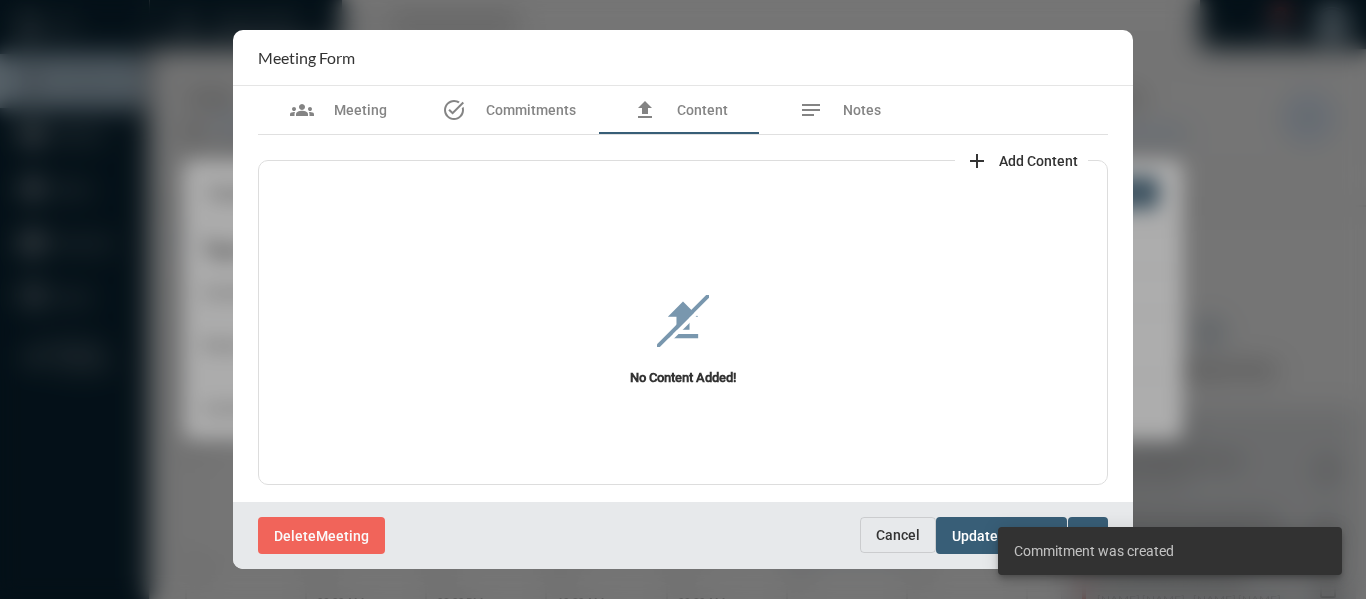 click on "add" at bounding box center (977, 161) 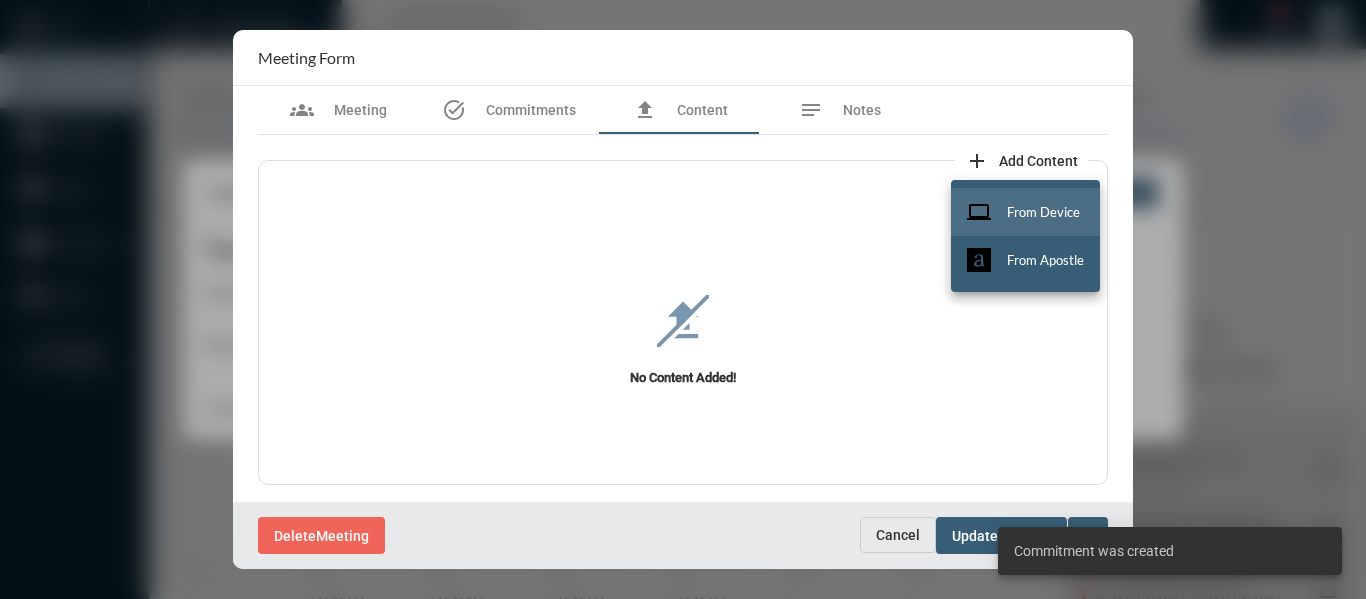 click on "From Device" at bounding box center (1043, 212) 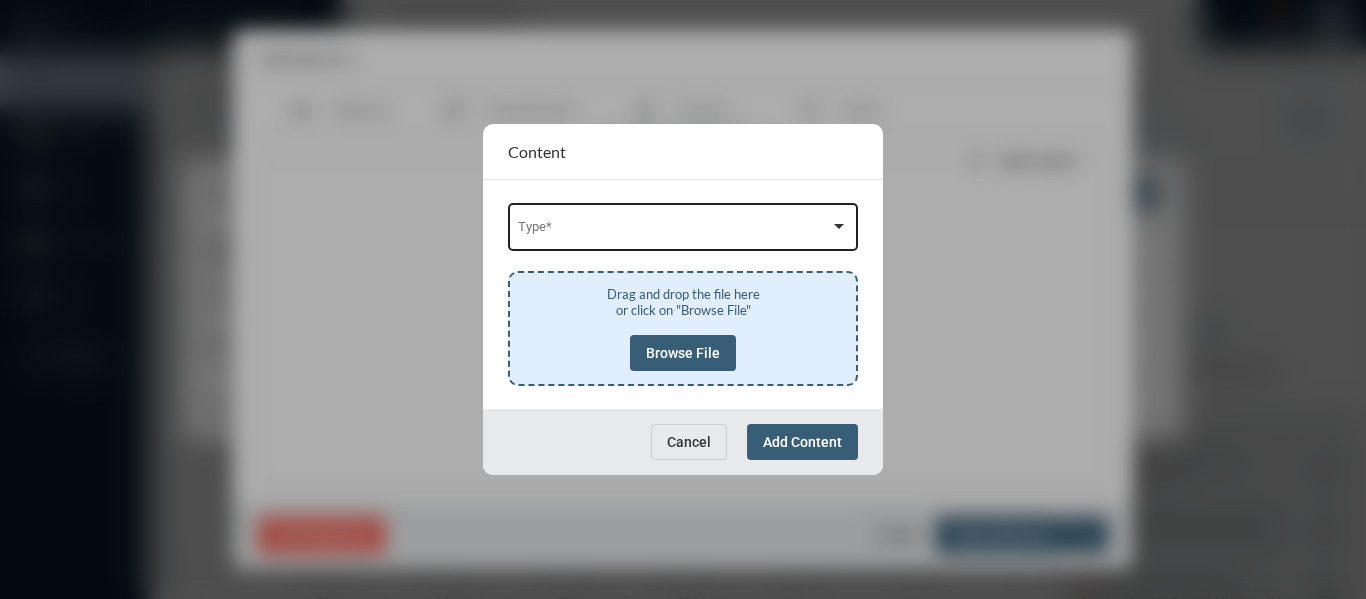 click on "Type  *" at bounding box center [683, 225] 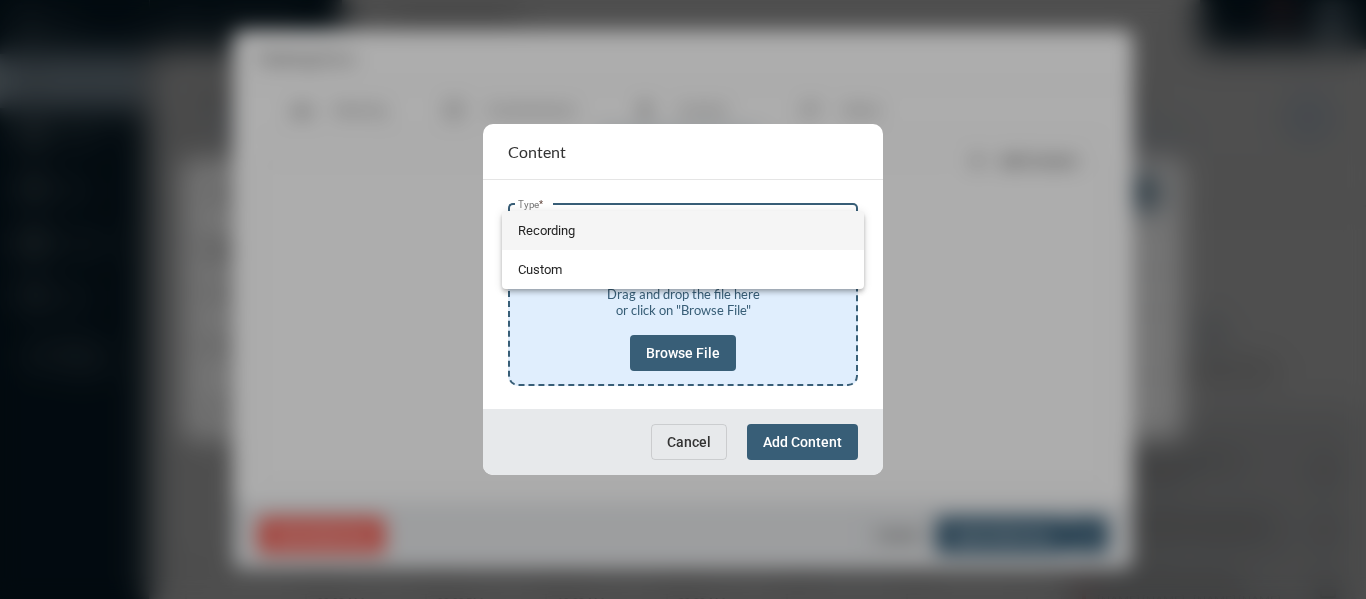 click on "Recording" at bounding box center (683, 230) 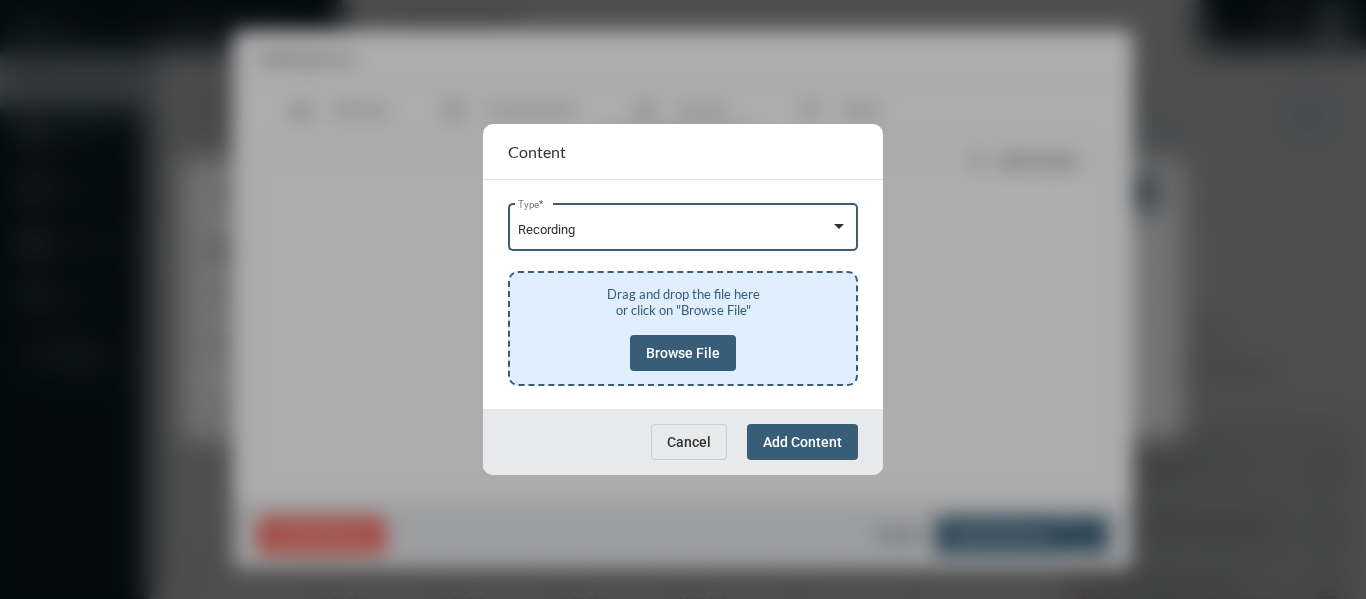 click on "Browse File" 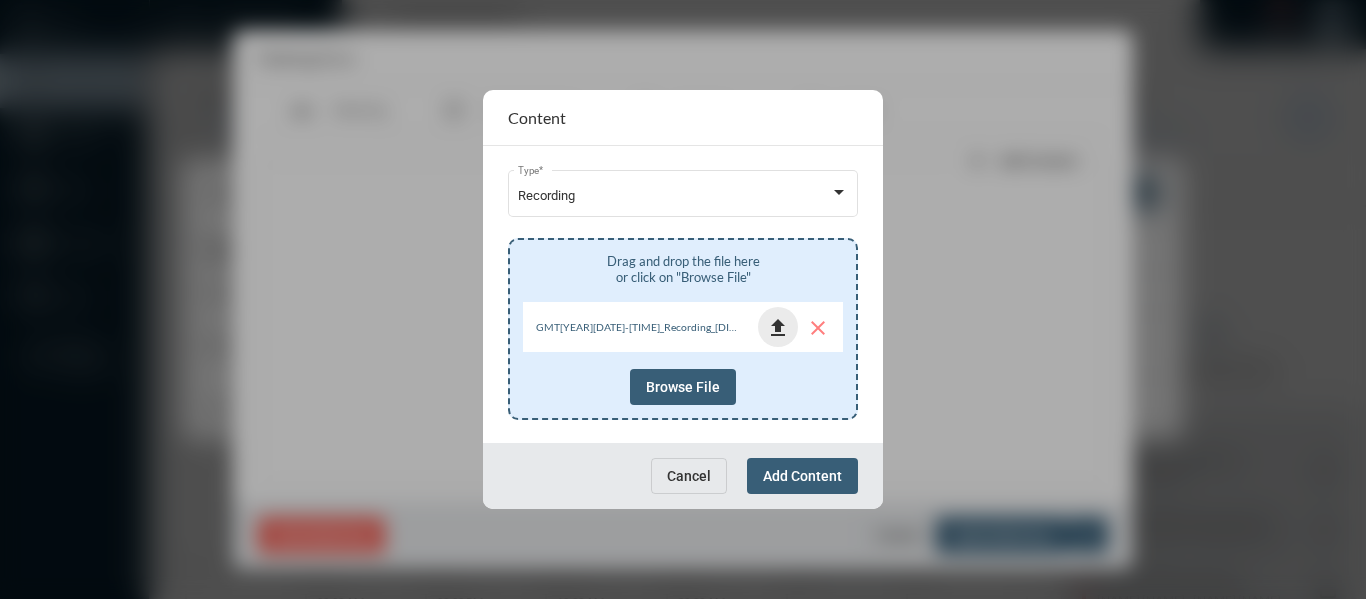 click on "file_upload" 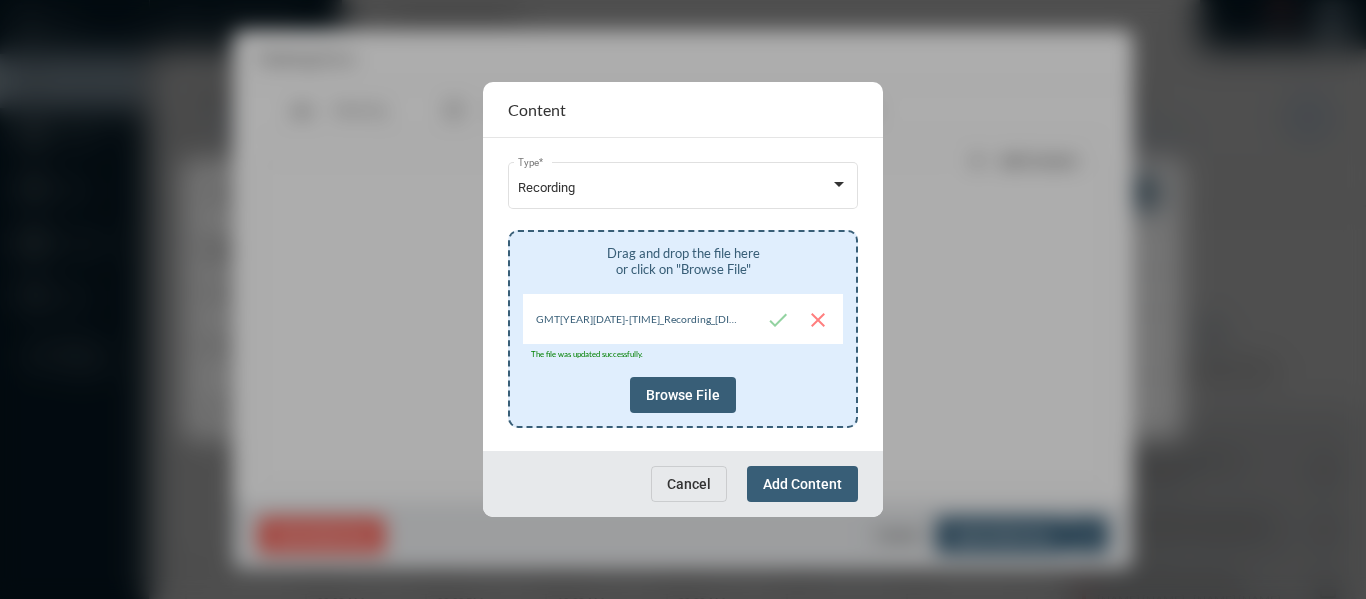 click on "Add Content" at bounding box center (802, 484) 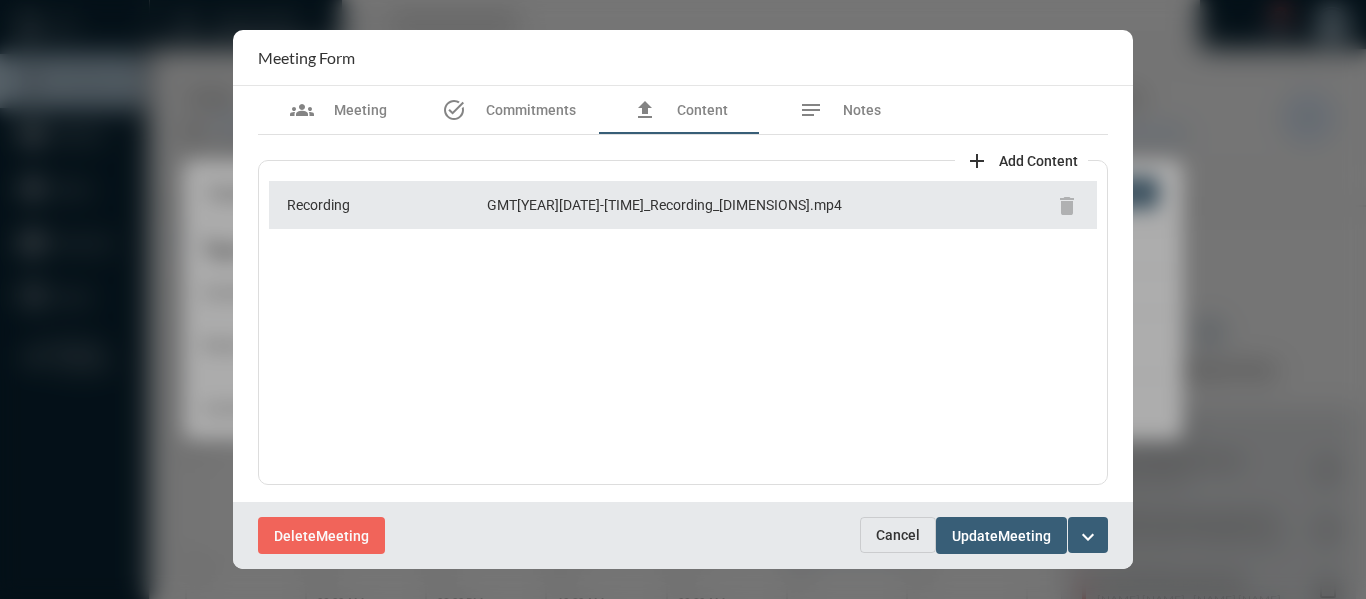 click on "expand_more" at bounding box center (1088, 537) 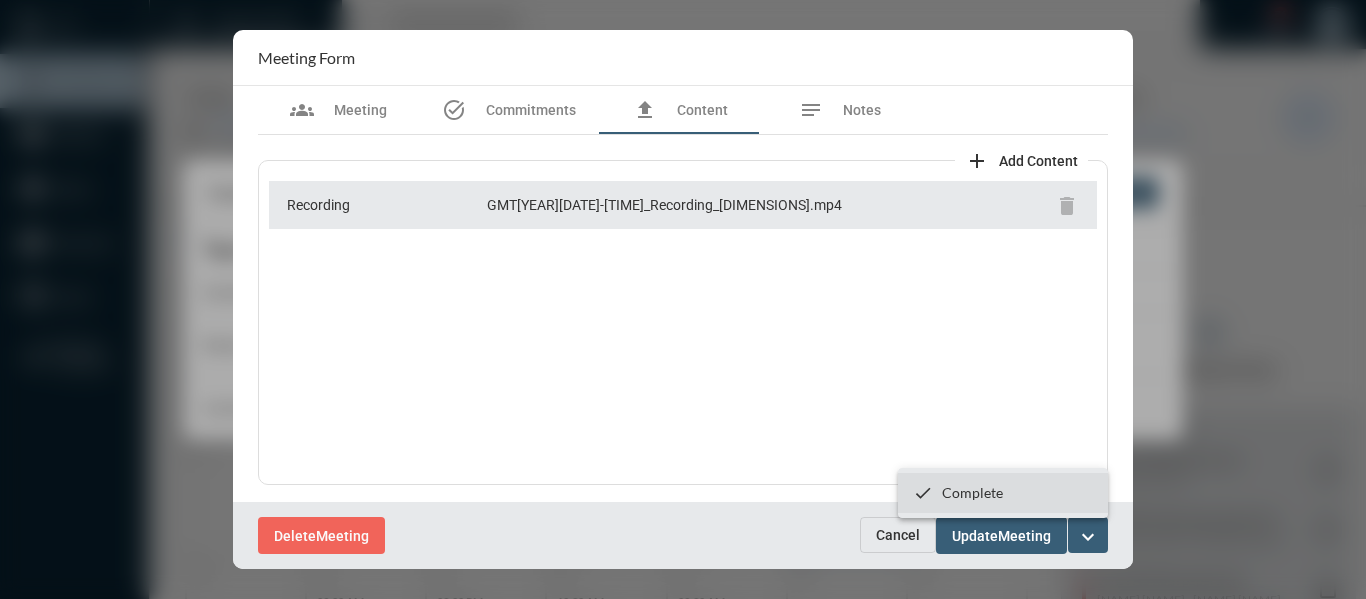 click on "Complete" at bounding box center (972, 492) 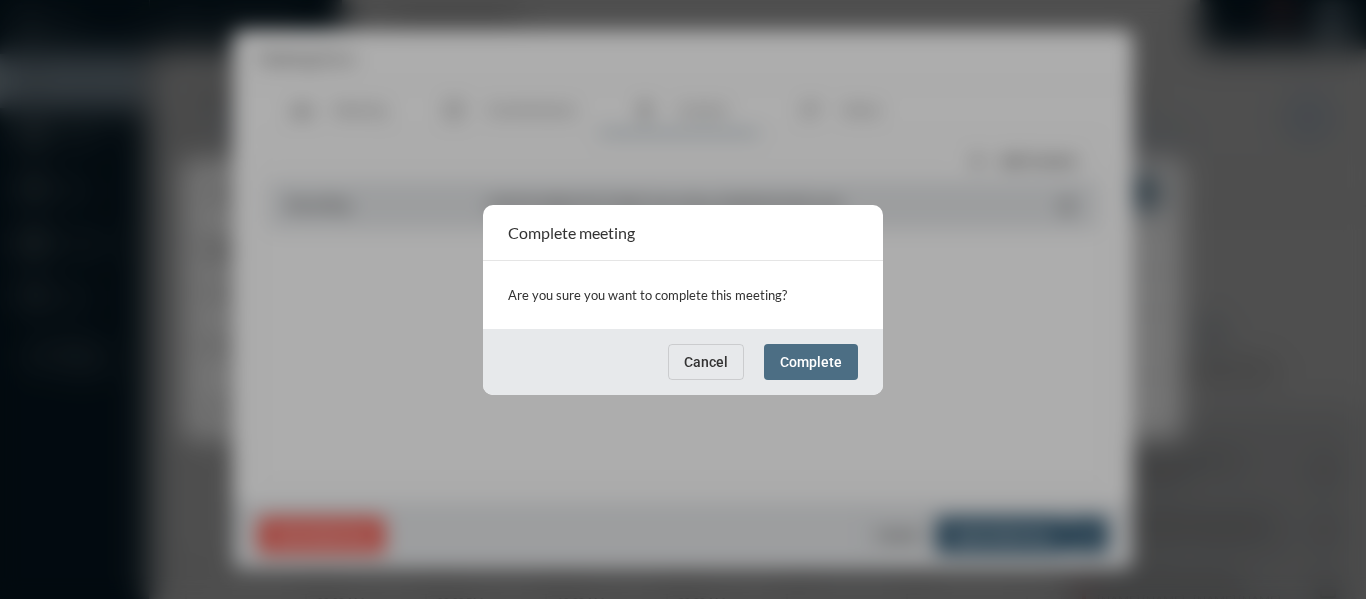 click on "Complete" at bounding box center (811, 362) 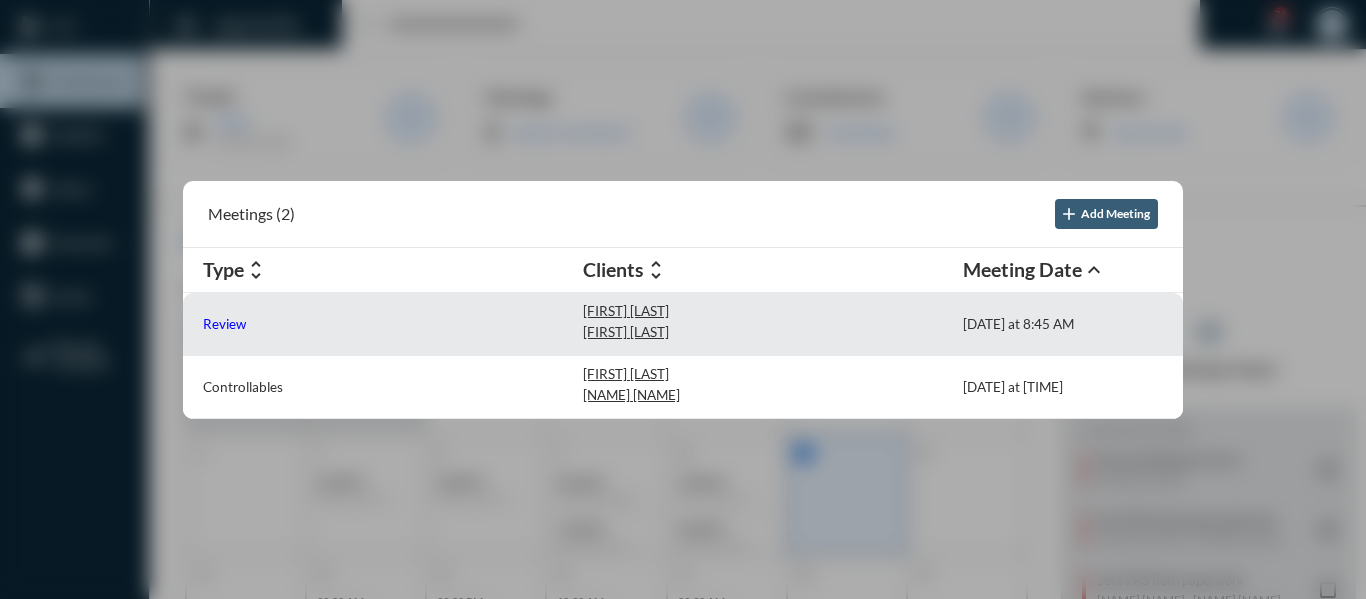 click on "Review" at bounding box center [224, 324] 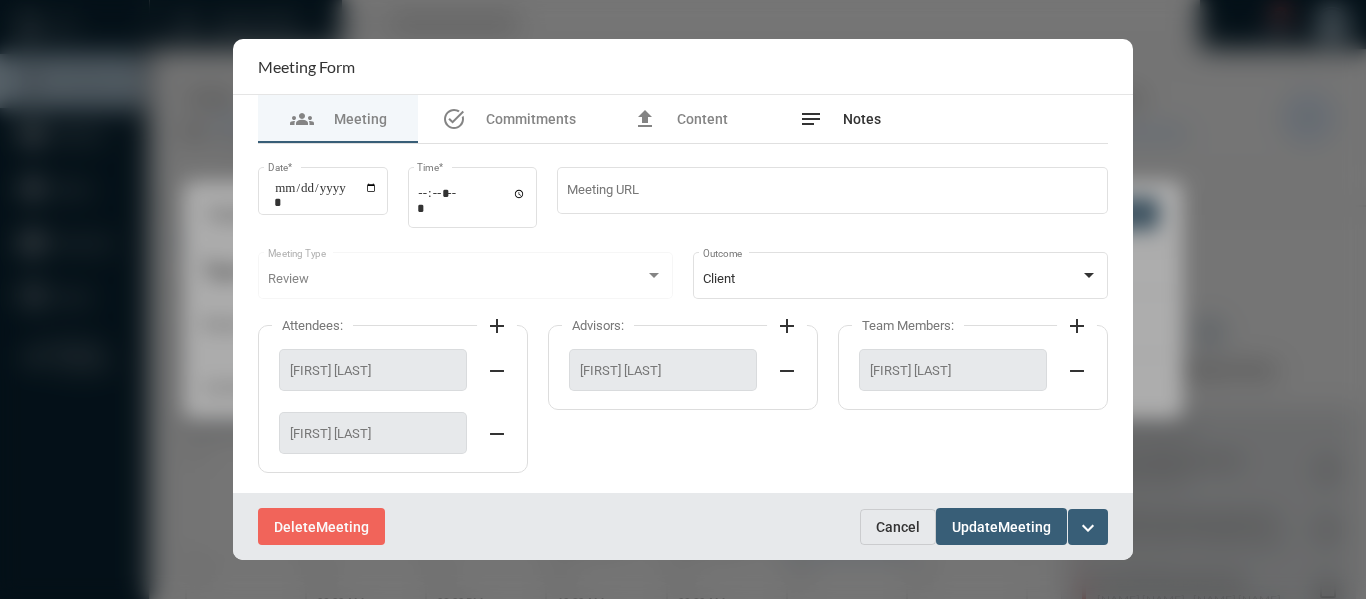 click on "Notes" at bounding box center [862, 119] 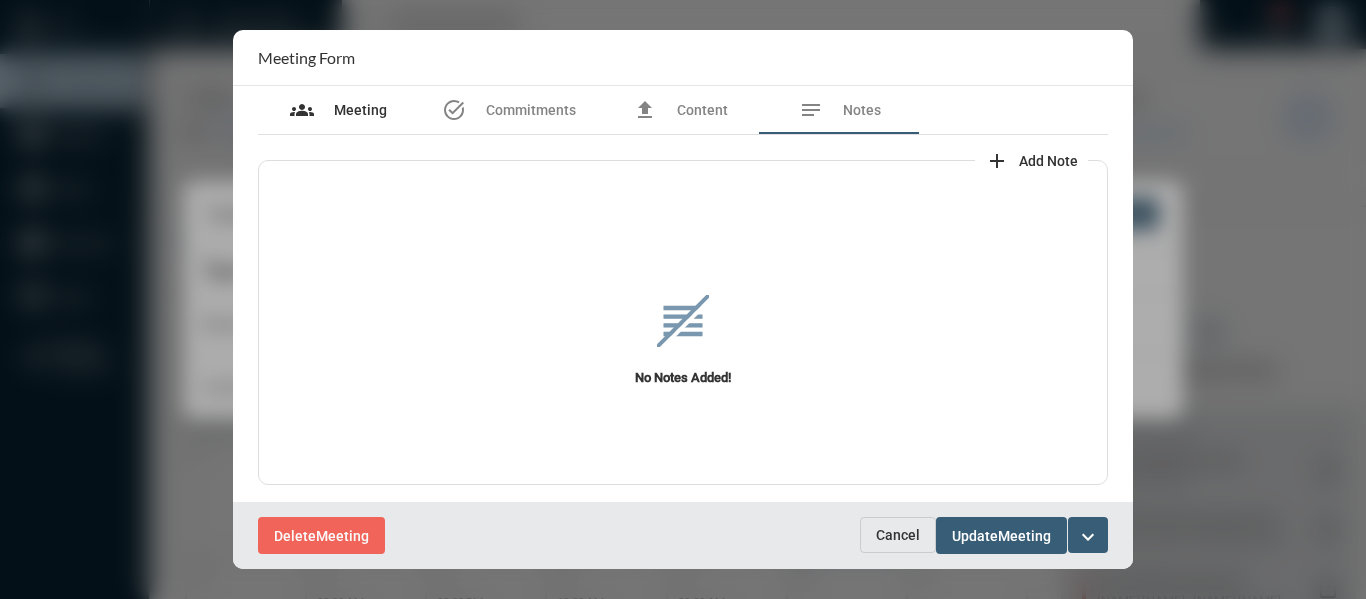 click on "groups Meeting" at bounding box center [338, 110] 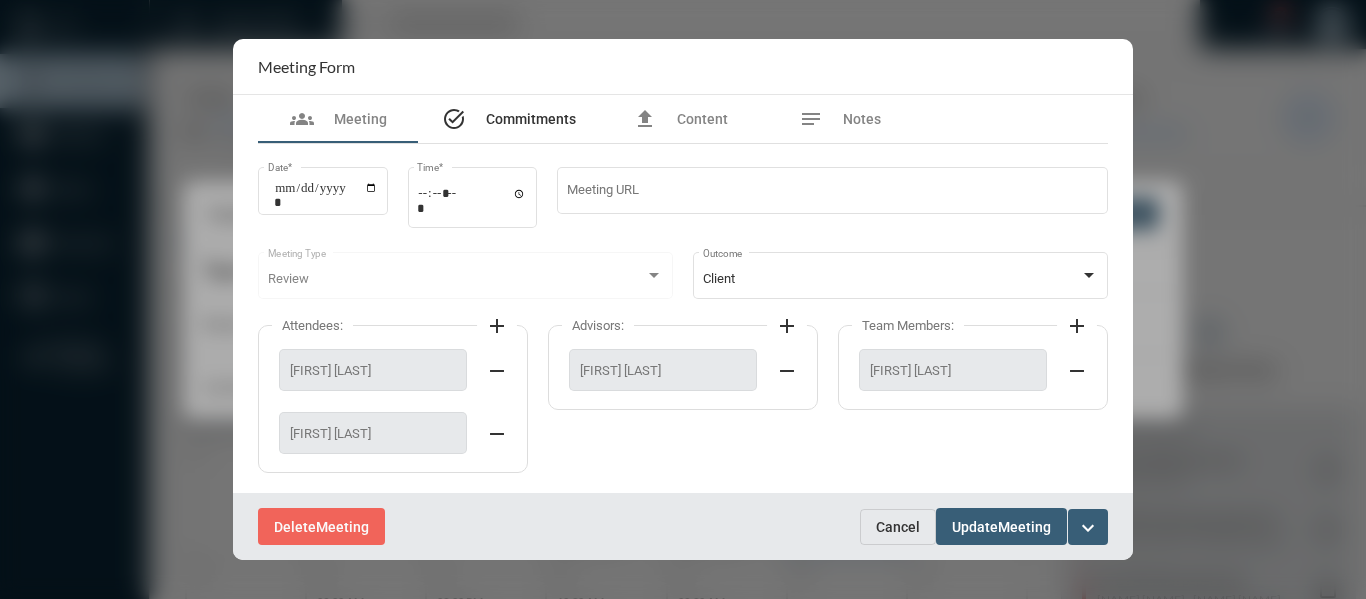 click on "Commitments" at bounding box center [531, 119] 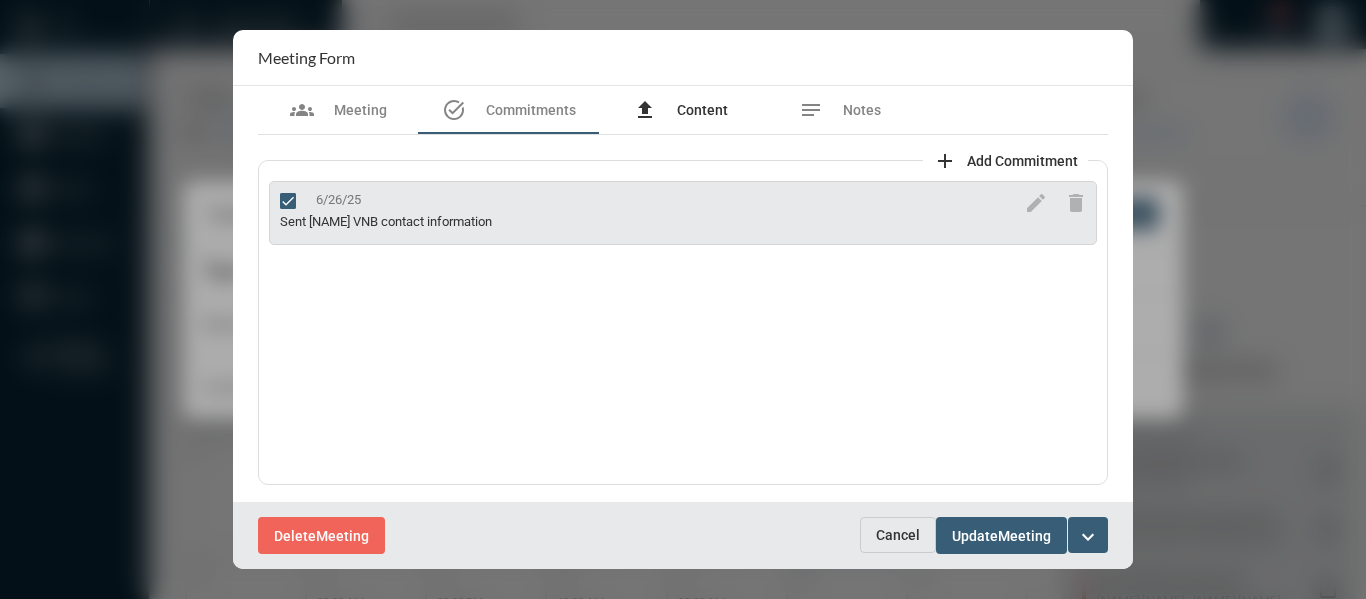 click on "Content" at bounding box center (702, 110) 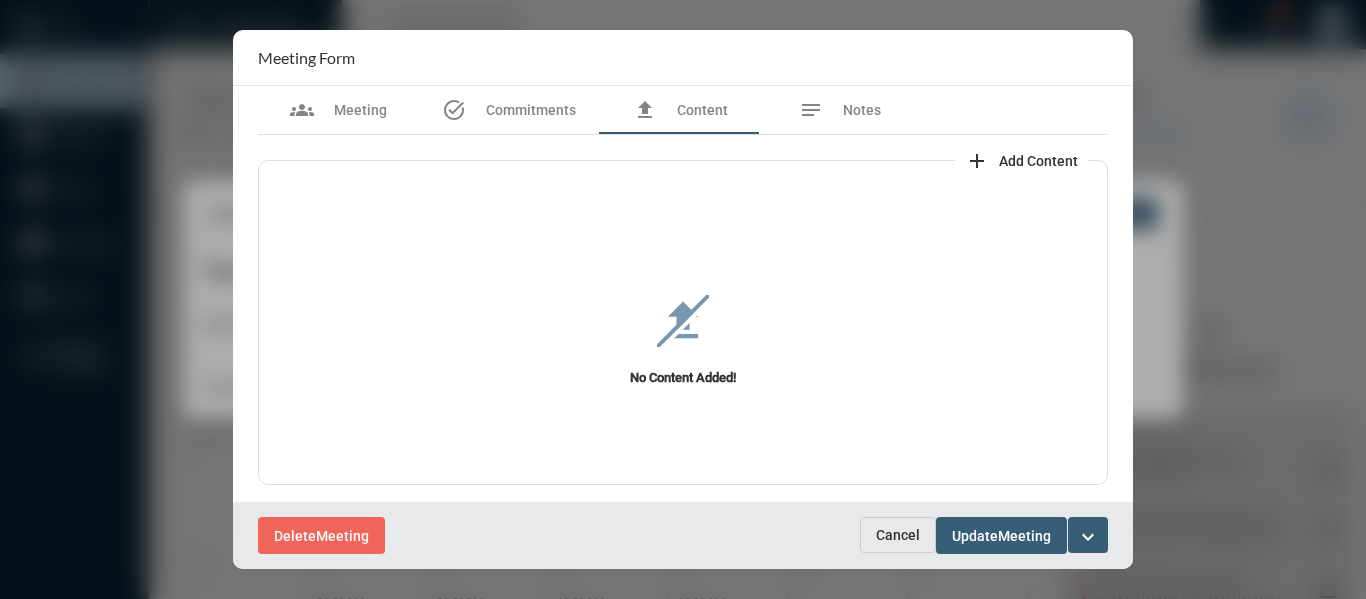 click on "add" at bounding box center (977, 161) 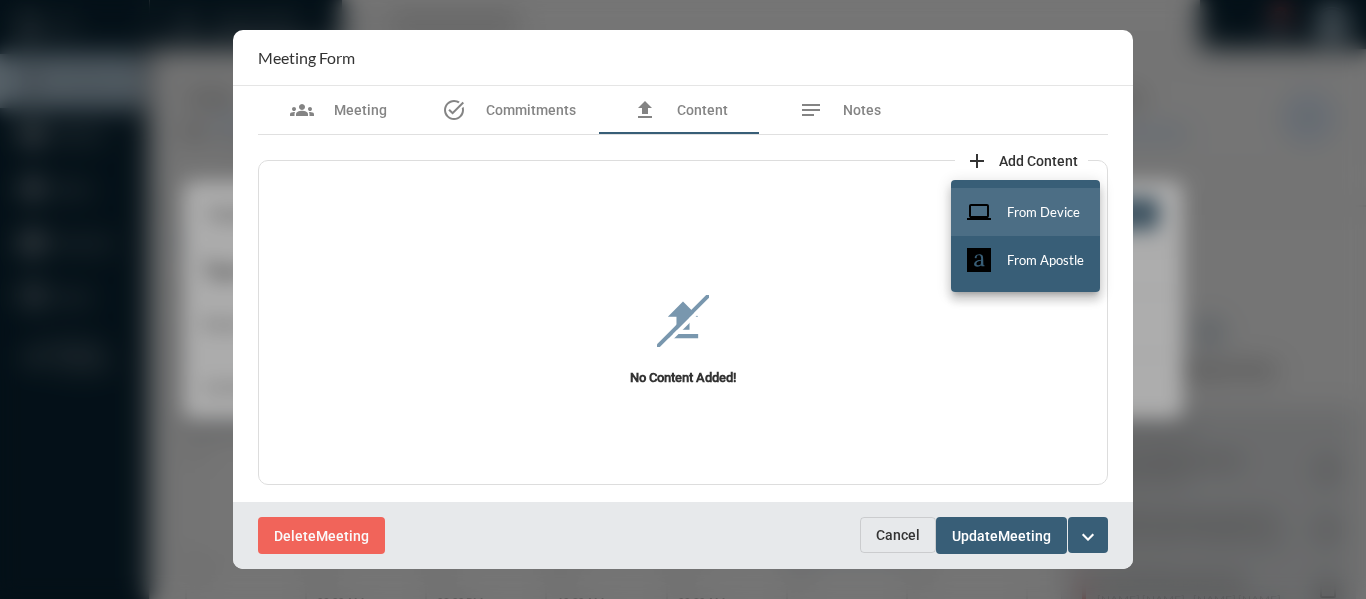click on "From Device" at bounding box center (1043, 212) 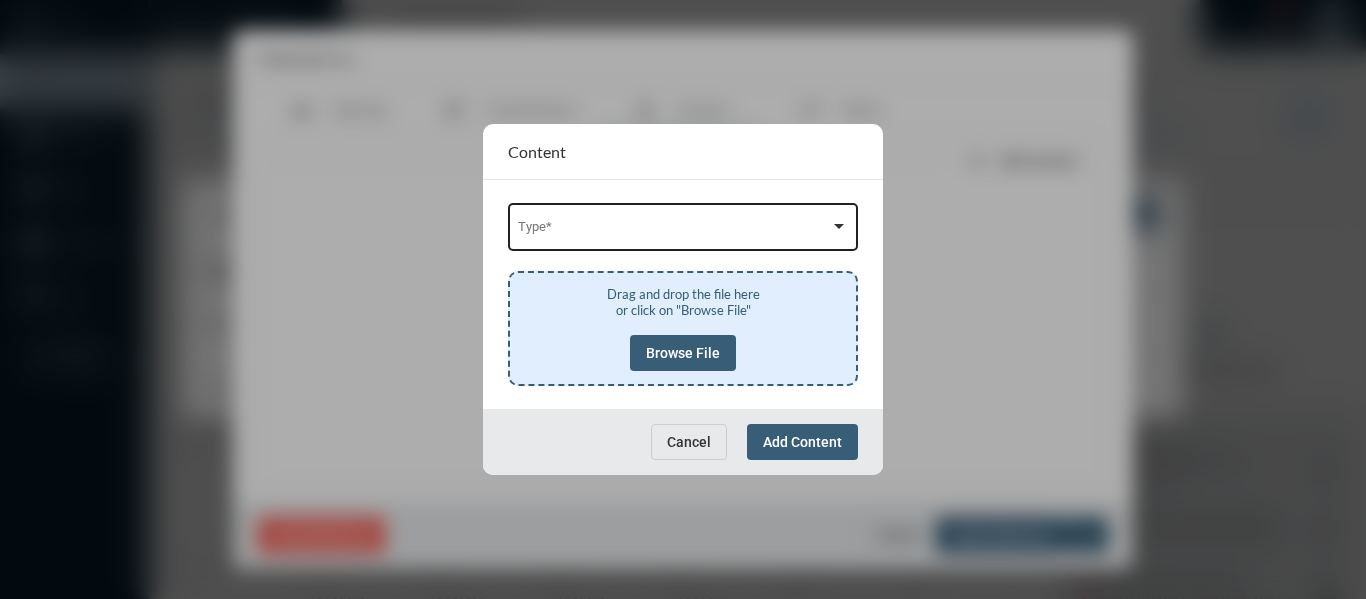 click at bounding box center (674, 230) 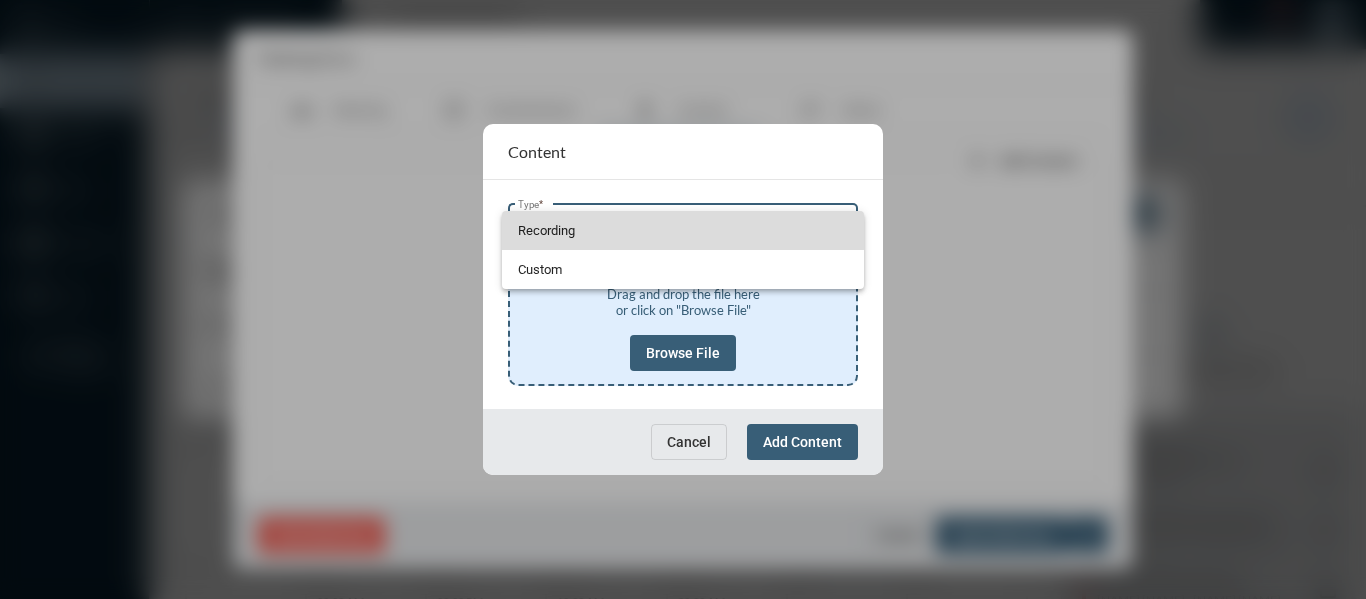 click on "Recording" at bounding box center [683, 230] 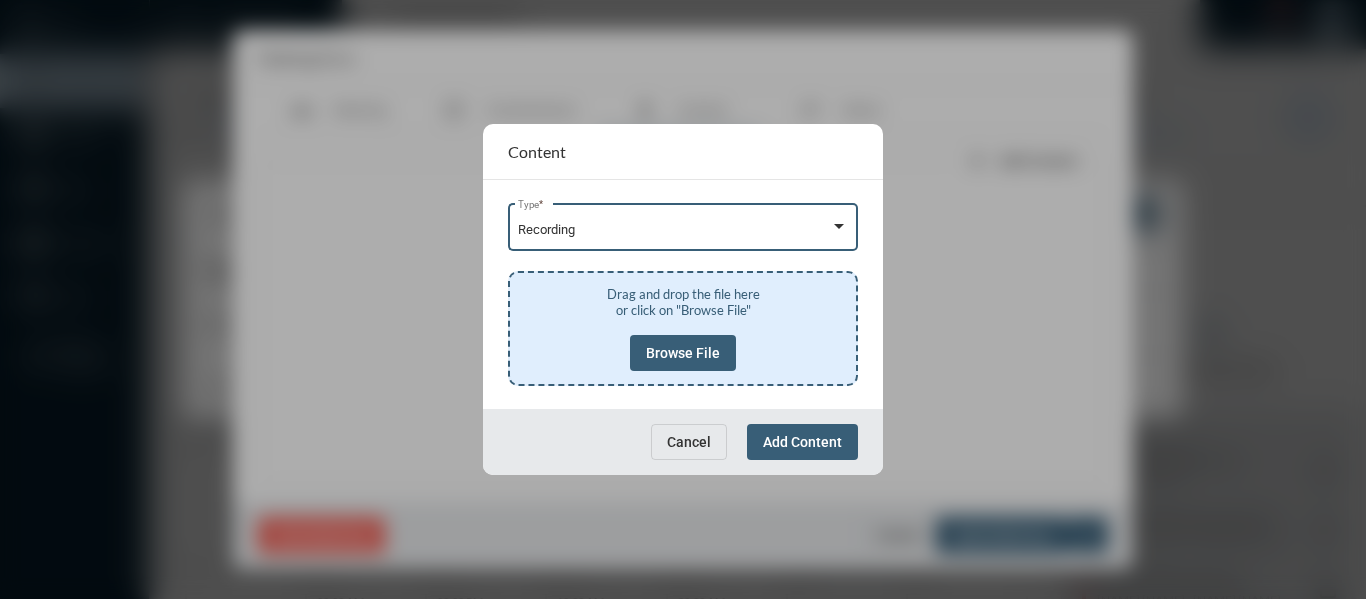 click on "Browse File" 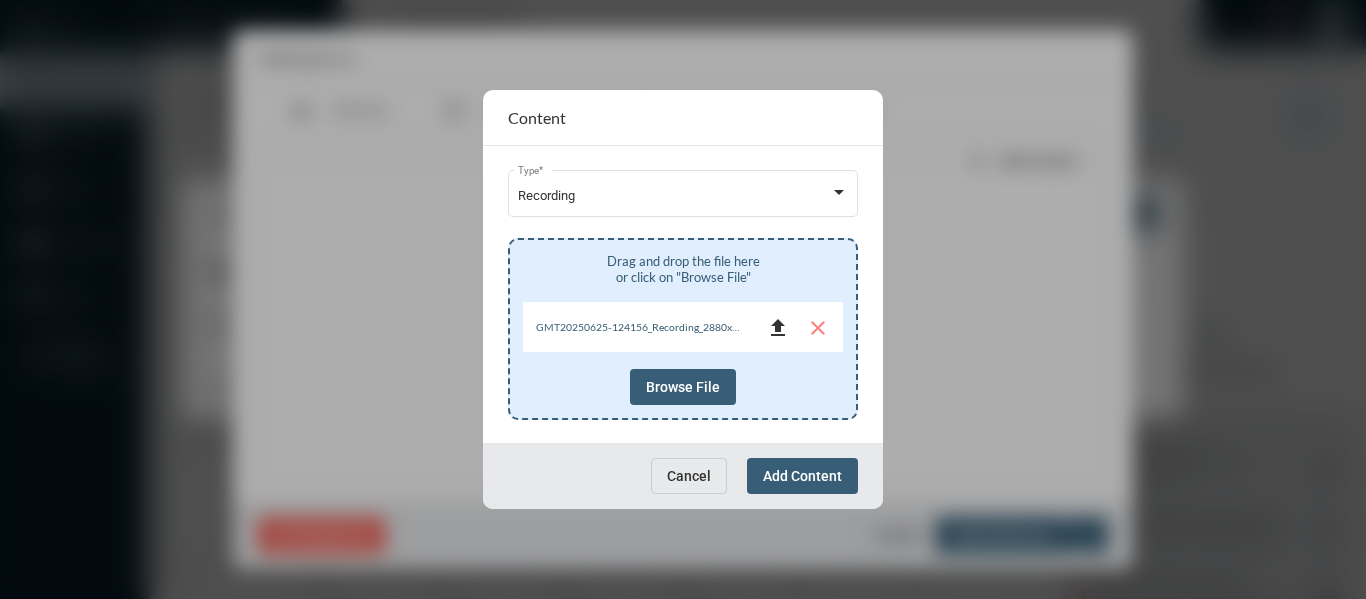 click on "file_upload" 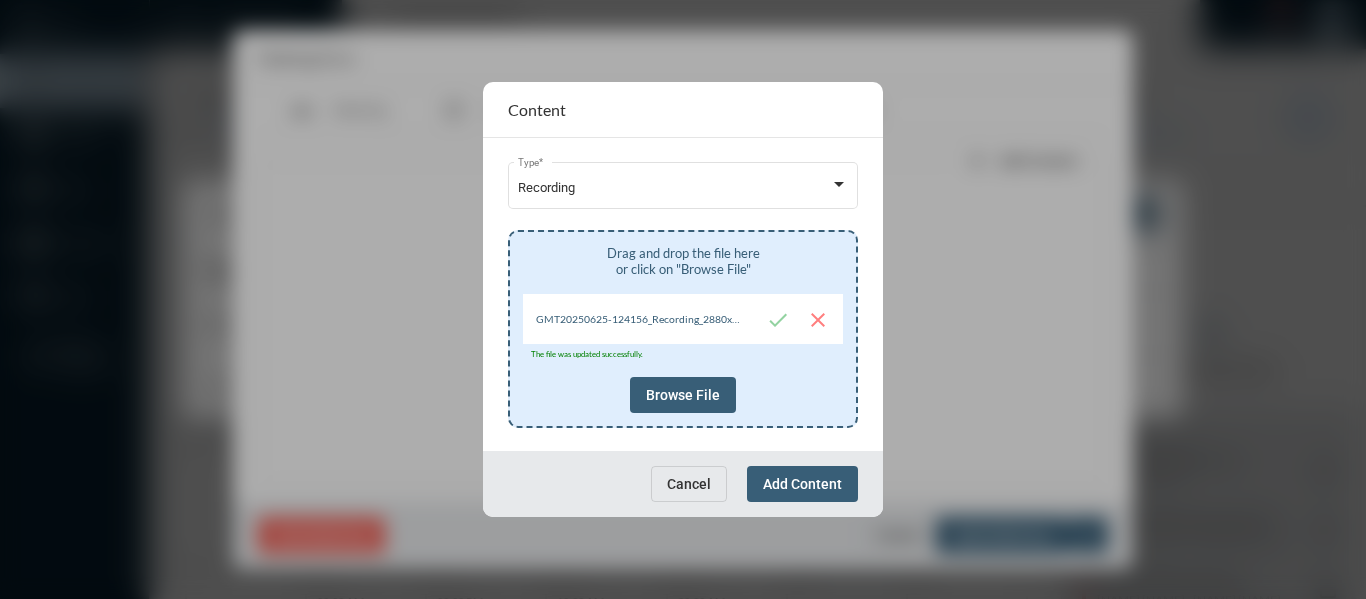 click on "Add Content" at bounding box center [802, 484] 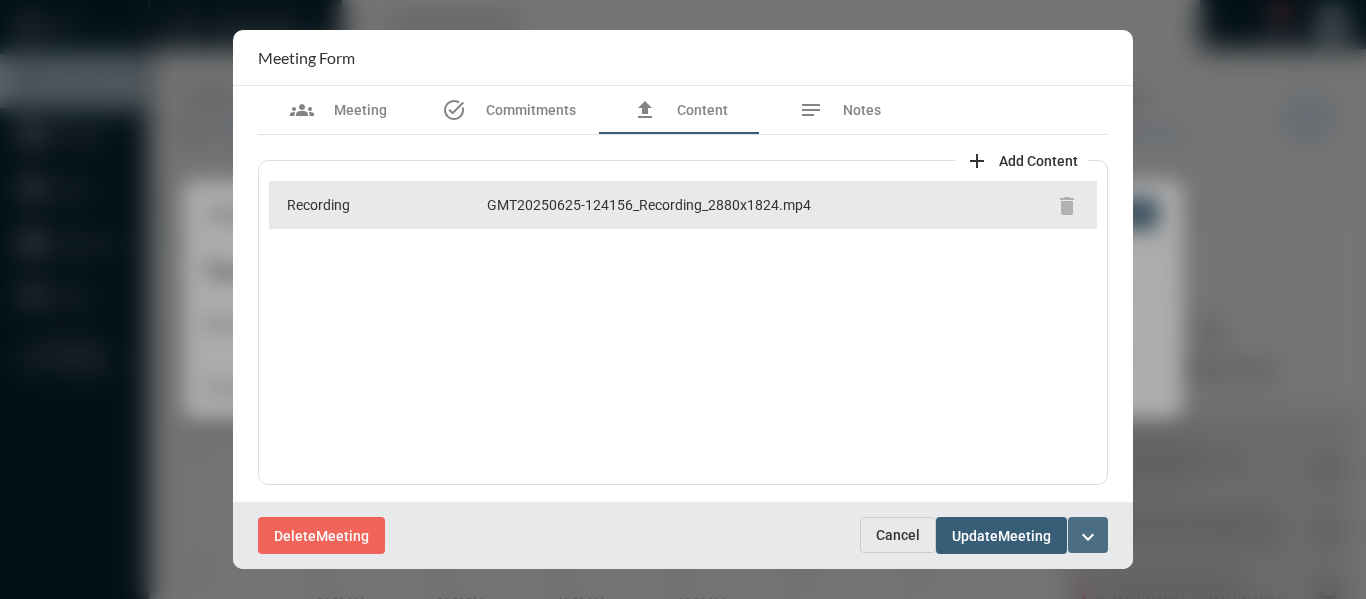 click on "expand_more" at bounding box center (1088, 537) 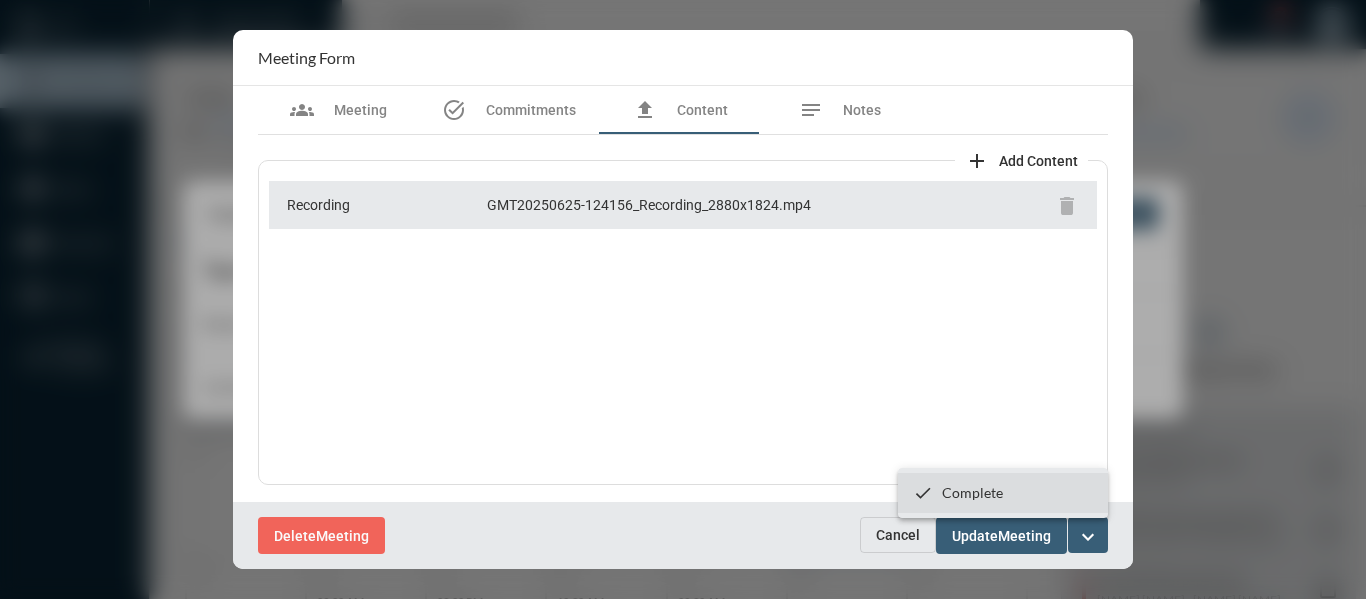 click on "Complete" at bounding box center [972, 492] 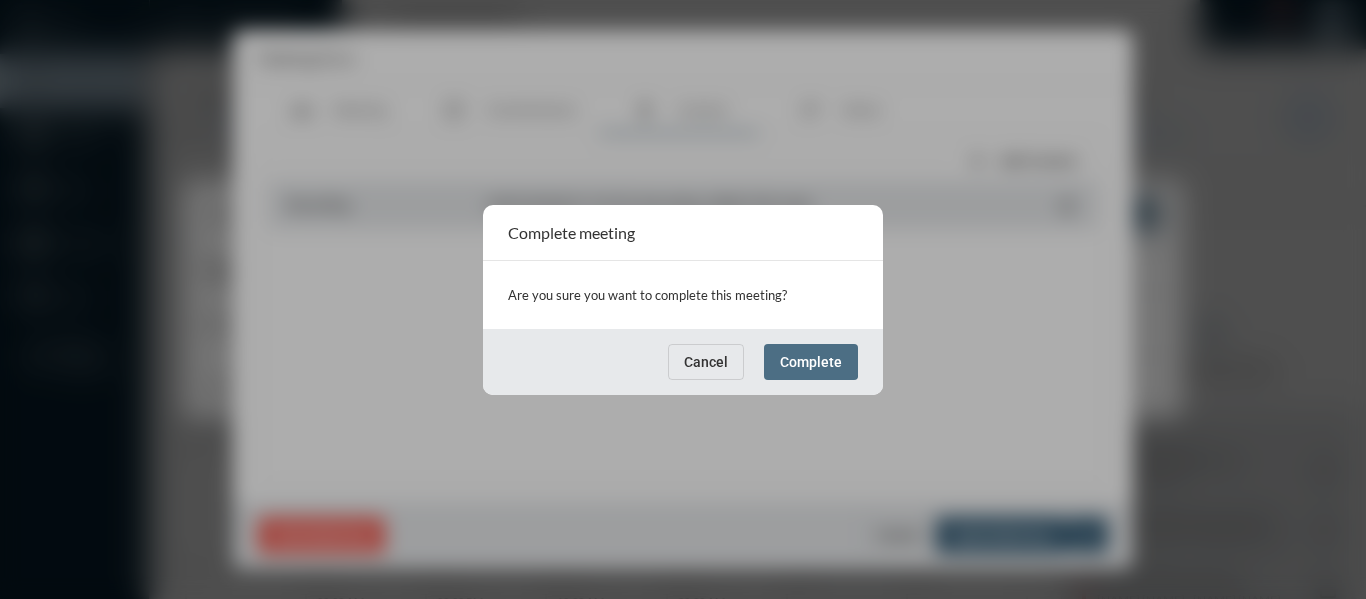 click on "Complete" at bounding box center (811, 362) 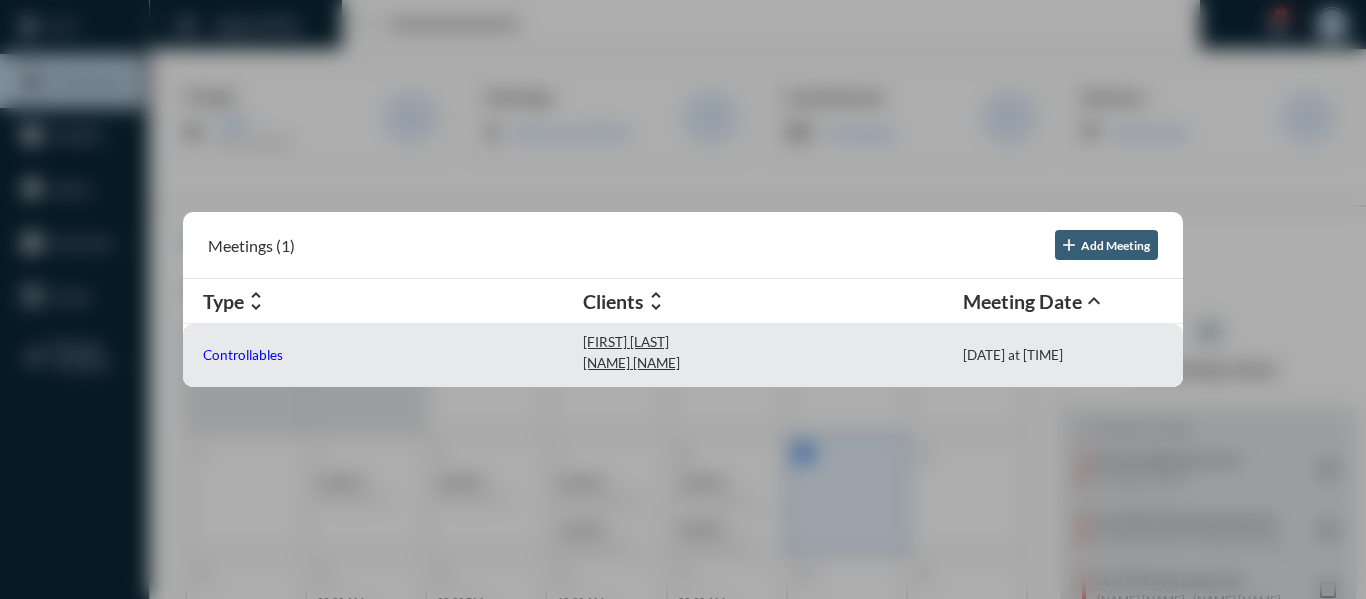 click on "Controllables" at bounding box center [243, 355] 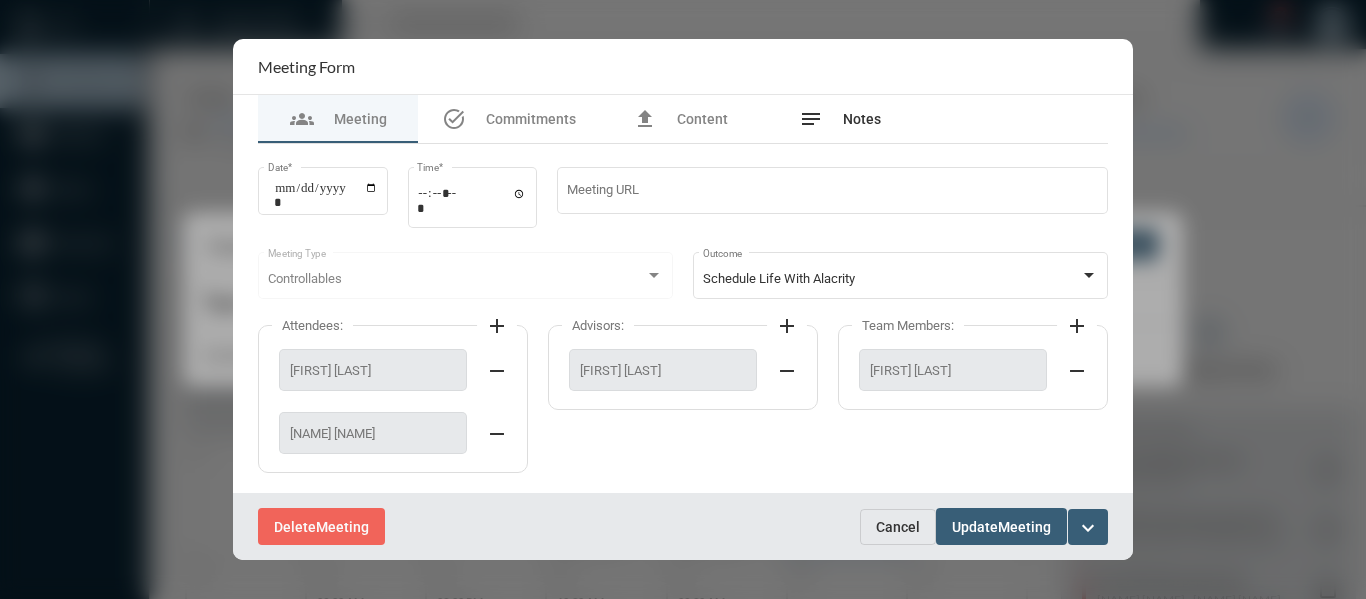 click on "Notes" at bounding box center [862, 119] 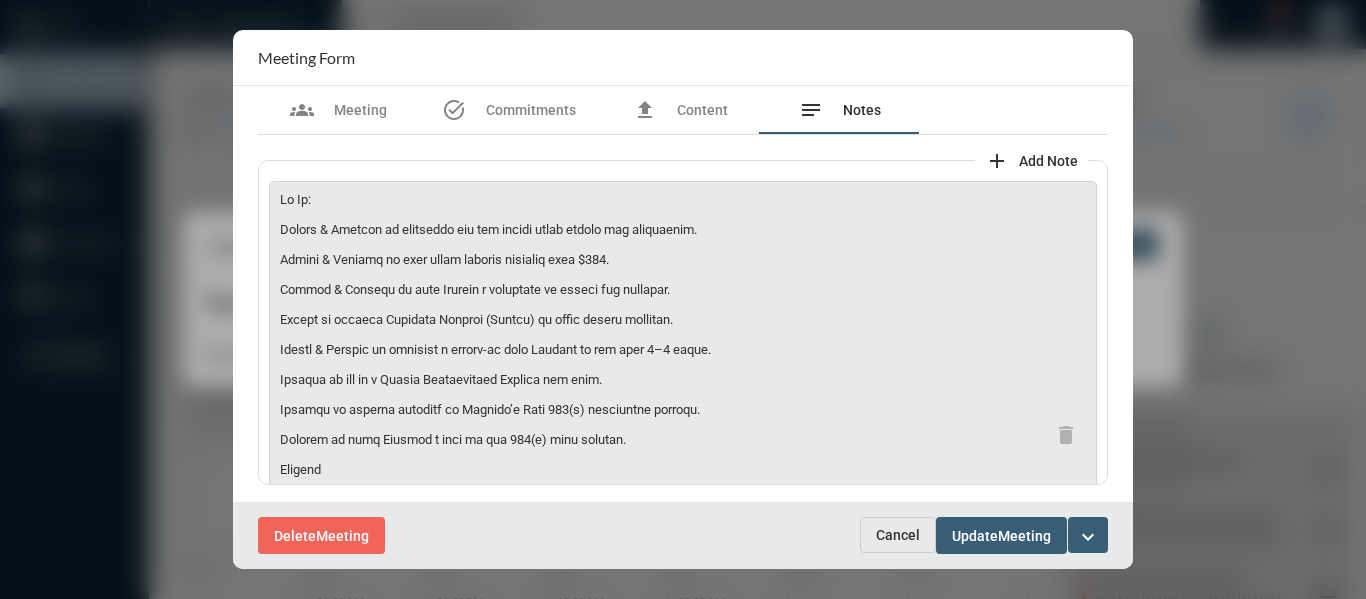 scroll, scrollTop: 100, scrollLeft: 0, axis: vertical 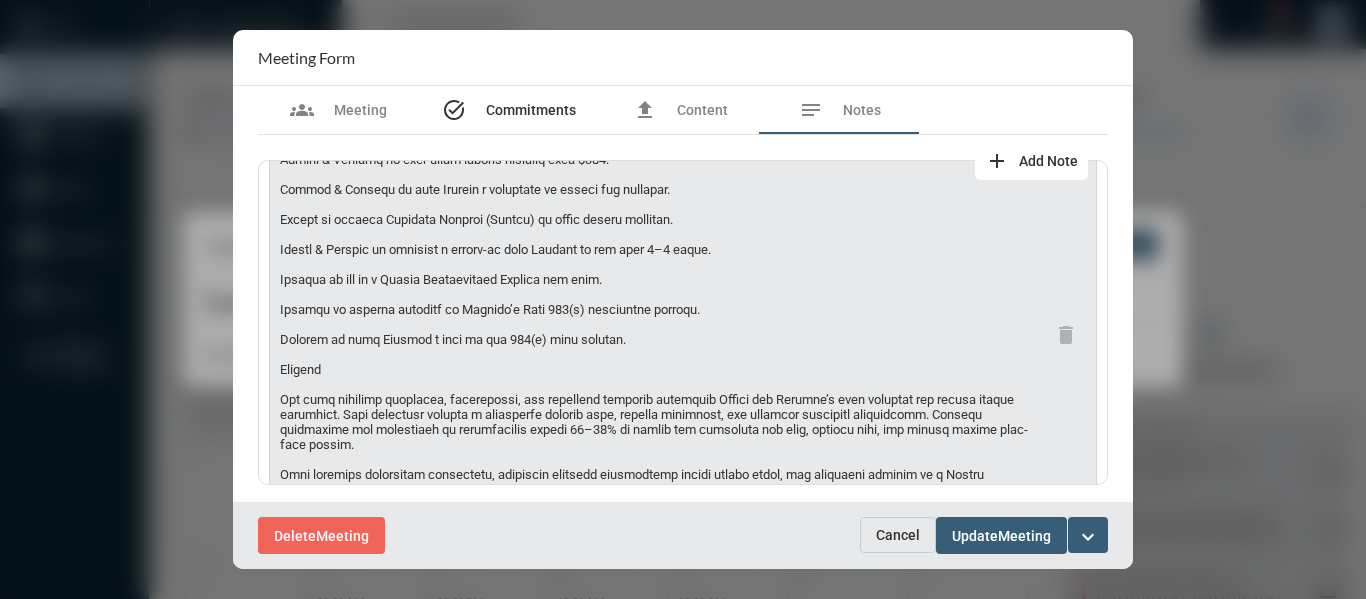 click on "Commitments" at bounding box center (531, 110) 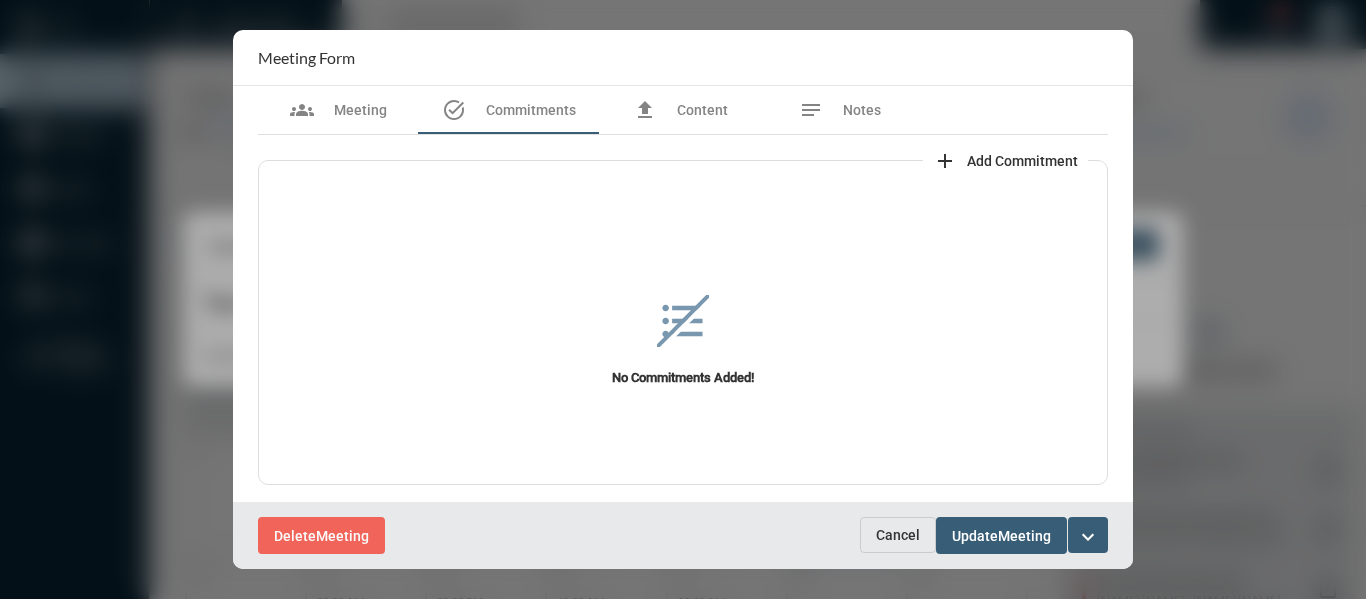 click on "Add Commitment" at bounding box center [1022, 161] 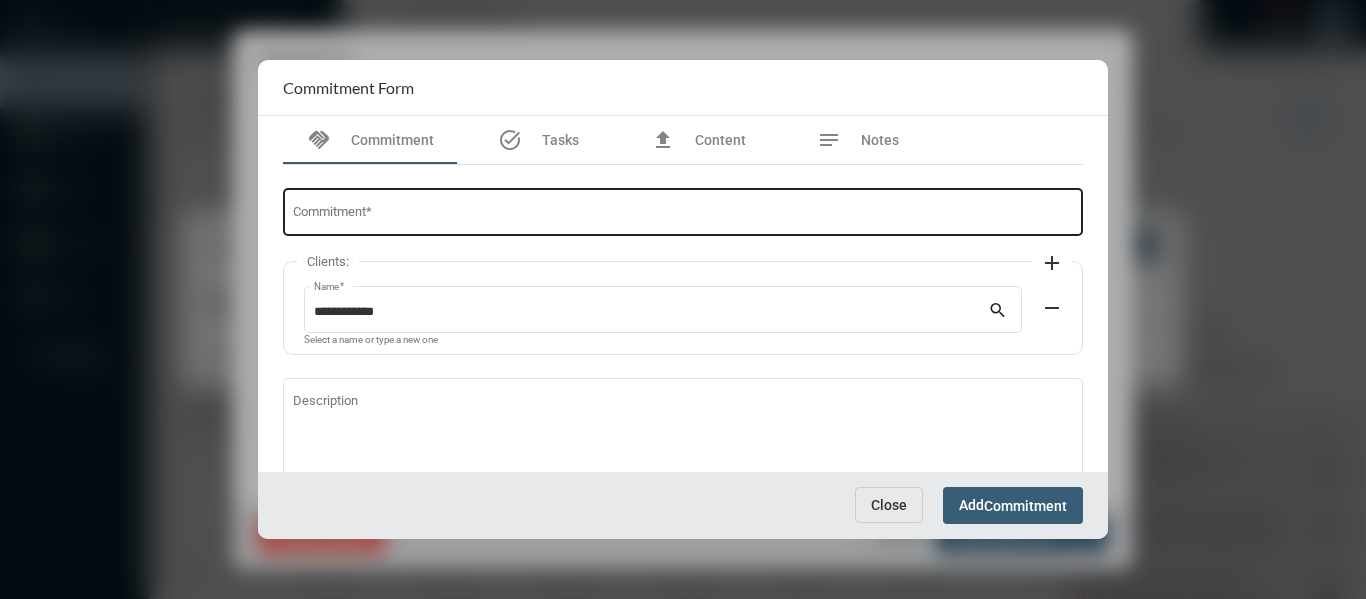 click on "Commitment  *" at bounding box center (683, 215) 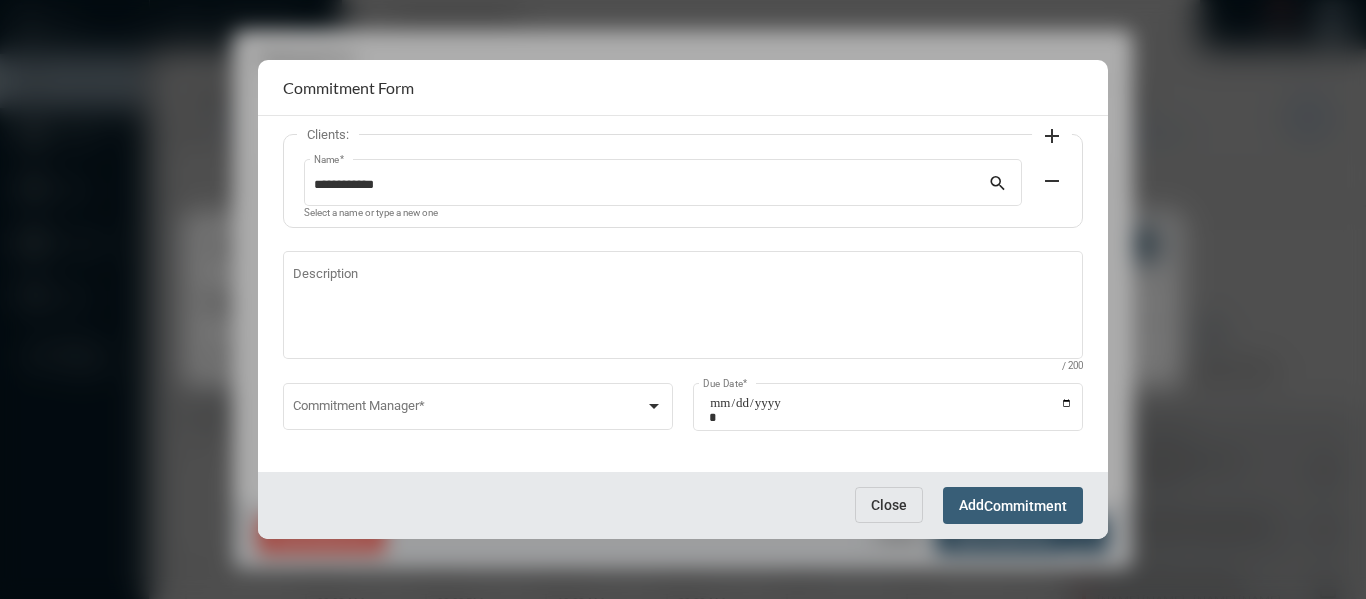 scroll, scrollTop: 136, scrollLeft: 0, axis: vertical 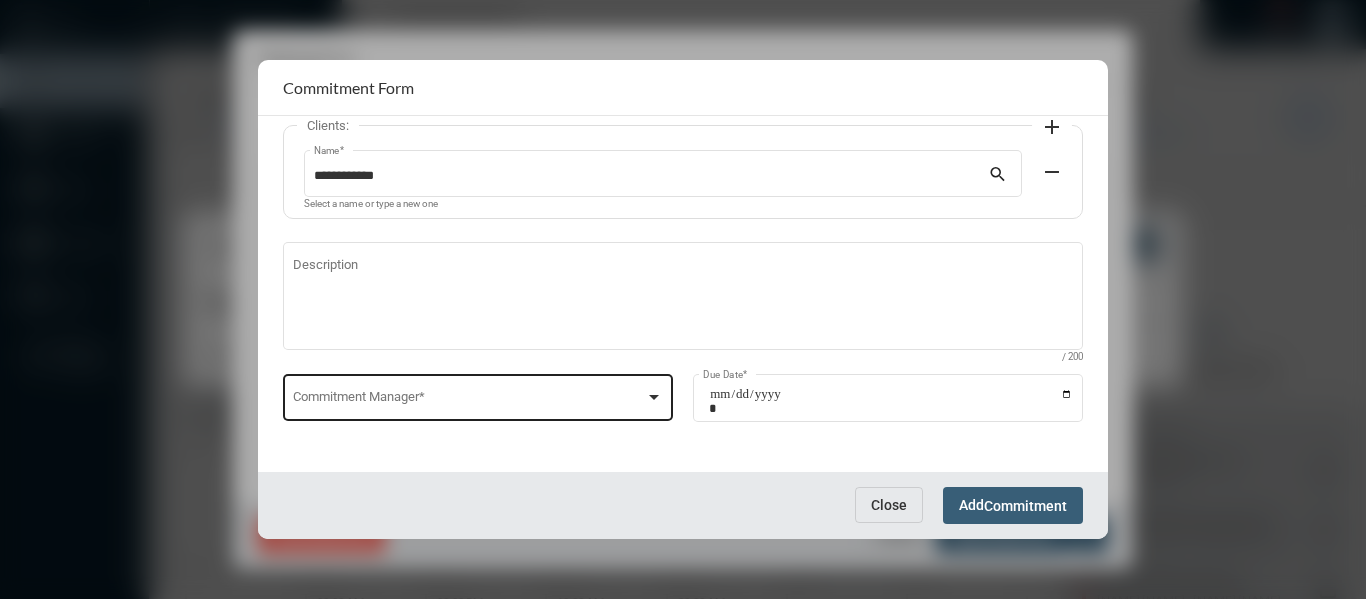 type on "**********" 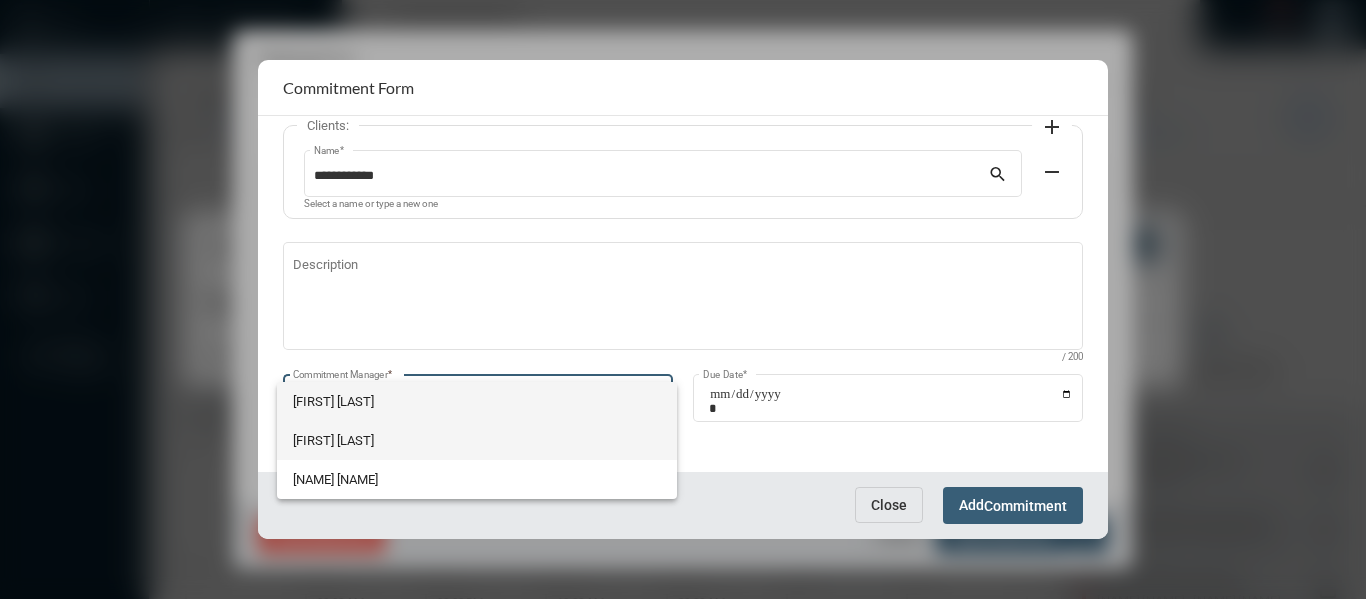 click on "[FIRST] [LAST]" at bounding box center (477, 440) 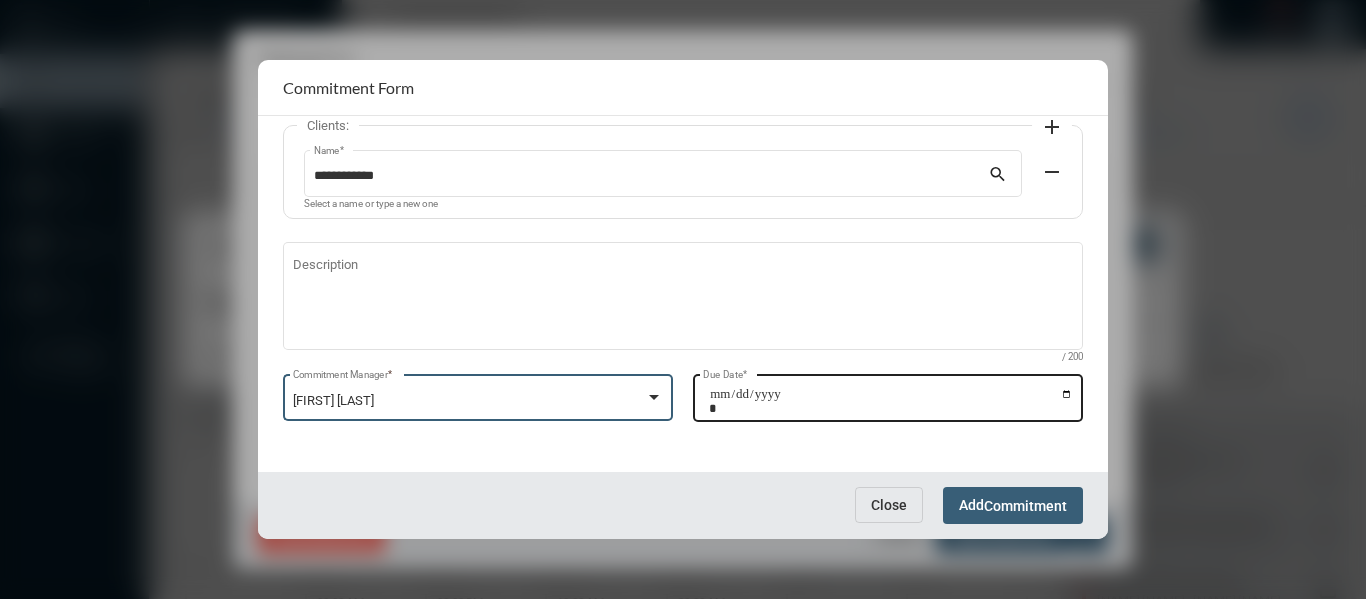 click on "Due Date  *" at bounding box center (891, 401) 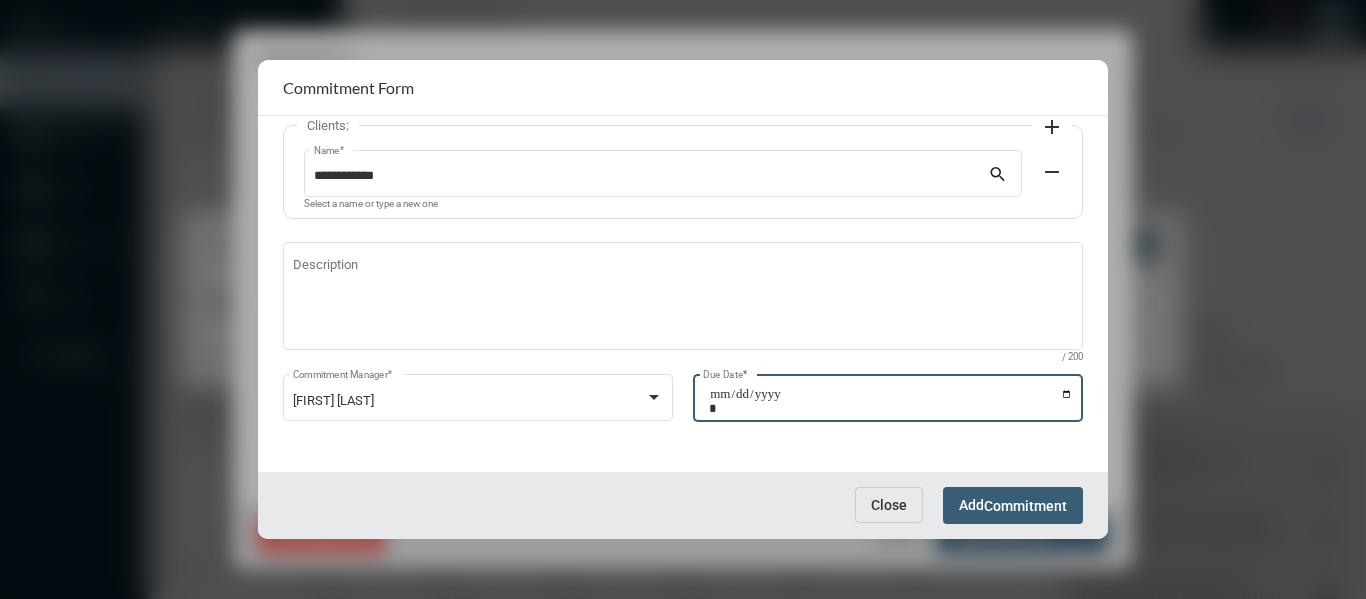 click on "Due Date  *" at bounding box center (891, 401) 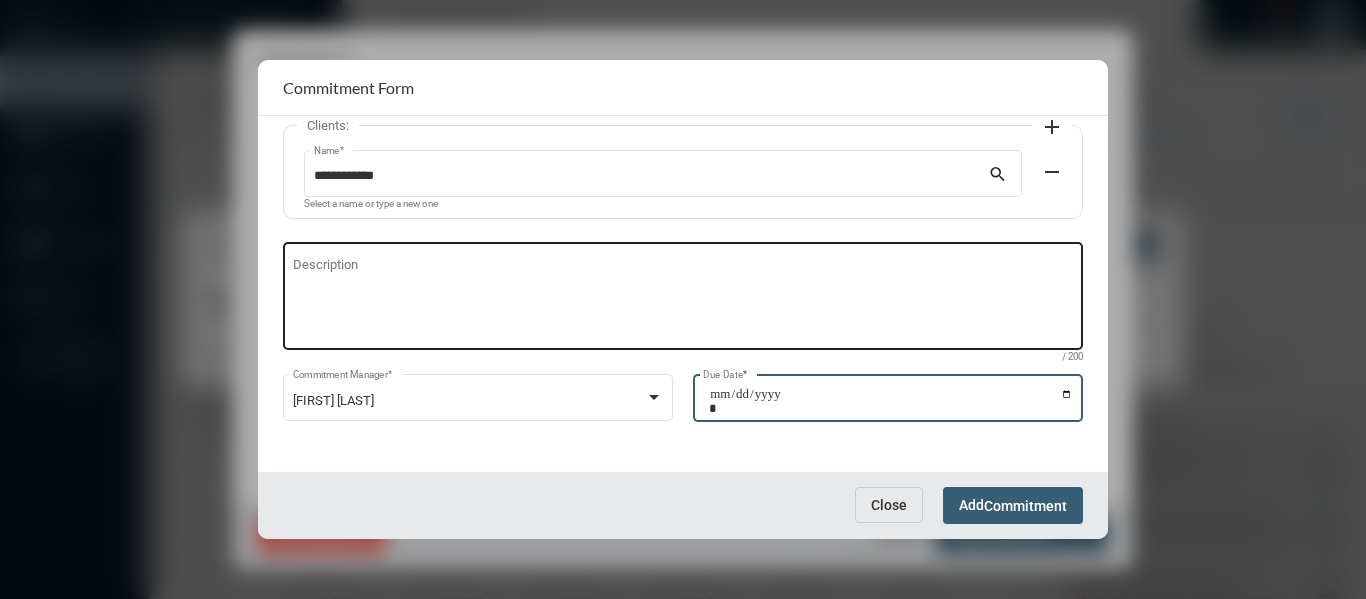 type on "**********" 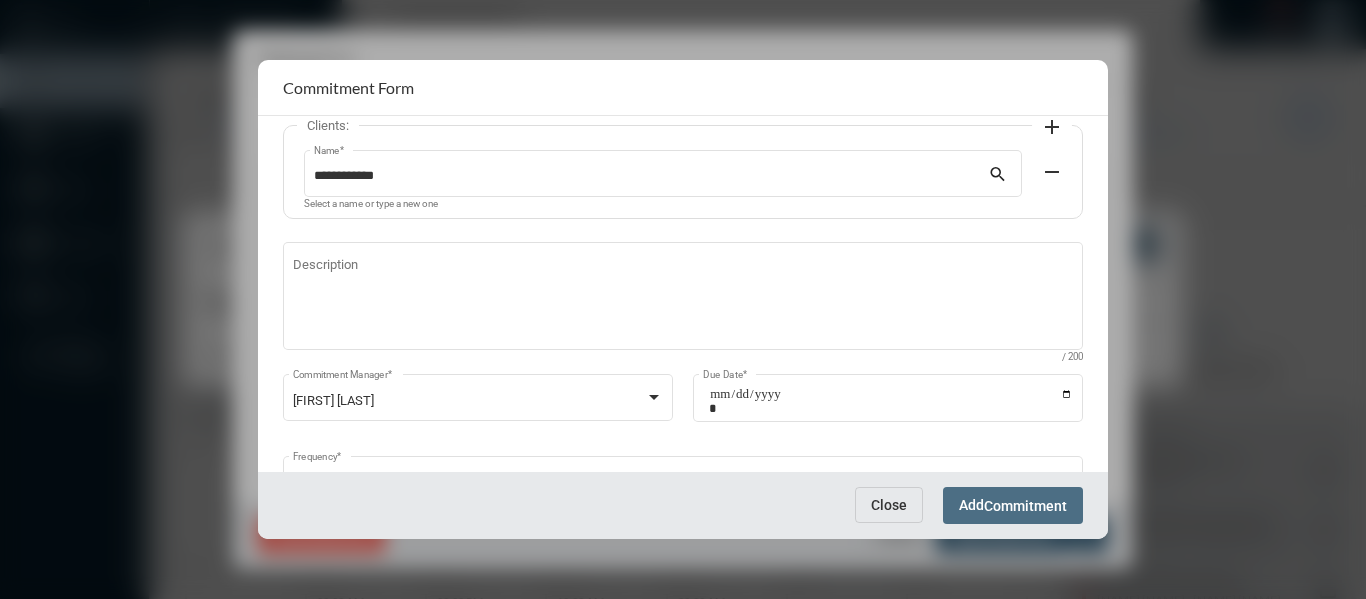 click on "Commitment" at bounding box center (1025, 506) 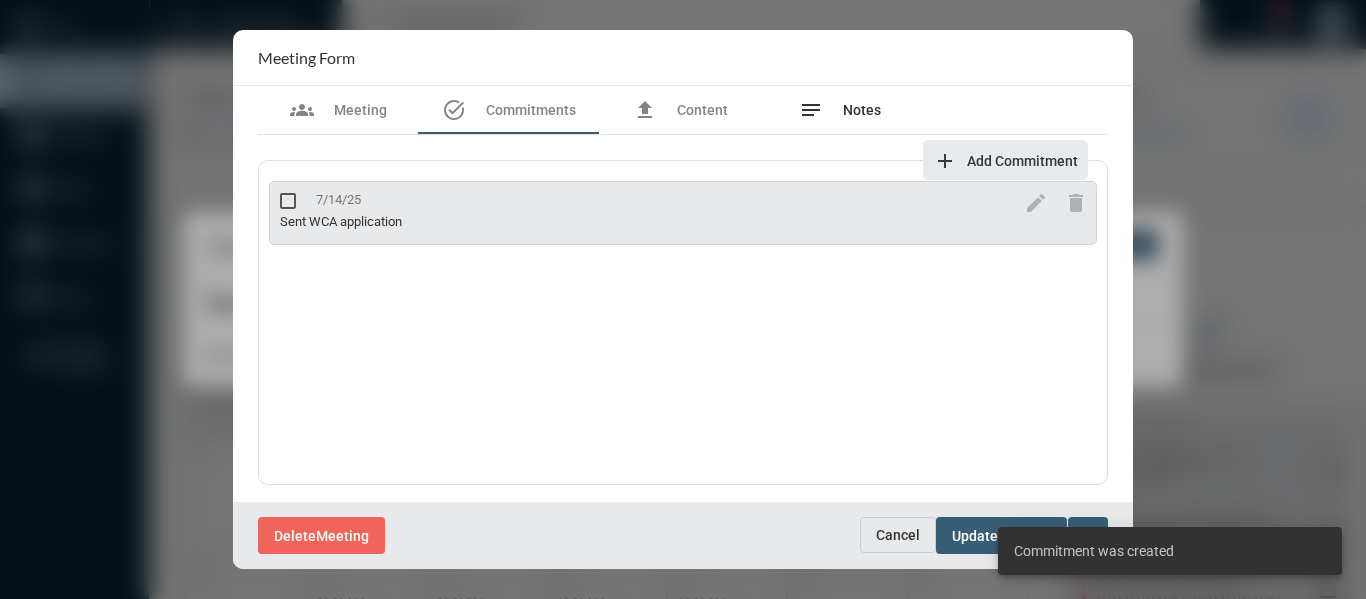 click on "notes Notes" at bounding box center (840, 110) 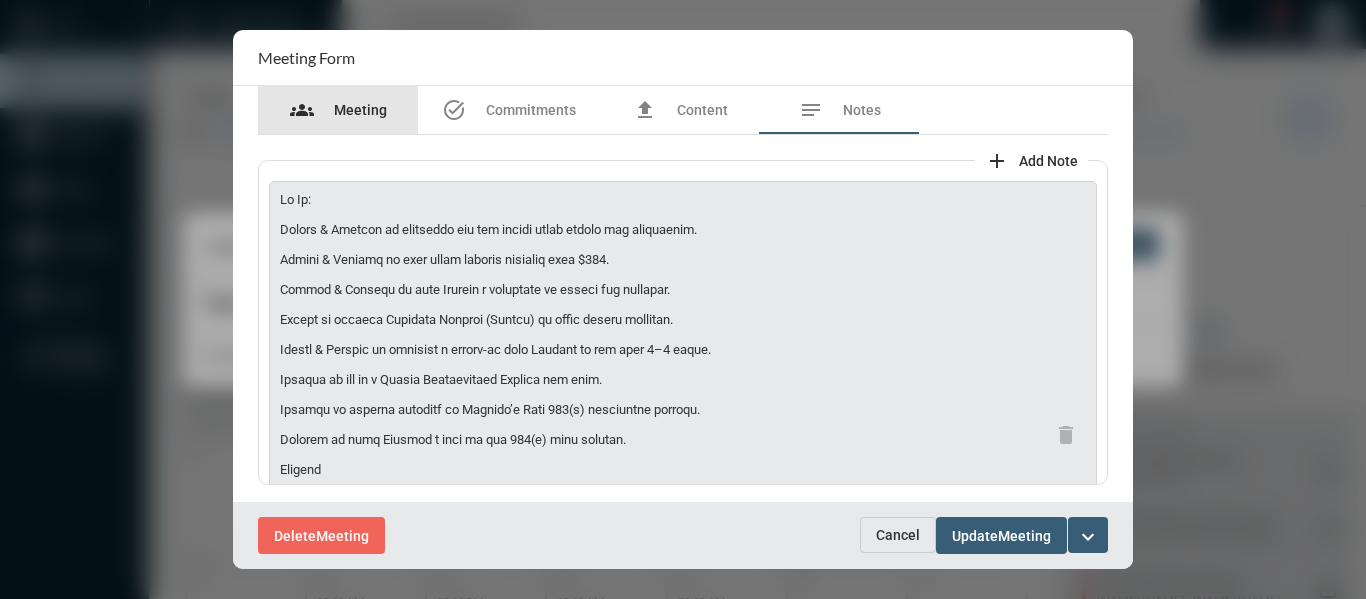 click on "Meeting" at bounding box center (360, 110) 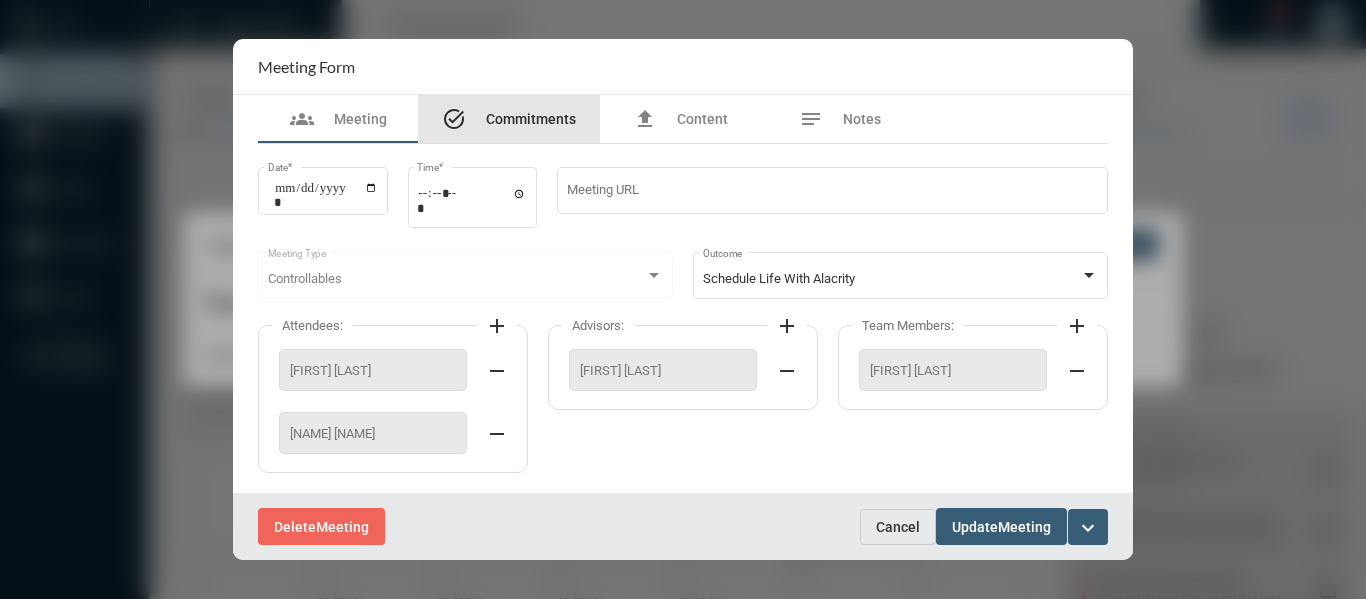 click on "Commitments" at bounding box center (531, 119) 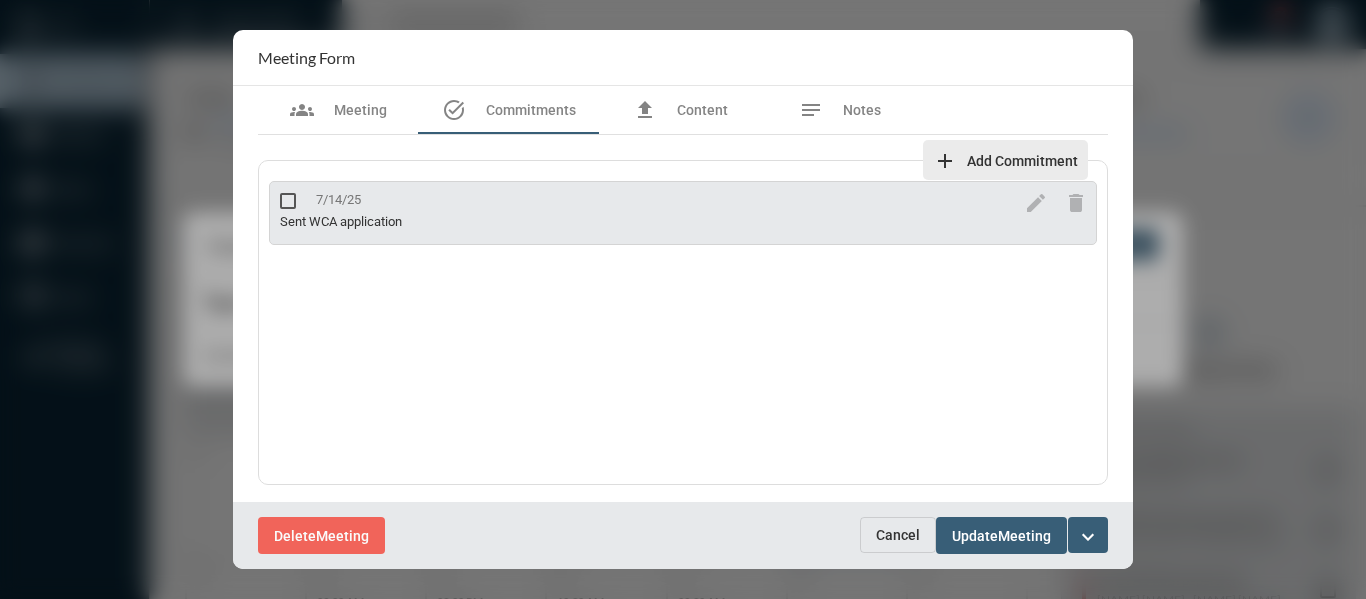 click on "add Add Commitment" at bounding box center (1005, 160) 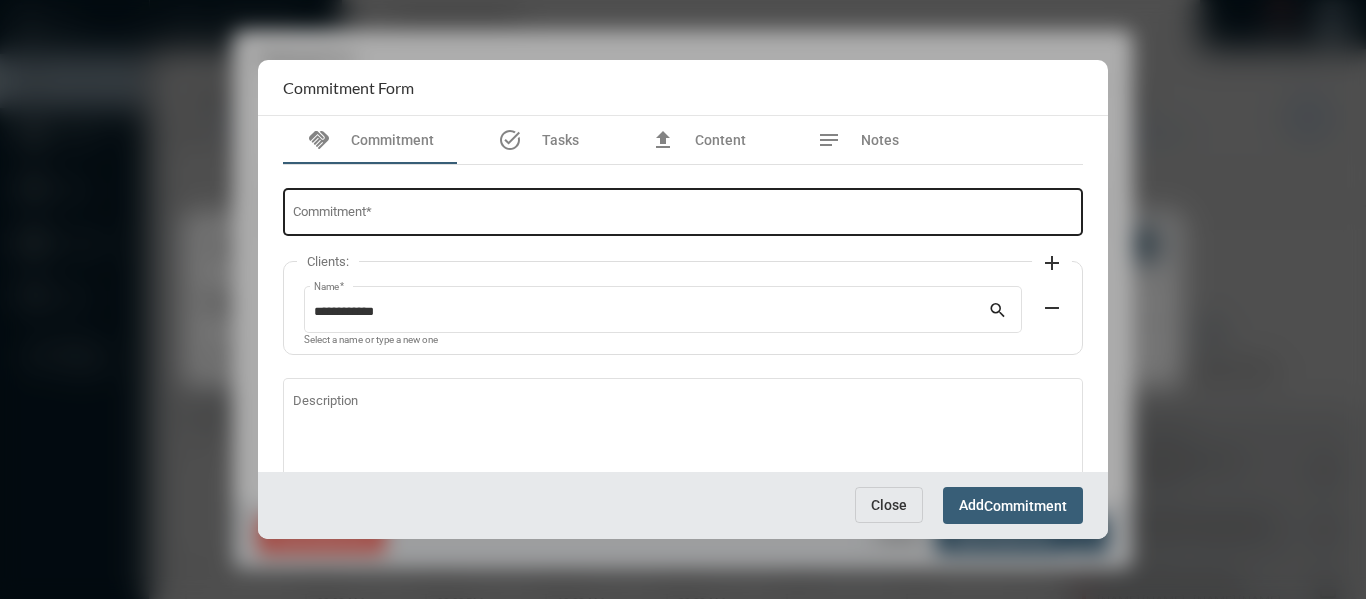 click on "Commitment  *" at bounding box center [683, 215] 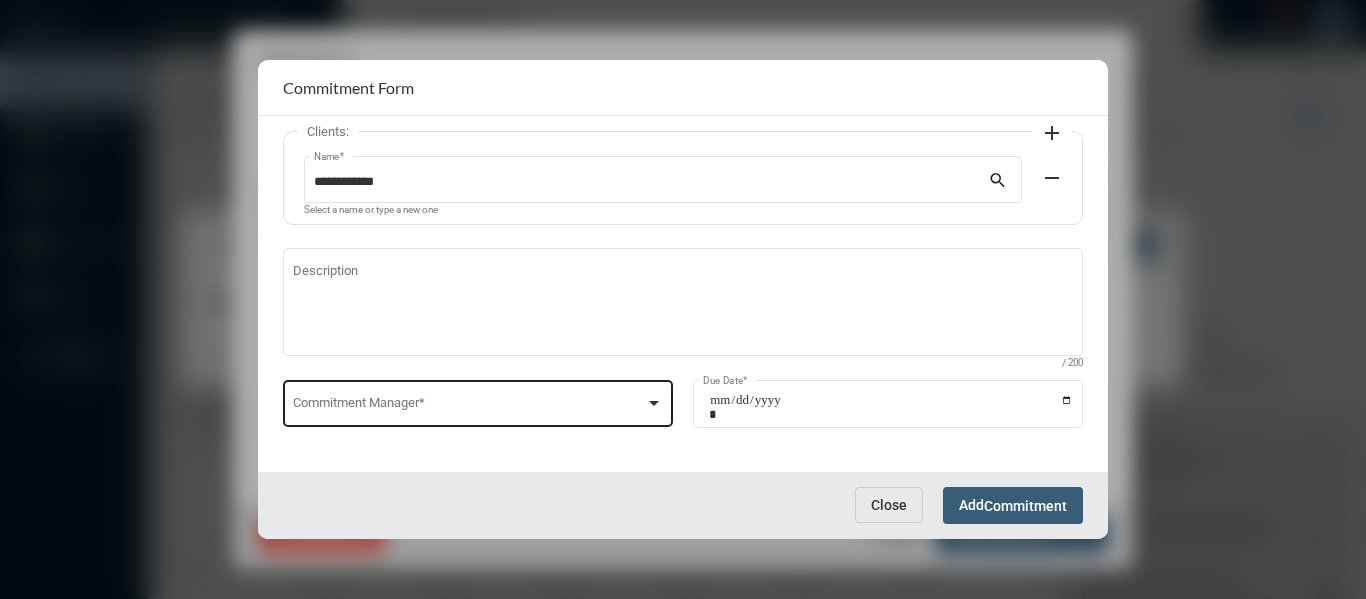 scroll, scrollTop: 136, scrollLeft: 0, axis: vertical 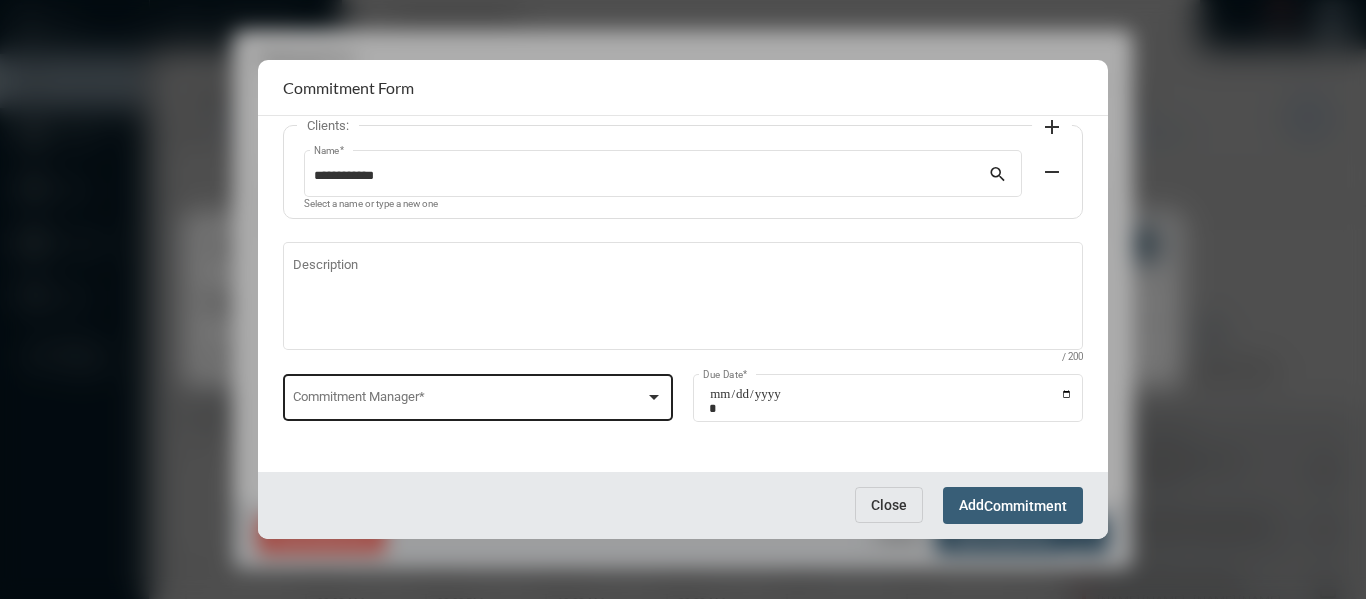 type on "**********" 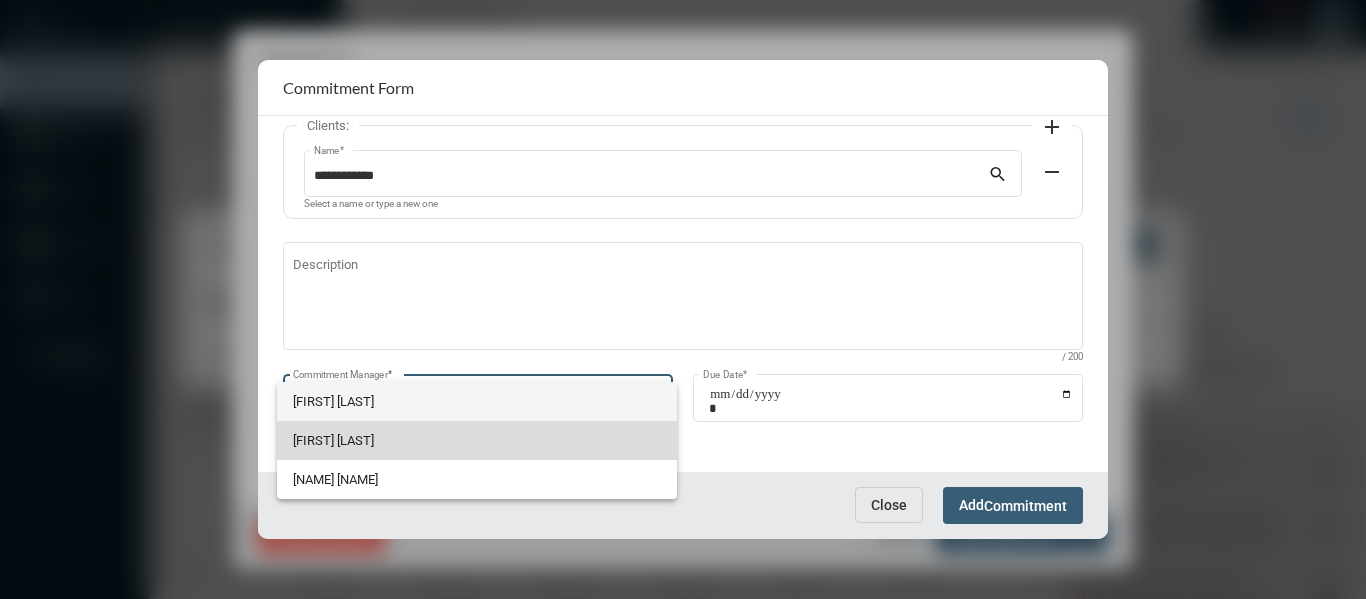 click on "[FIRST] [LAST]" at bounding box center (477, 440) 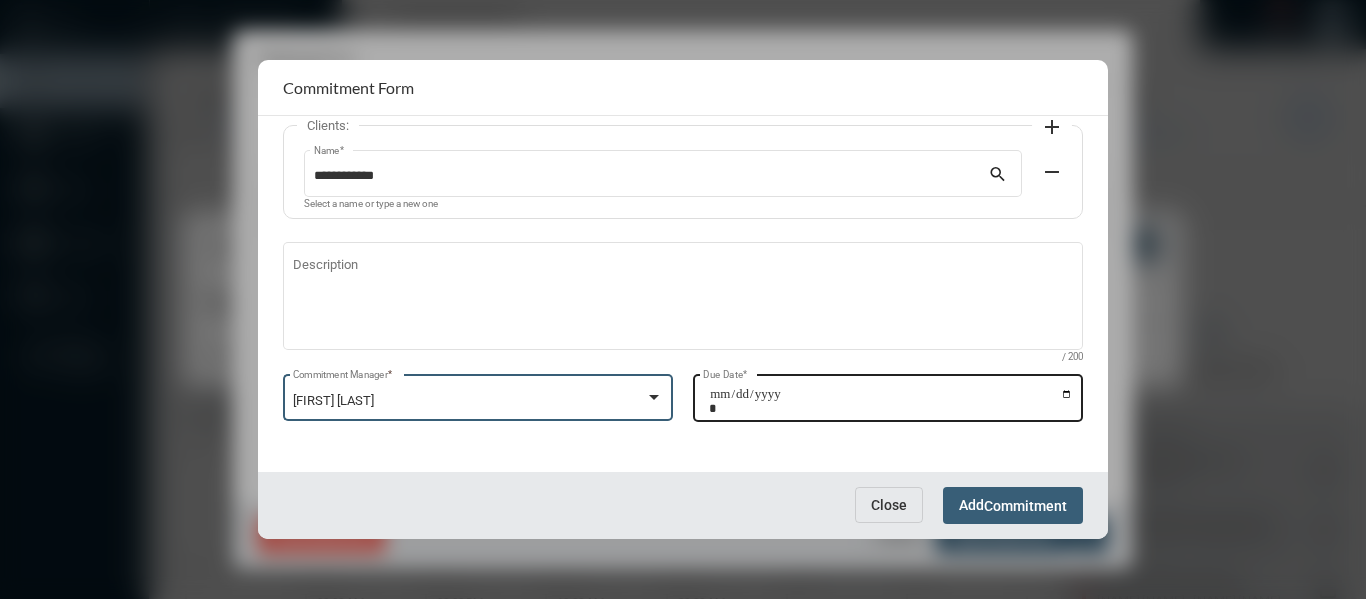 click on "Due Date  *" at bounding box center [891, 401] 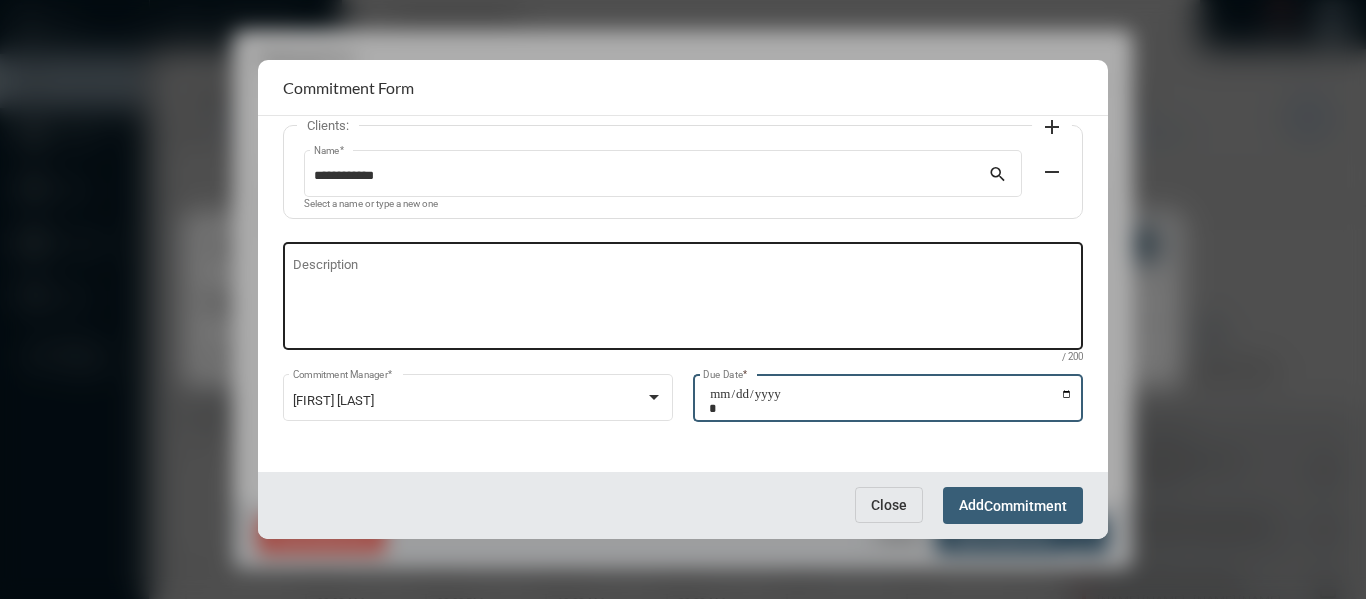 type on "**********" 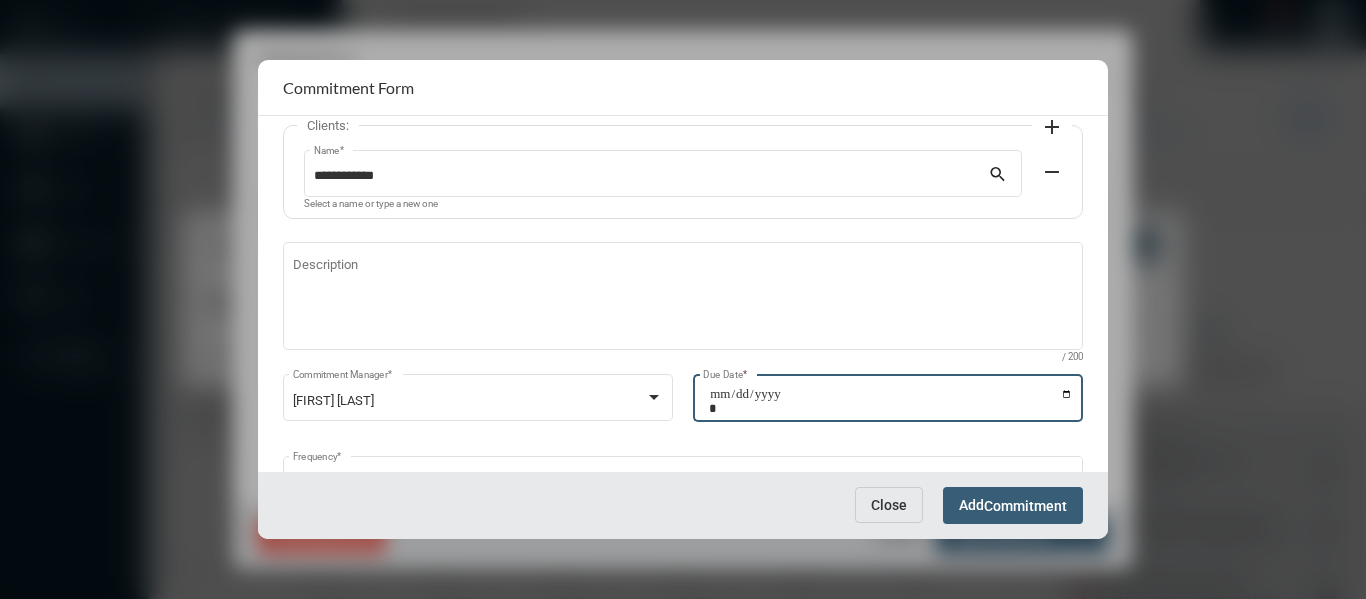 click on "Commitment" at bounding box center [1025, 506] 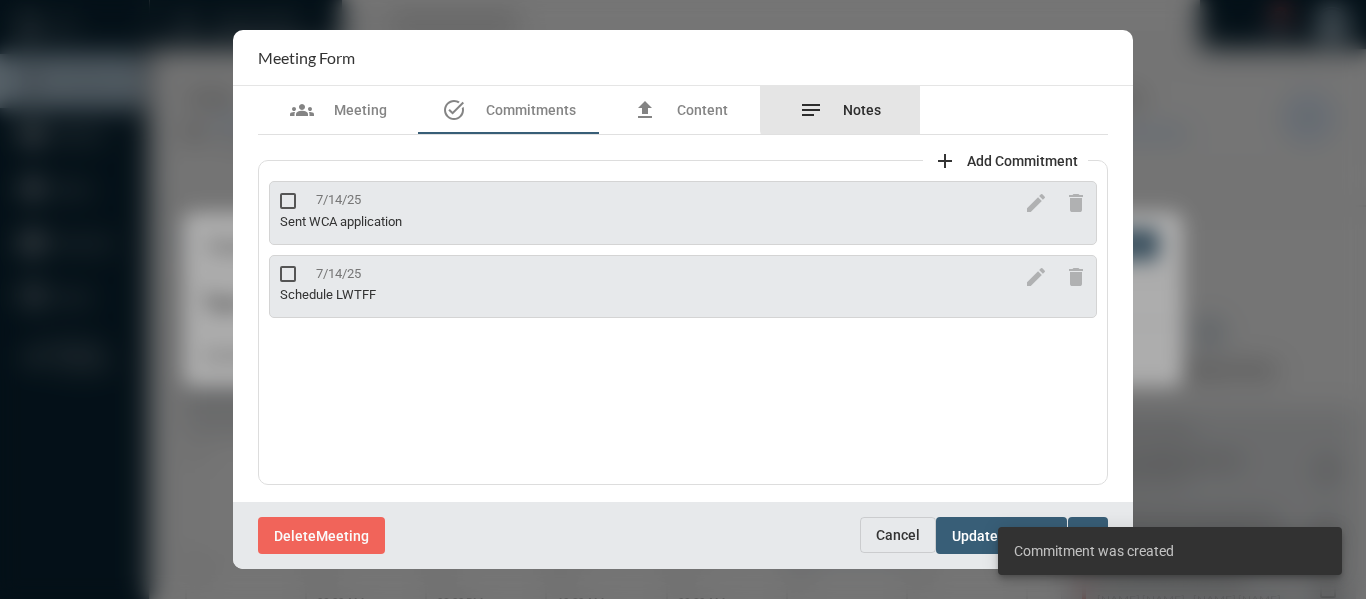 click on "Notes" at bounding box center [862, 110] 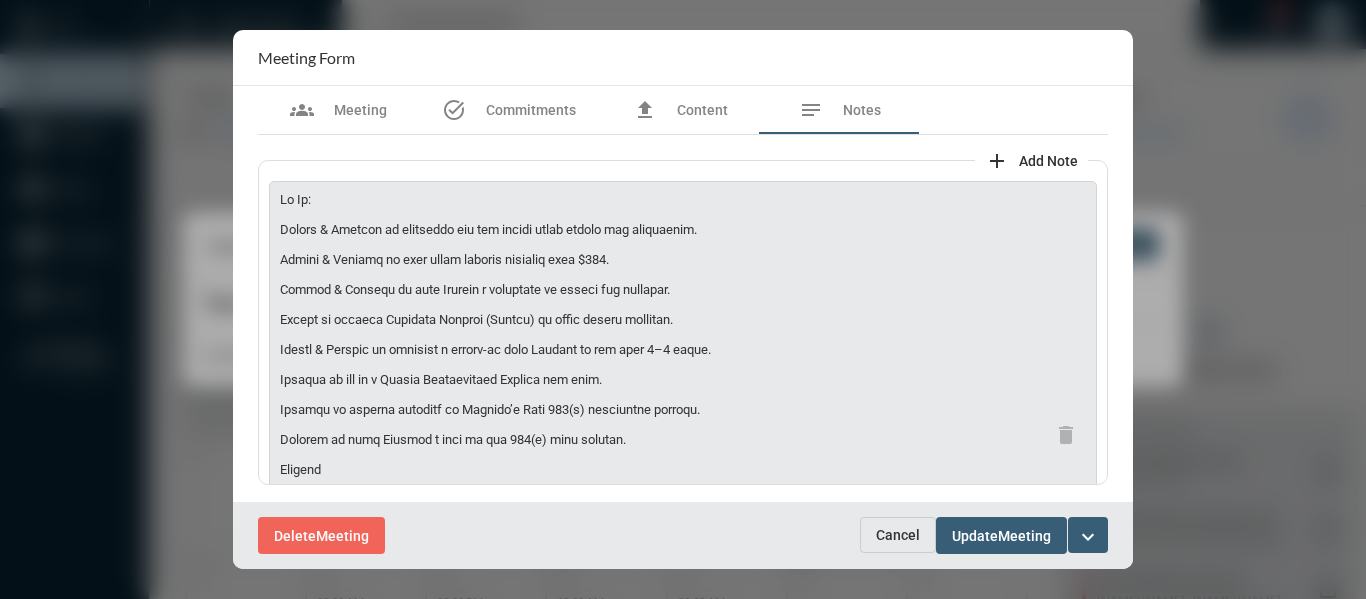 drag, startPoint x: 700, startPoint y: 288, endPoint x: 496, endPoint y: 292, distance: 204.03922 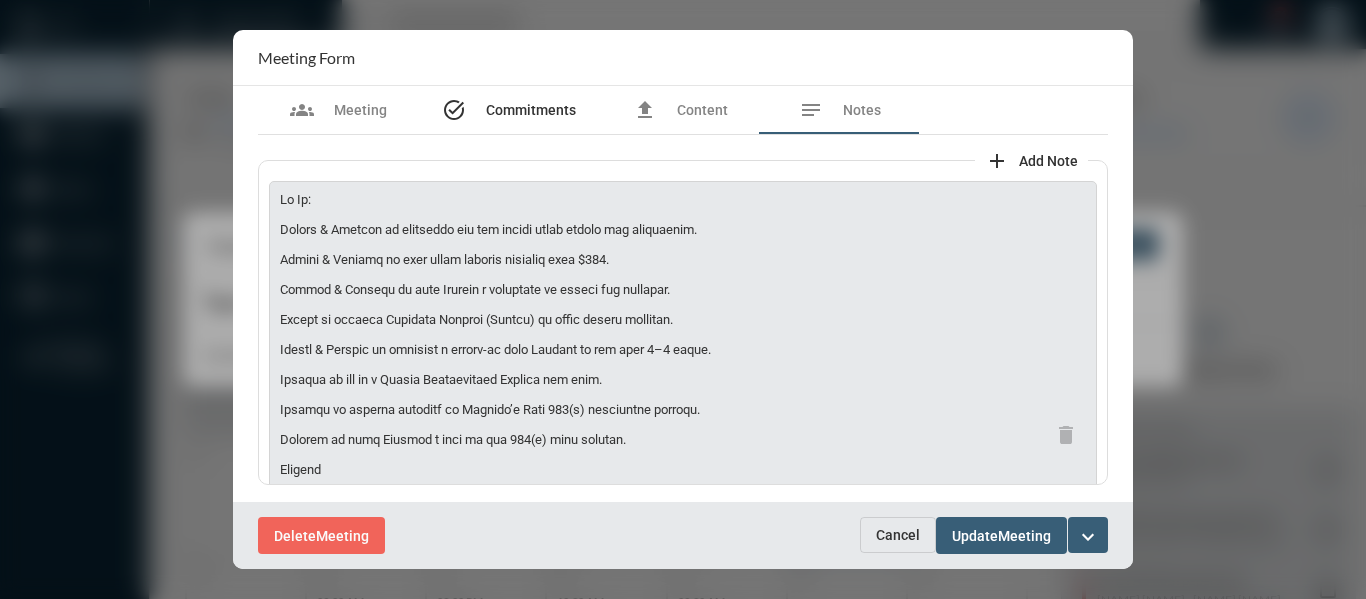 click on "Commitments" at bounding box center (531, 110) 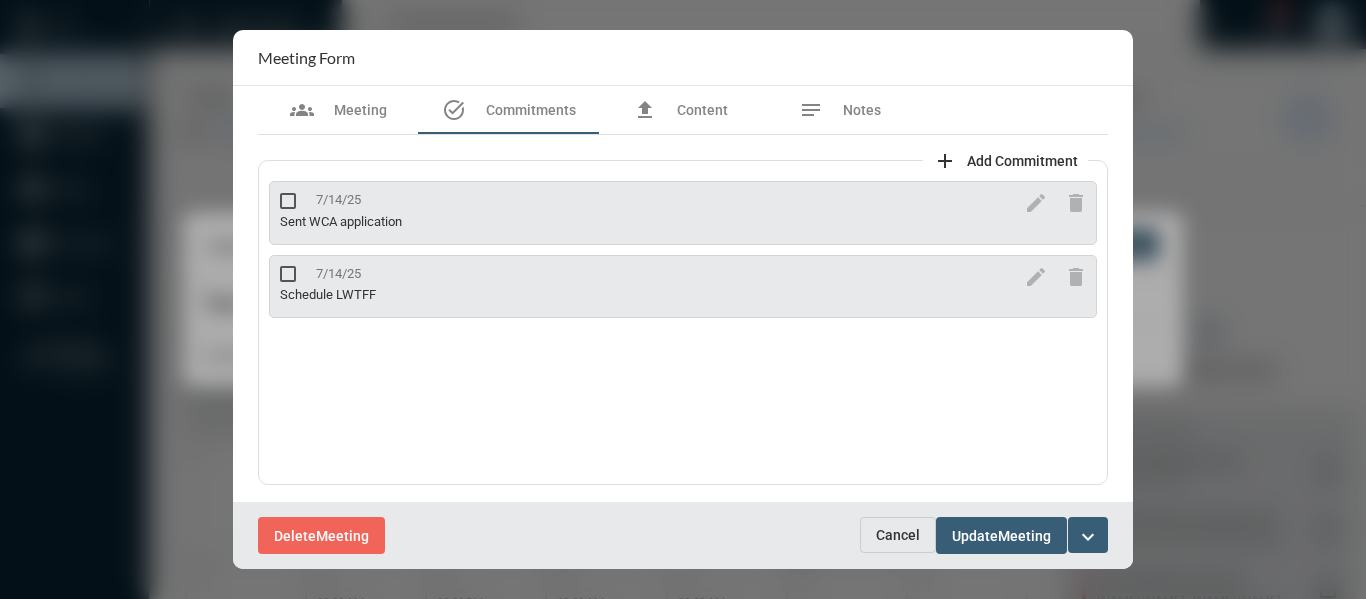 click on "Add Commitment" at bounding box center (1022, 161) 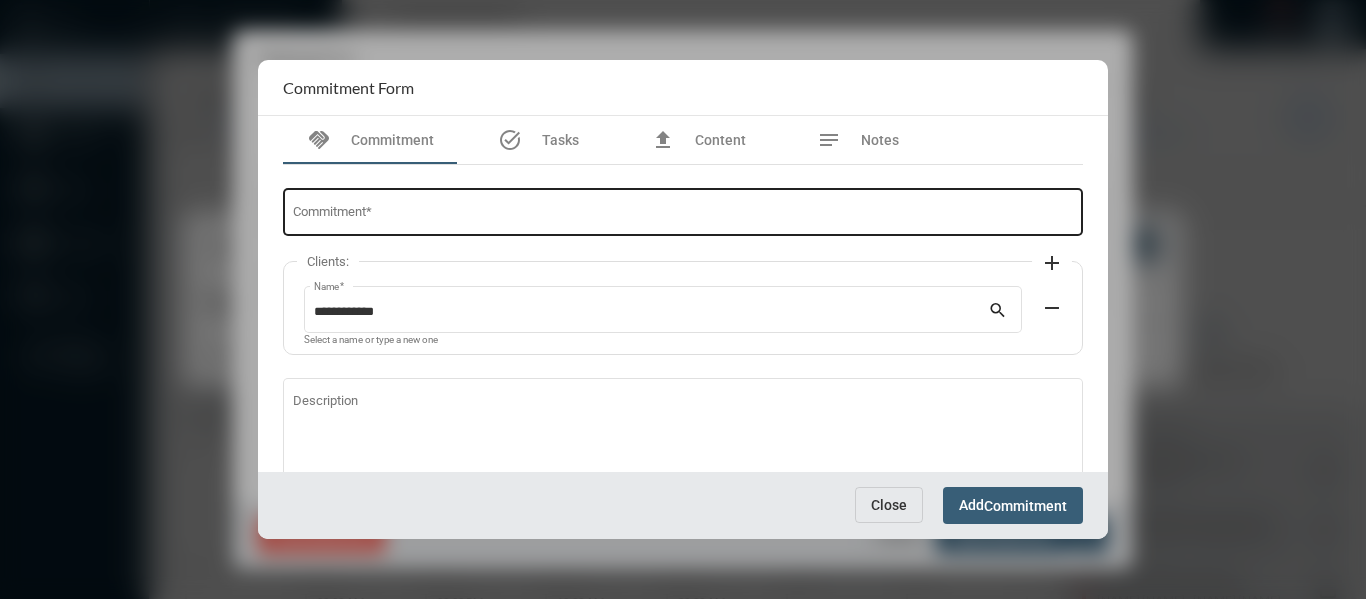 click on "Commitment  *" at bounding box center [683, 215] 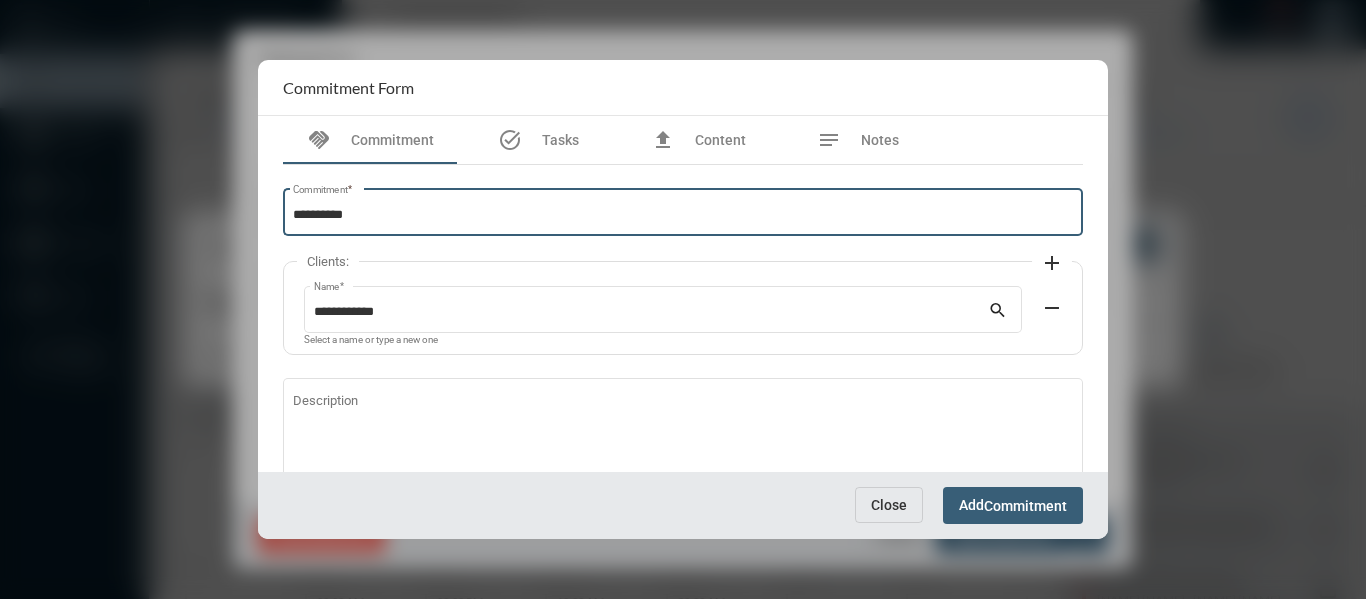 paste on "**********" 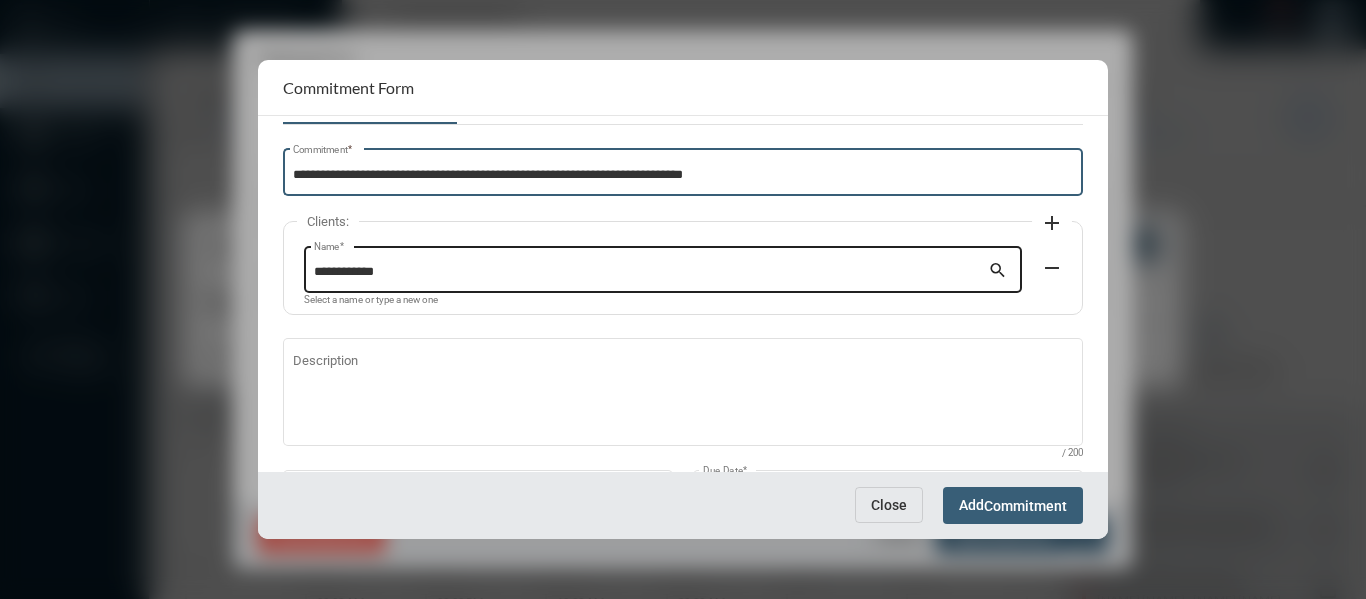 scroll, scrollTop: 100, scrollLeft: 0, axis: vertical 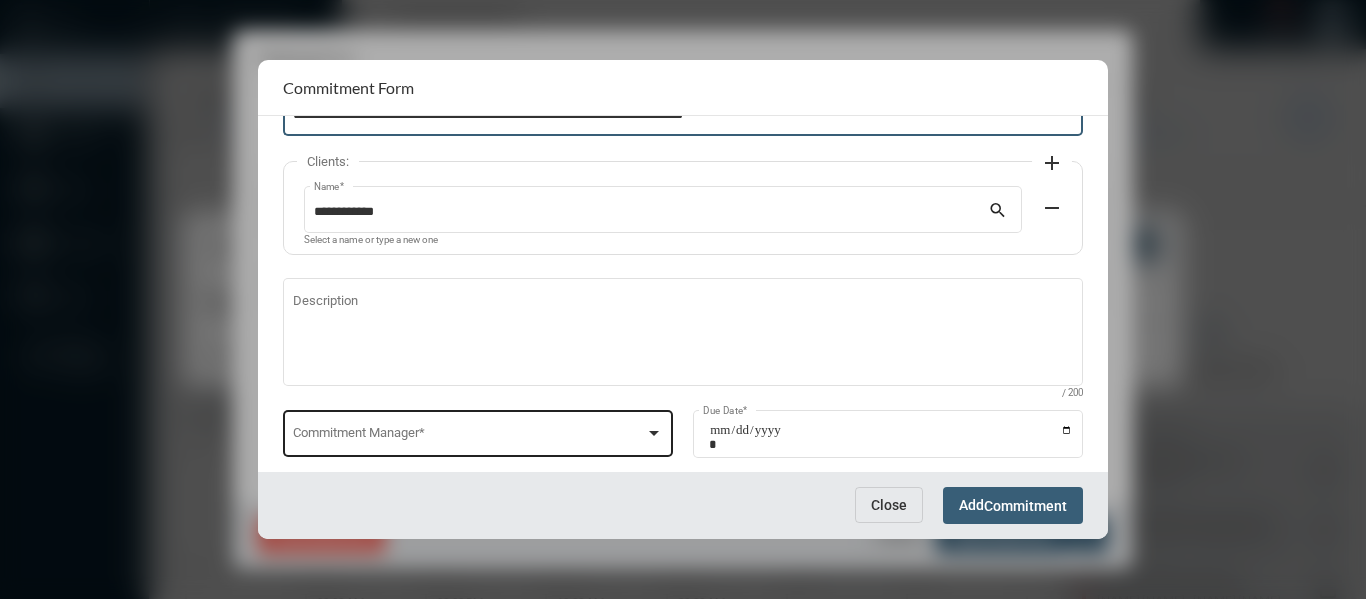 type on "**********" 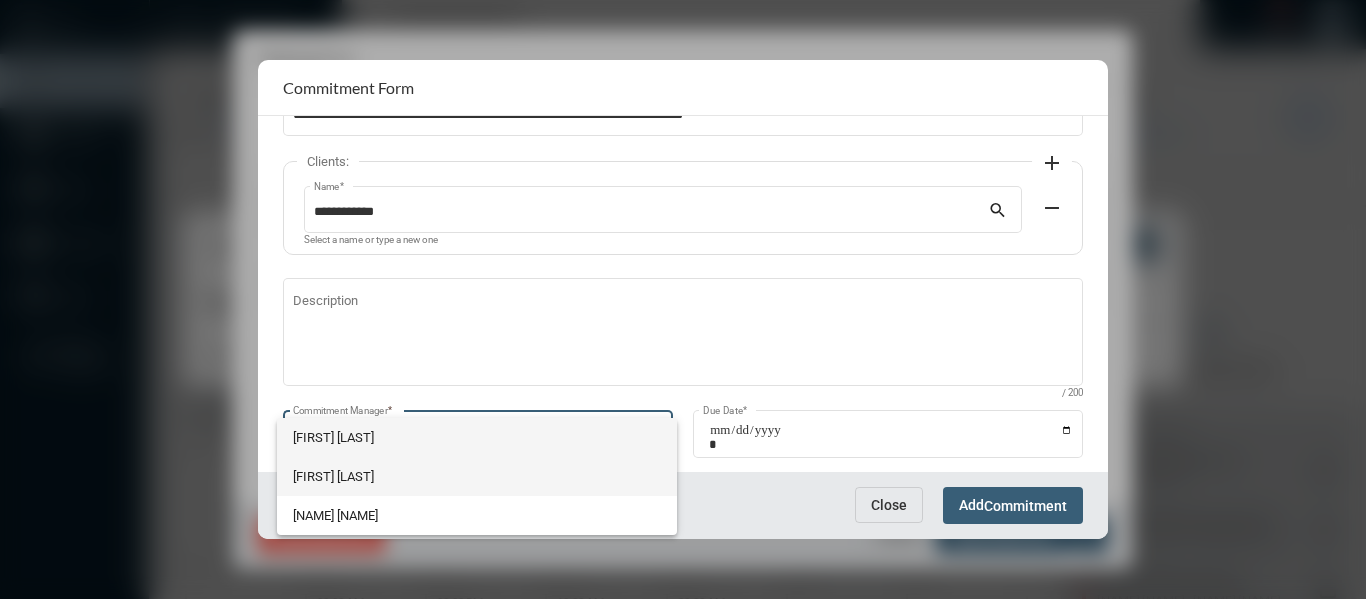 click on "[FIRST] [LAST]" at bounding box center [477, 476] 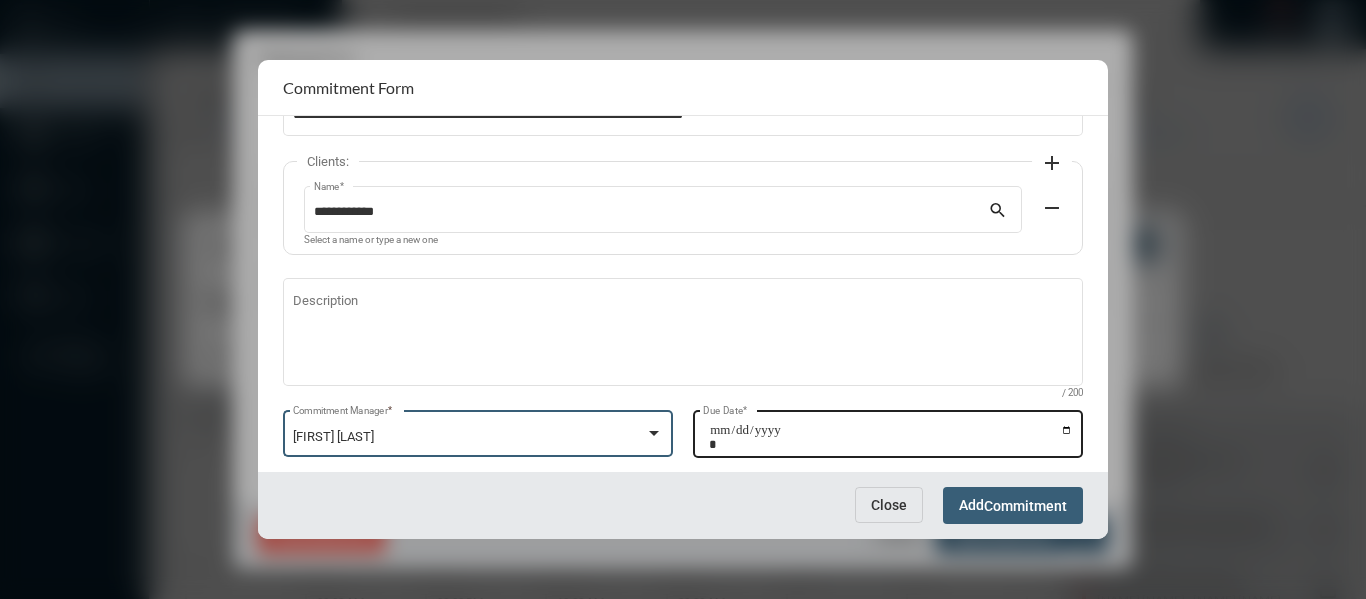 drag, startPoint x: 1062, startPoint y: 425, endPoint x: 1038, endPoint y: 427, distance: 24.083189 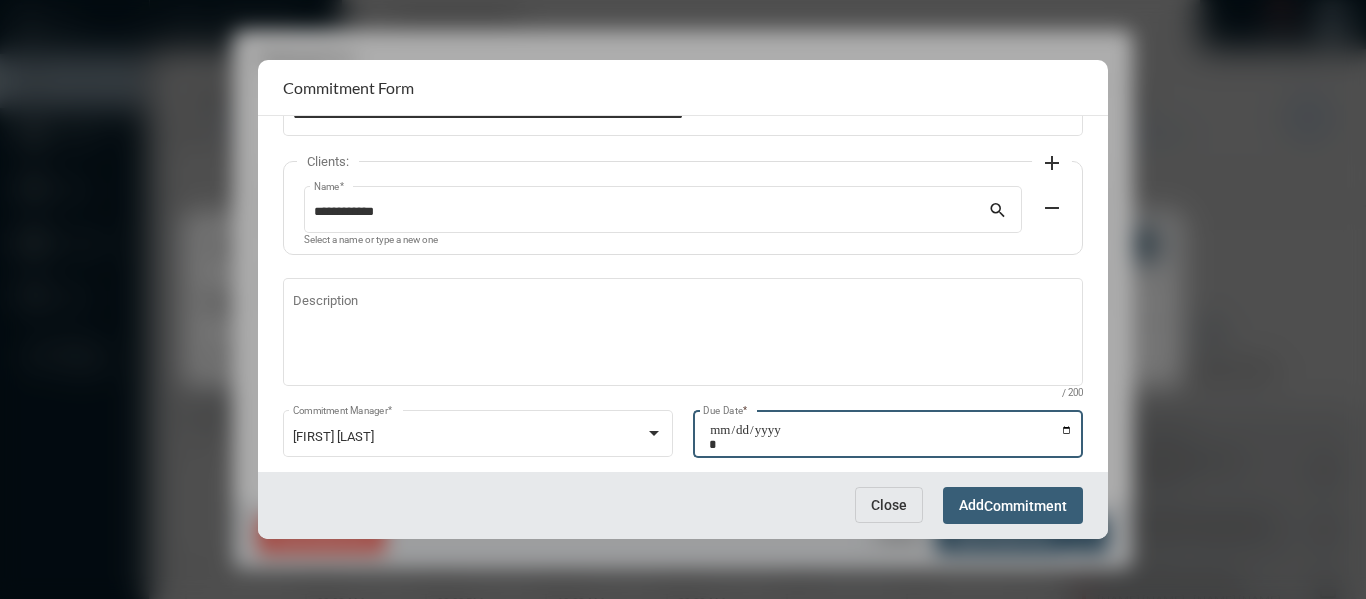 type on "**********" 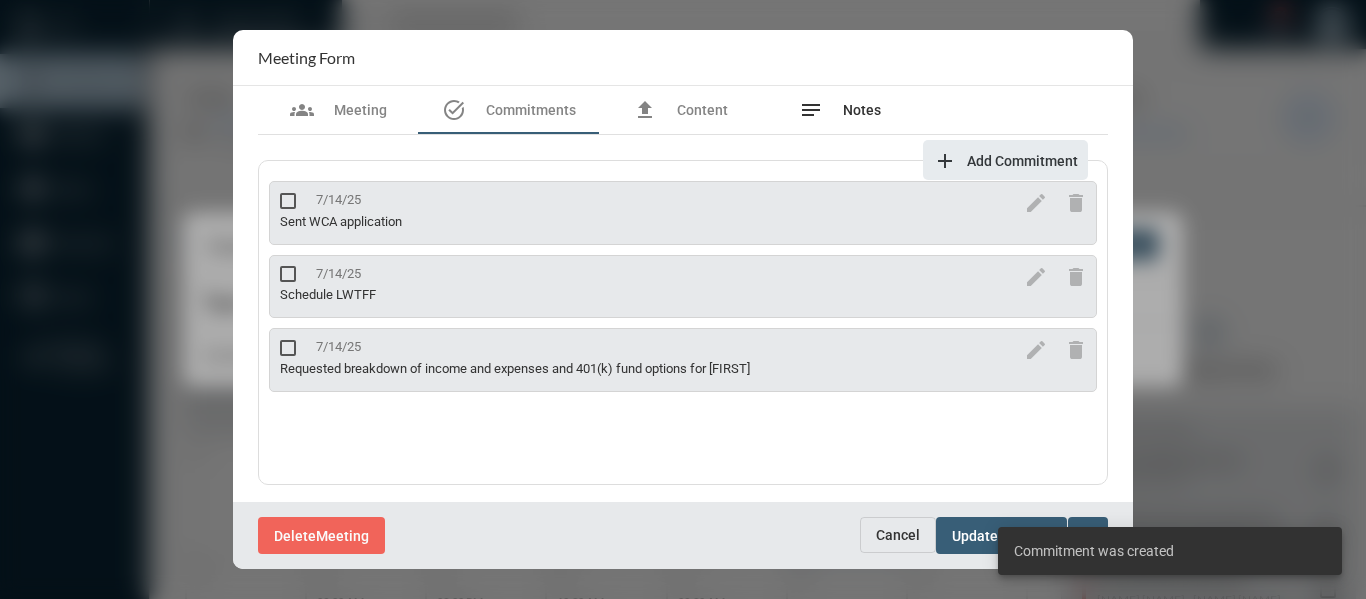 click on "Notes" at bounding box center (862, 110) 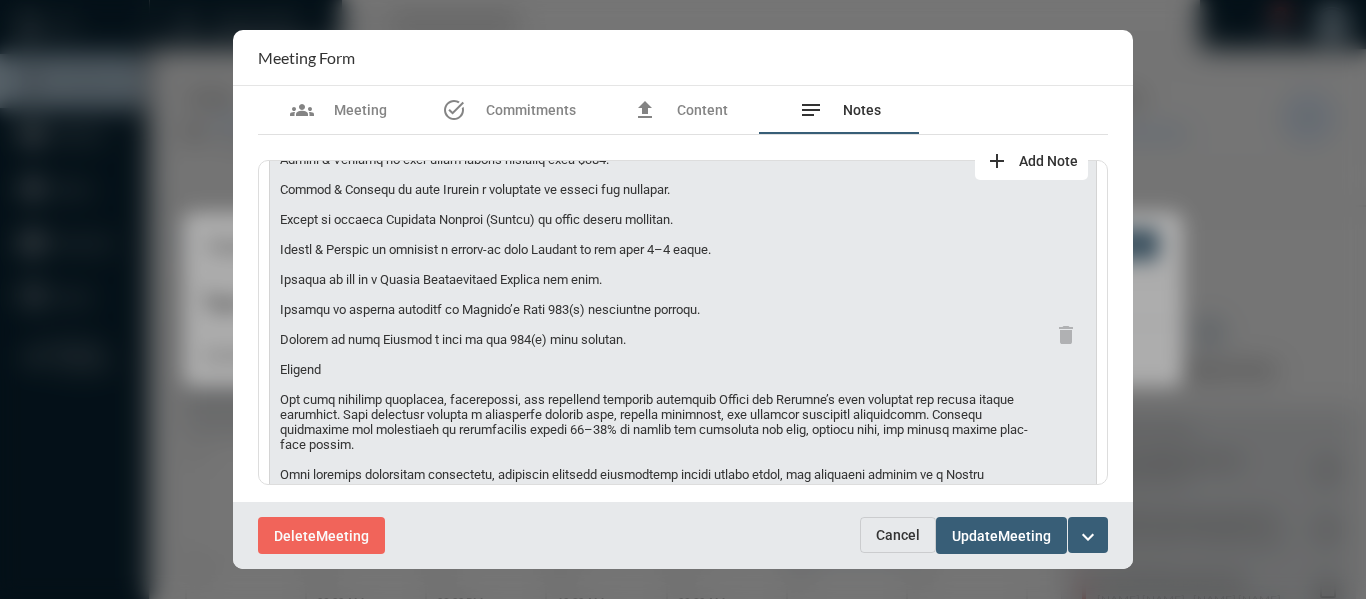 scroll, scrollTop: 0, scrollLeft: 0, axis: both 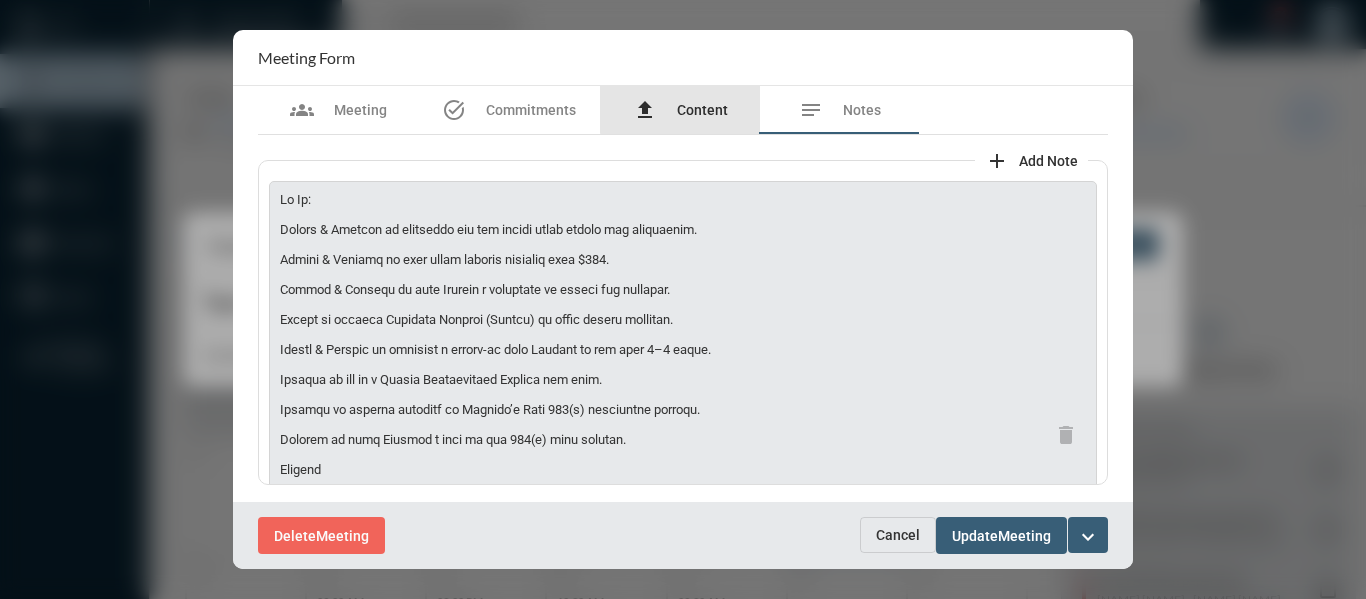 click on "Content" at bounding box center (702, 110) 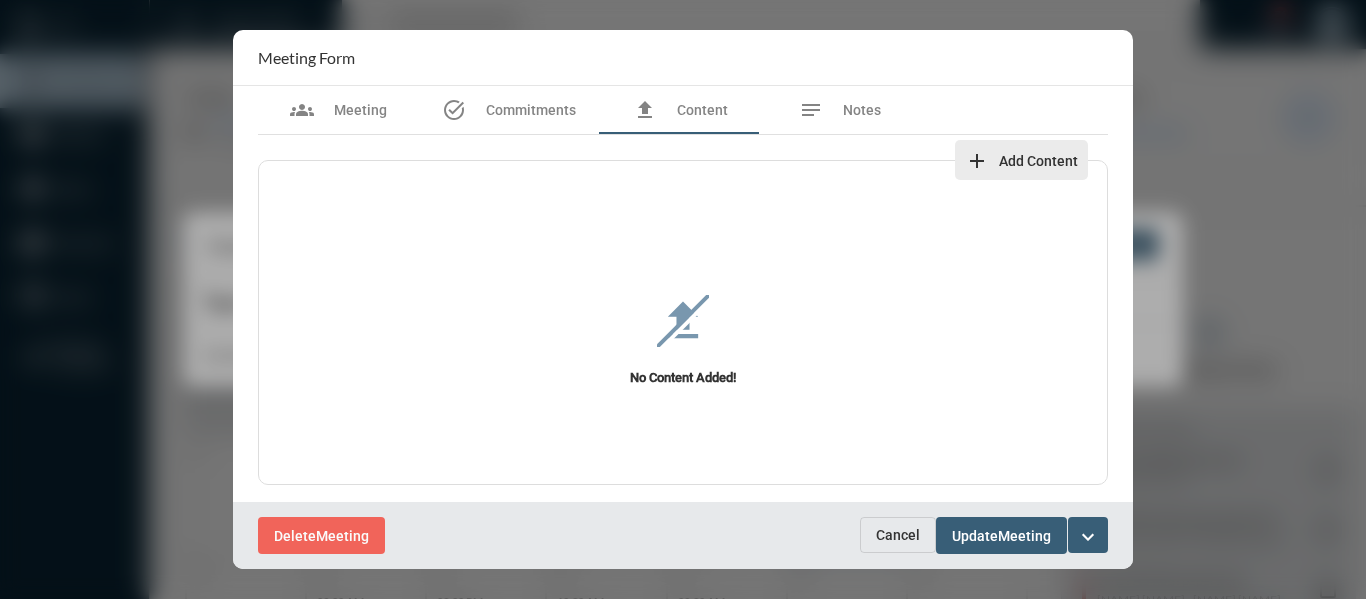 click on "Add Content" at bounding box center (1038, 161) 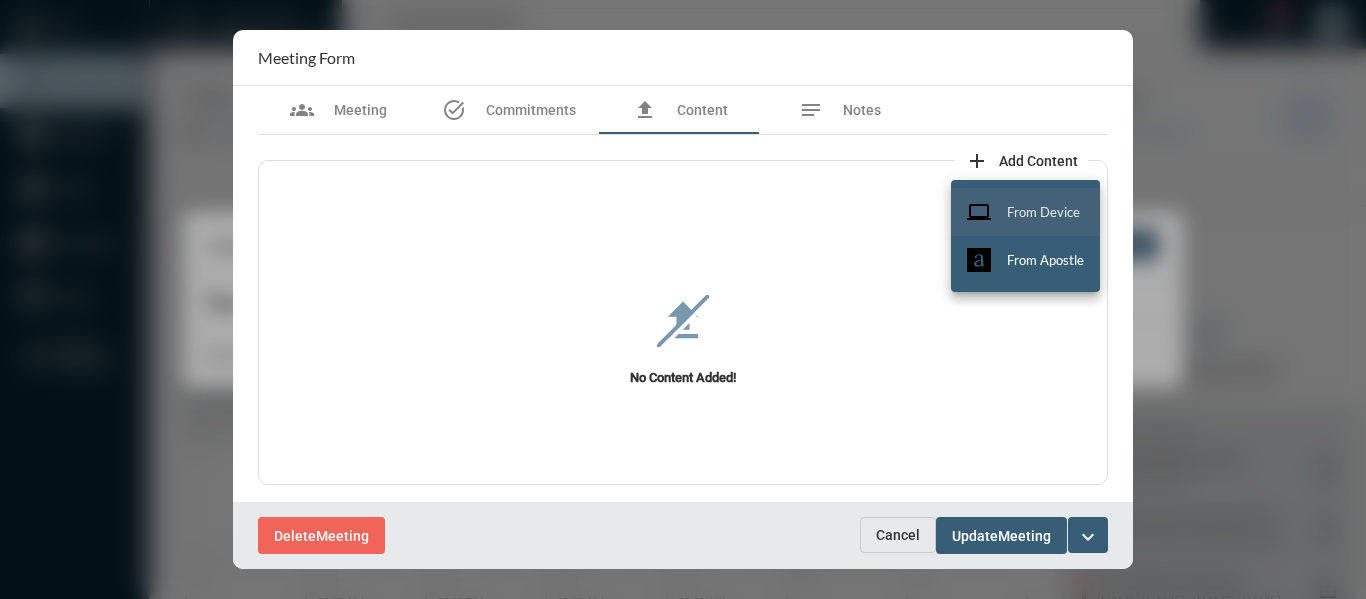 click on "From Device" at bounding box center [1043, 212] 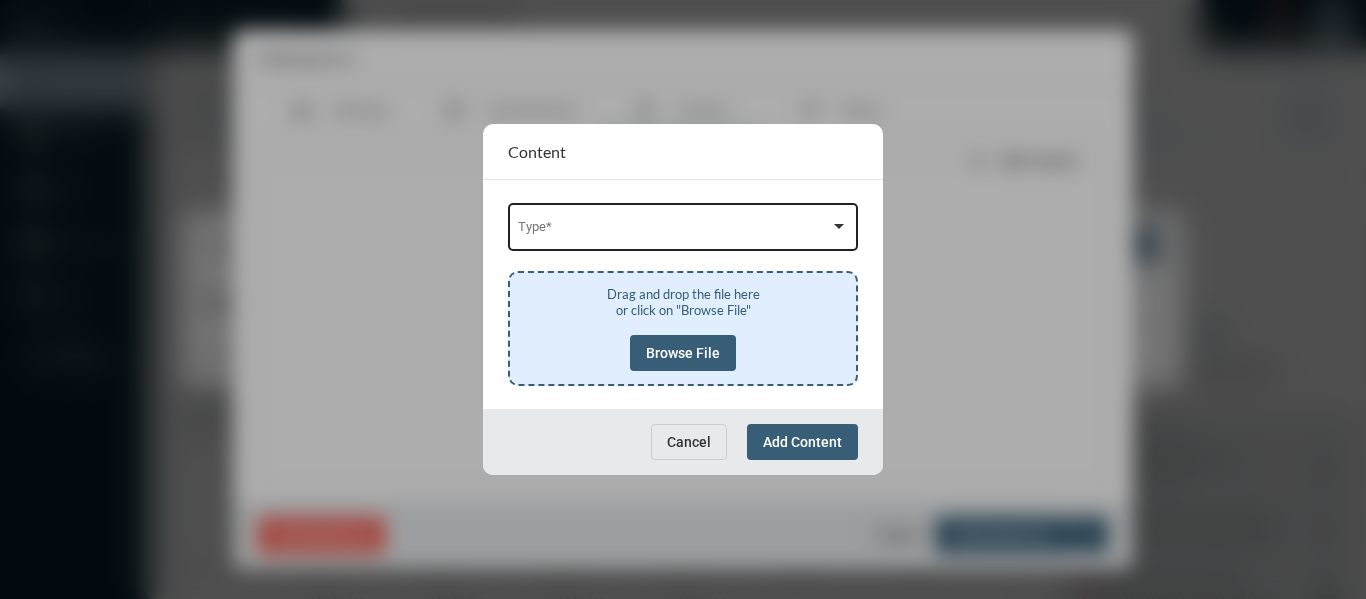 click at bounding box center (674, 230) 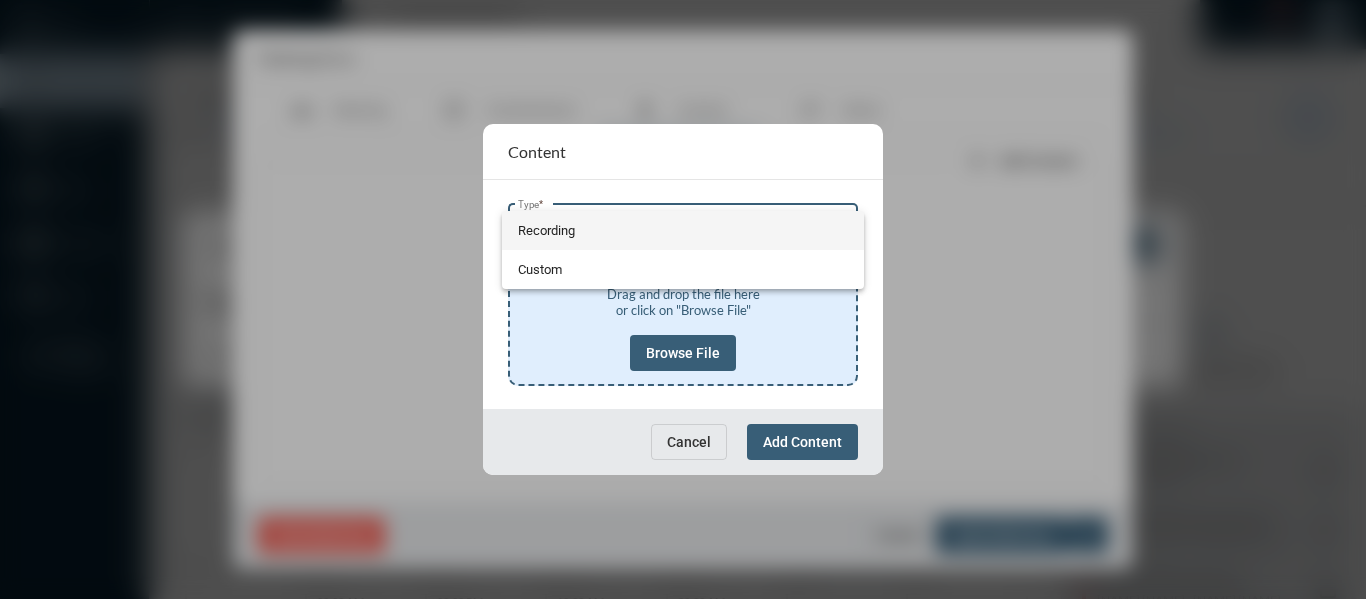 click on "Recording" at bounding box center [683, 230] 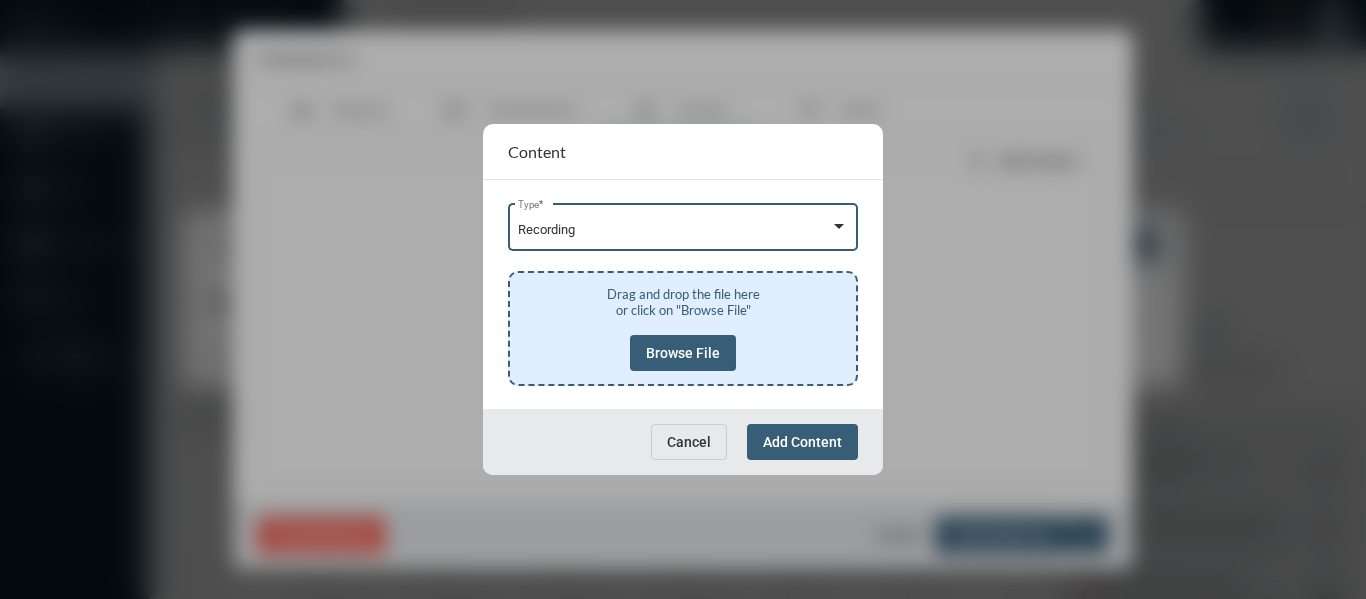 click on "Browse File" 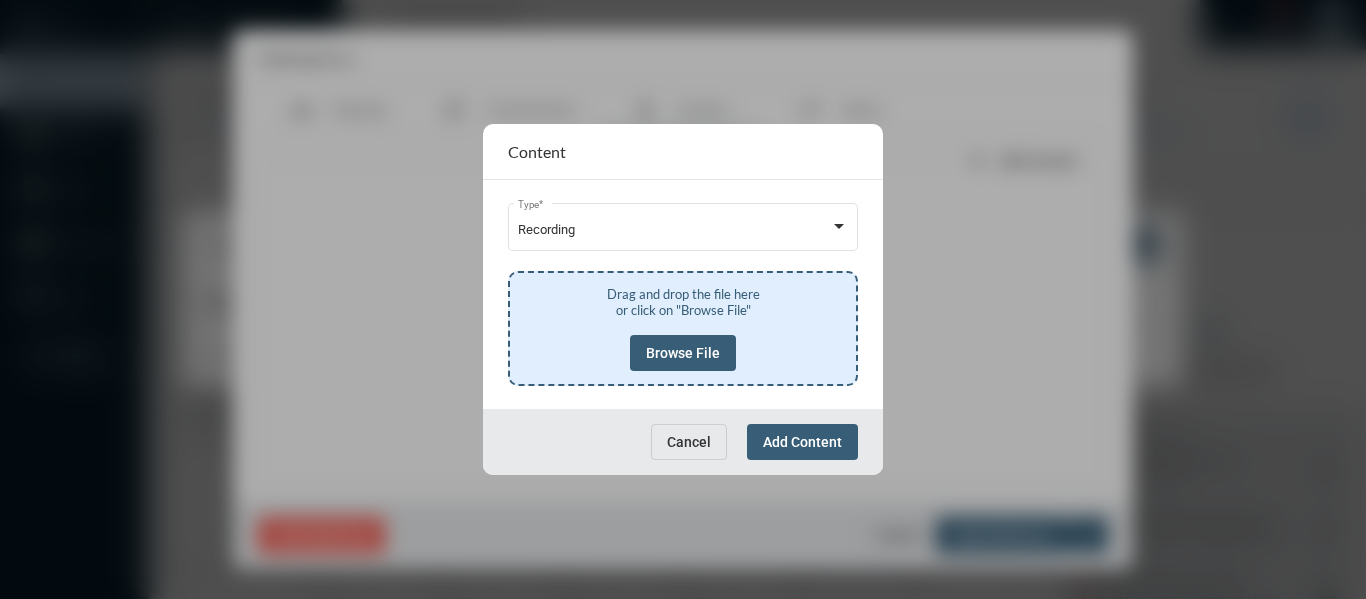 click on "Browse File" 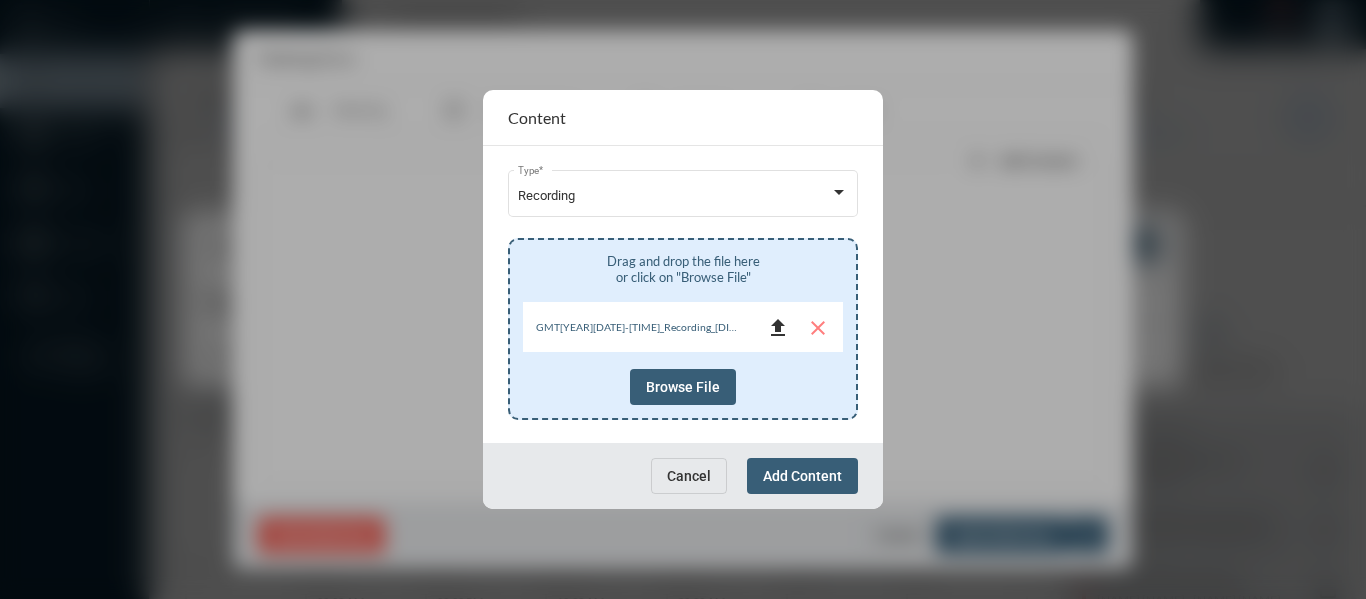 click on "file_upload" 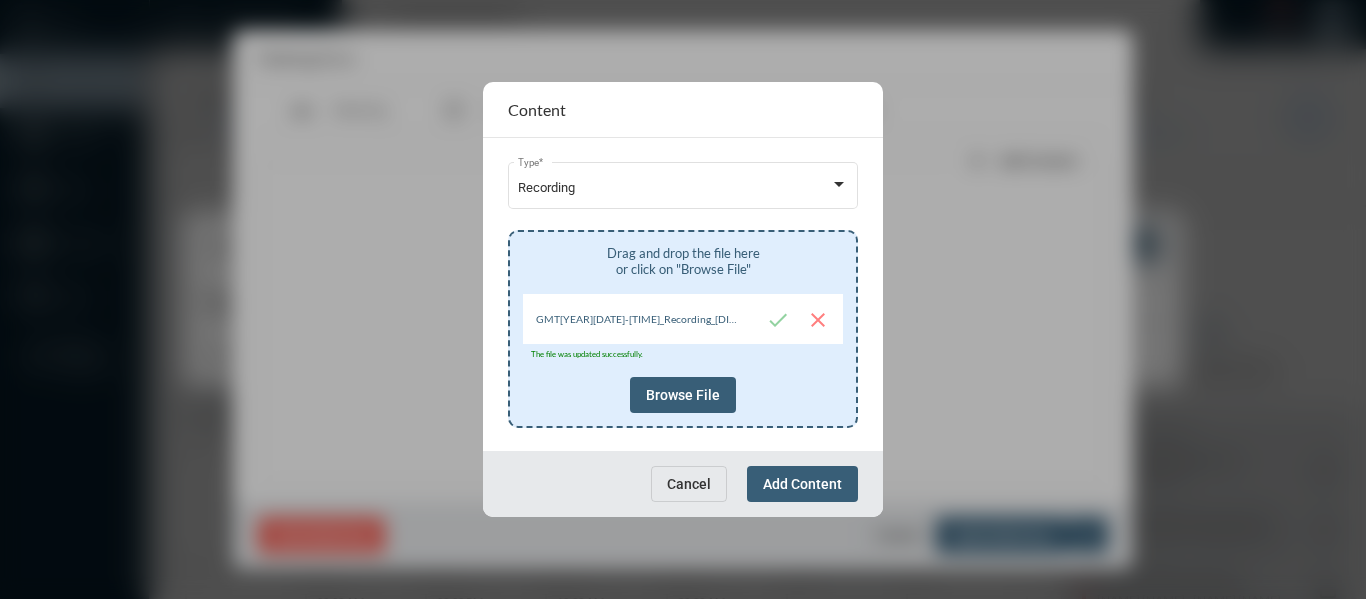 click on "Add Content" at bounding box center [802, 484] 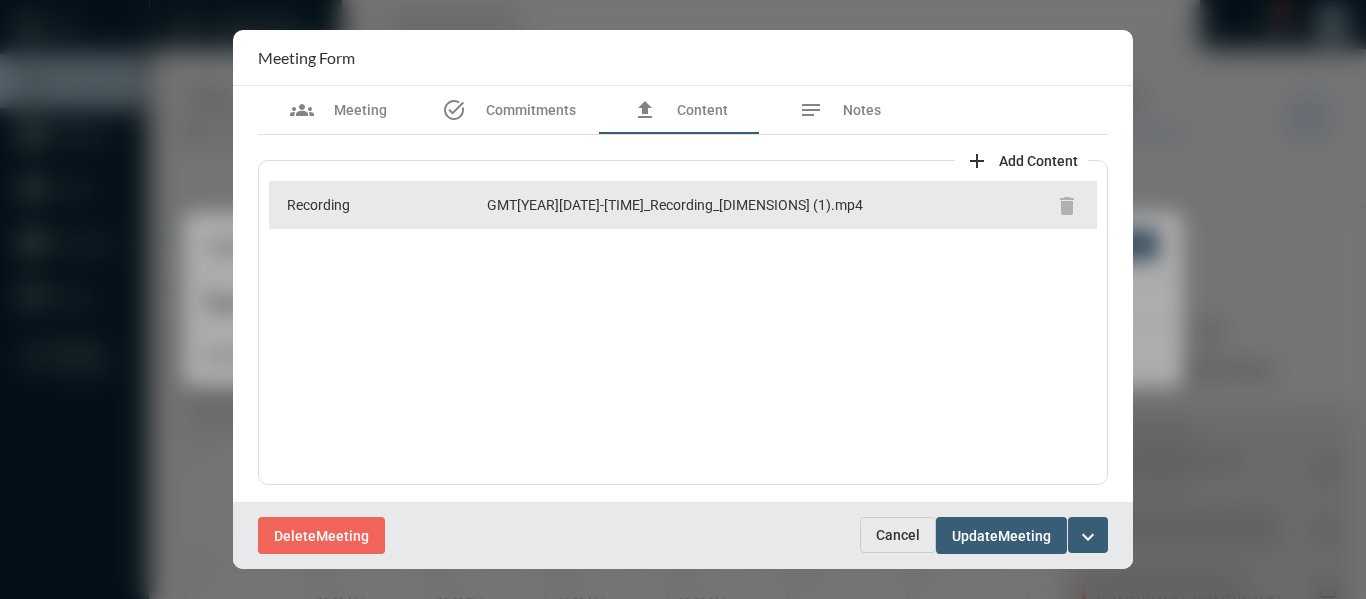 click on "expand_more" at bounding box center (1088, 537) 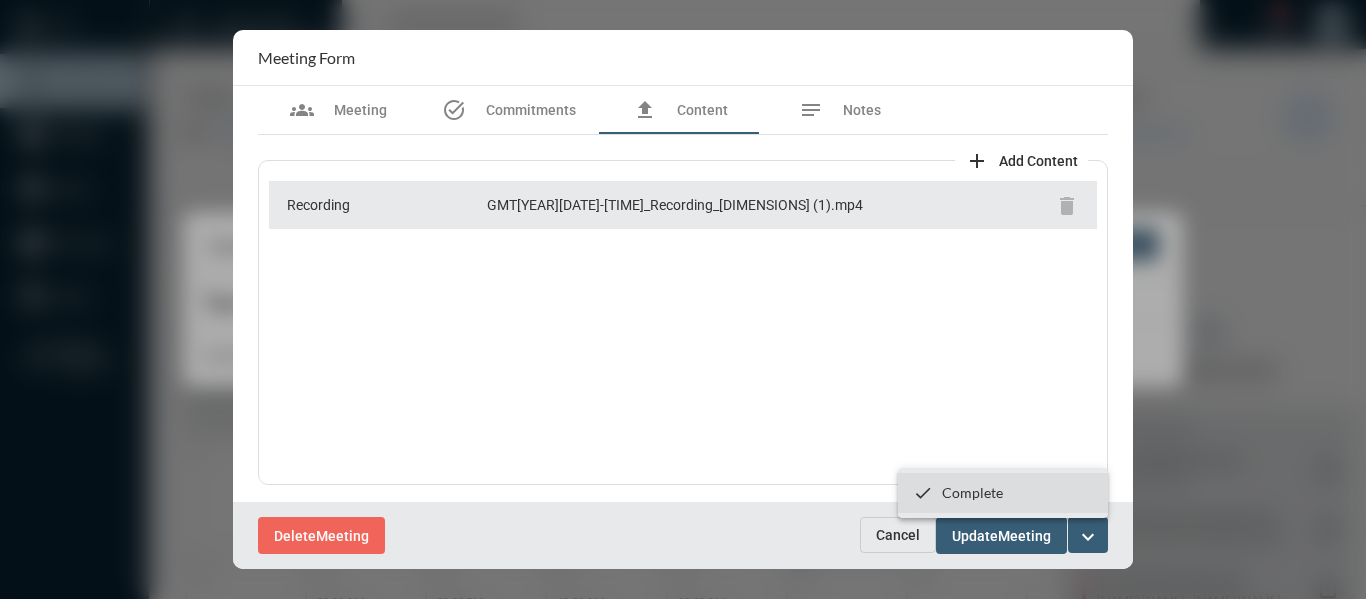 click on "Complete" at bounding box center [972, 492] 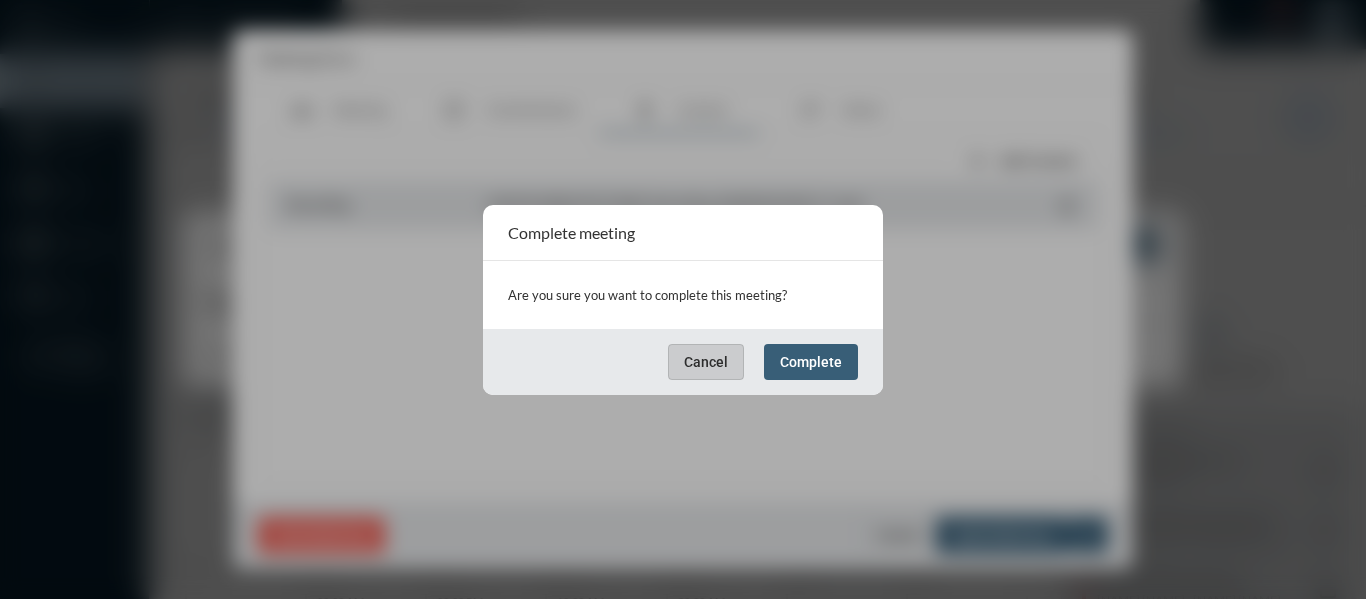 click on "Complete" at bounding box center (811, 362) 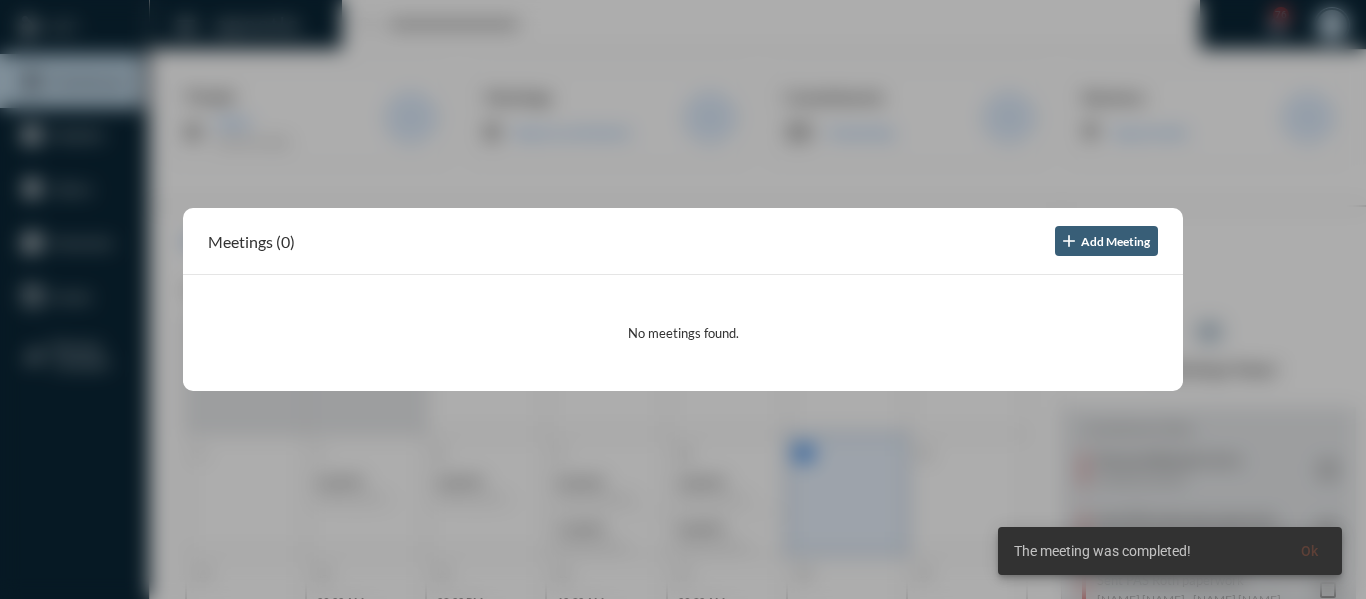 click at bounding box center (683, 299) 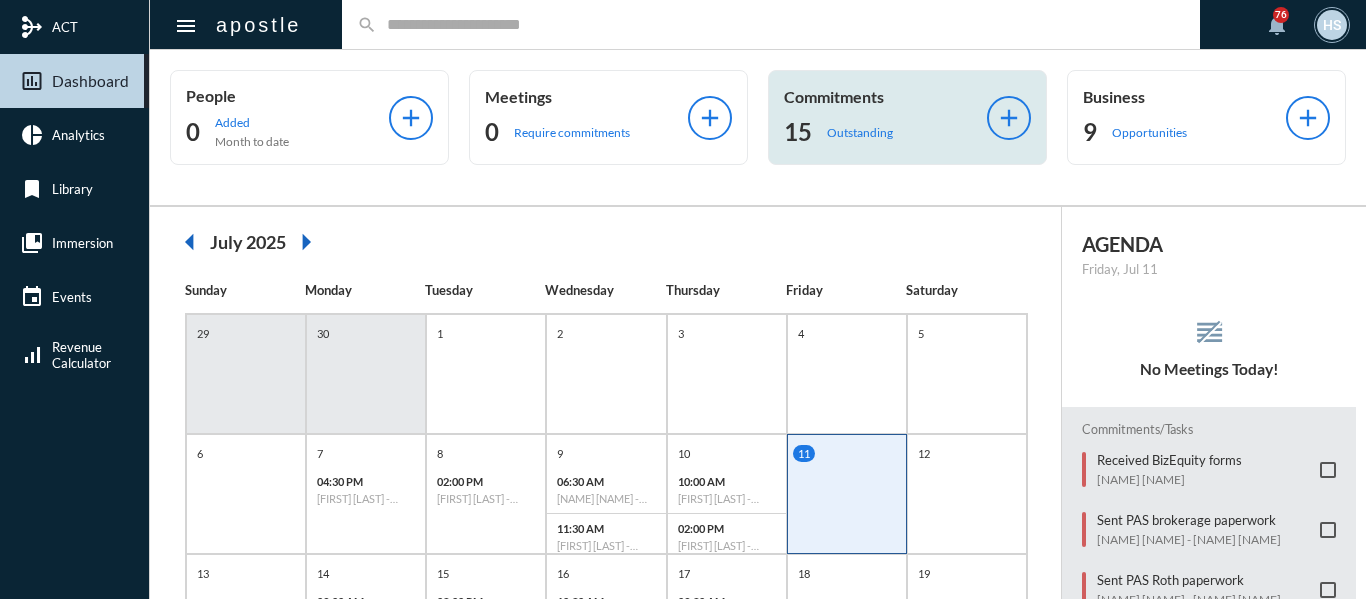 click on "Outstanding" 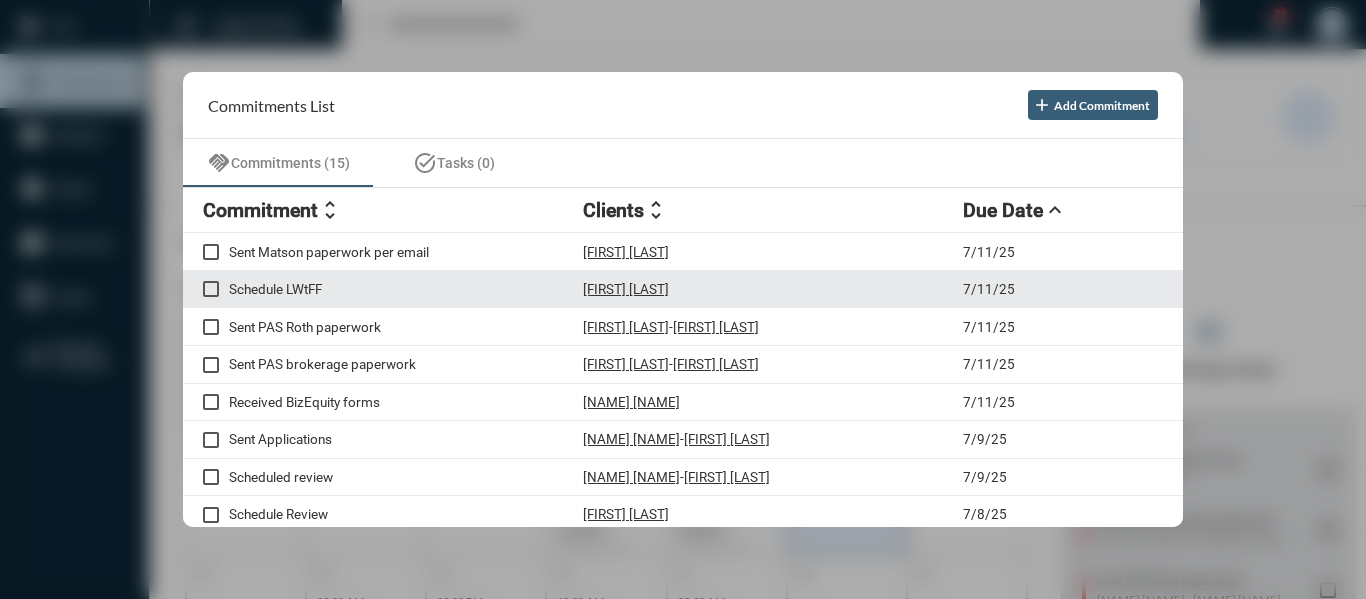 click on "[FIRST] [LAST]" at bounding box center [626, 289] 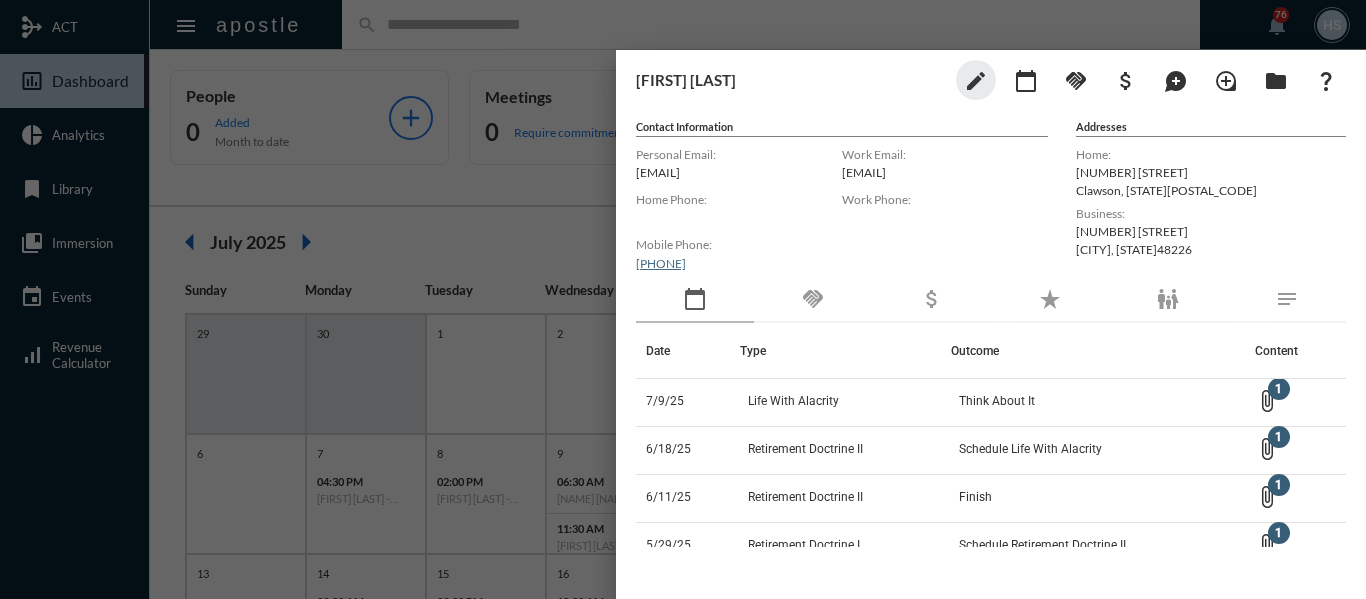 click at bounding box center [683, 299] 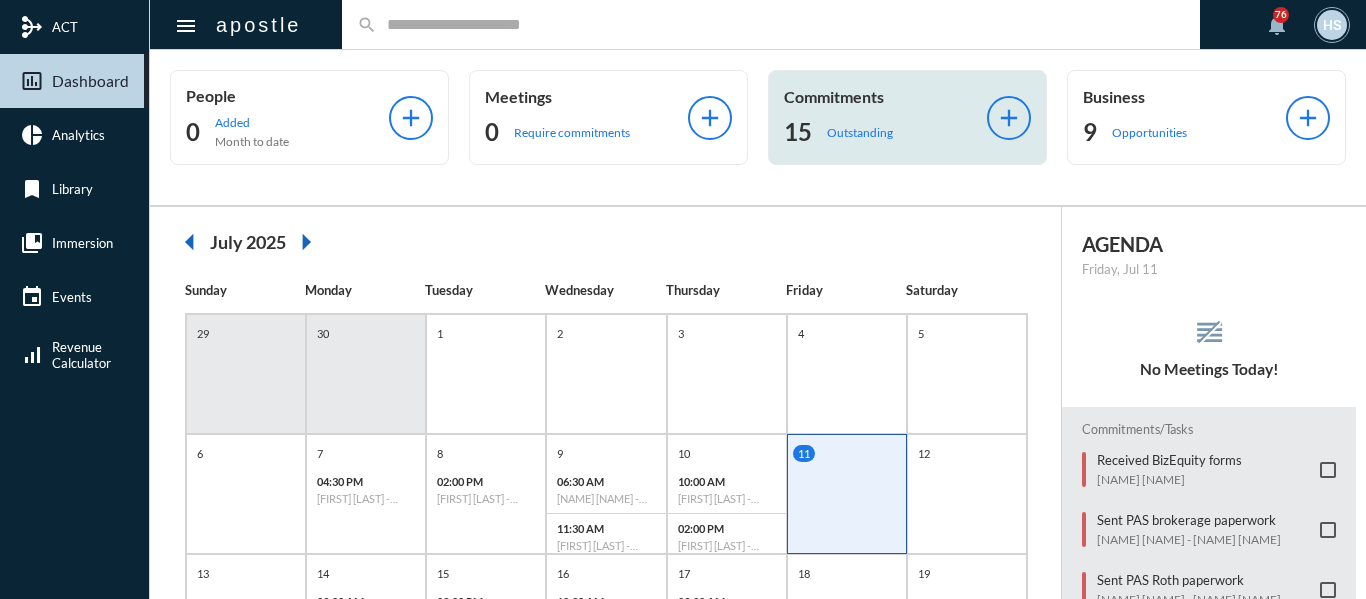 click on "Outstanding" 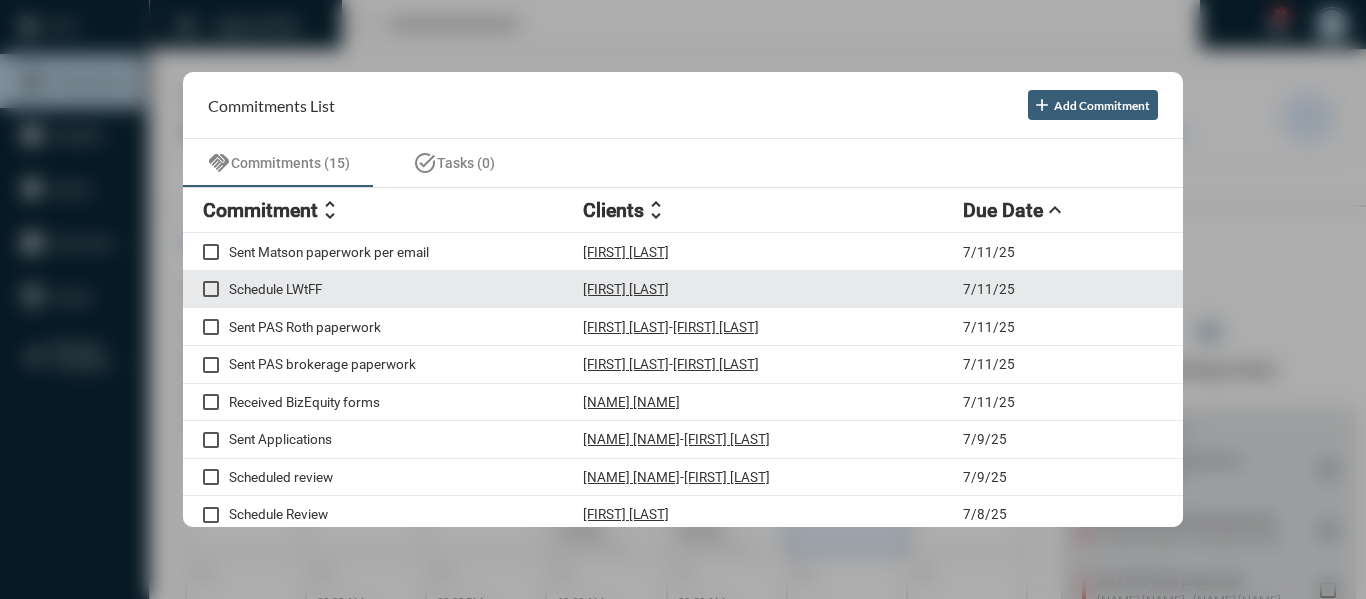 click on "Schedule LWtFF" at bounding box center [406, 289] 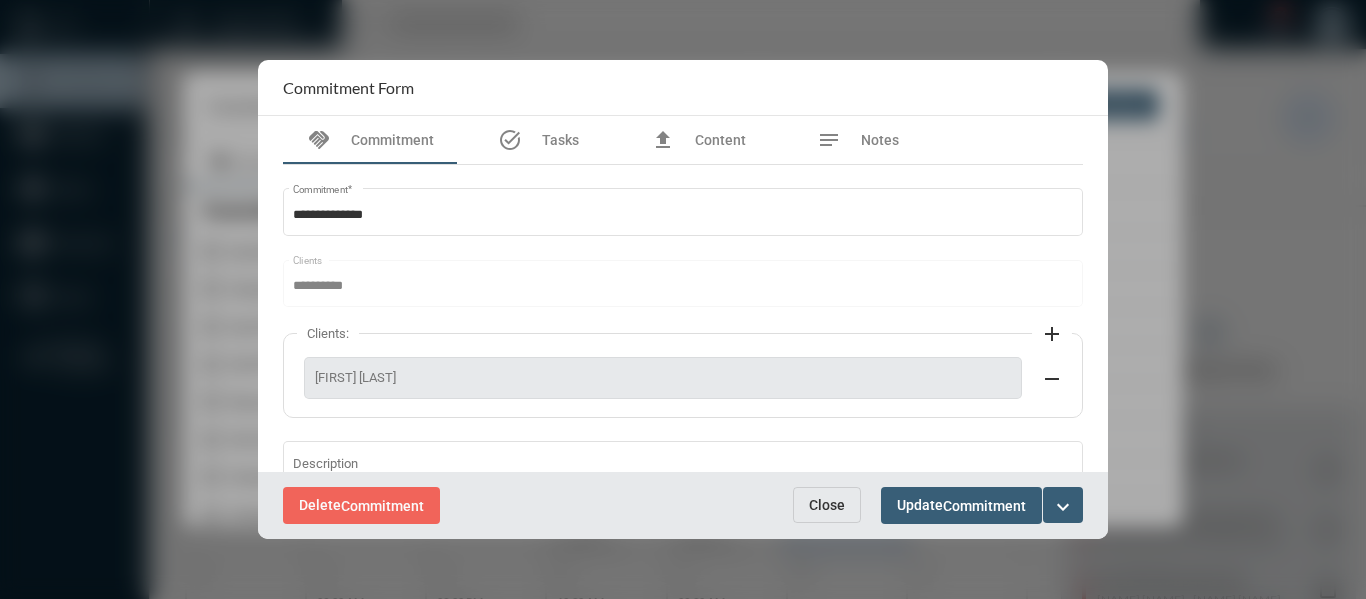 scroll, scrollTop: 100, scrollLeft: 0, axis: vertical 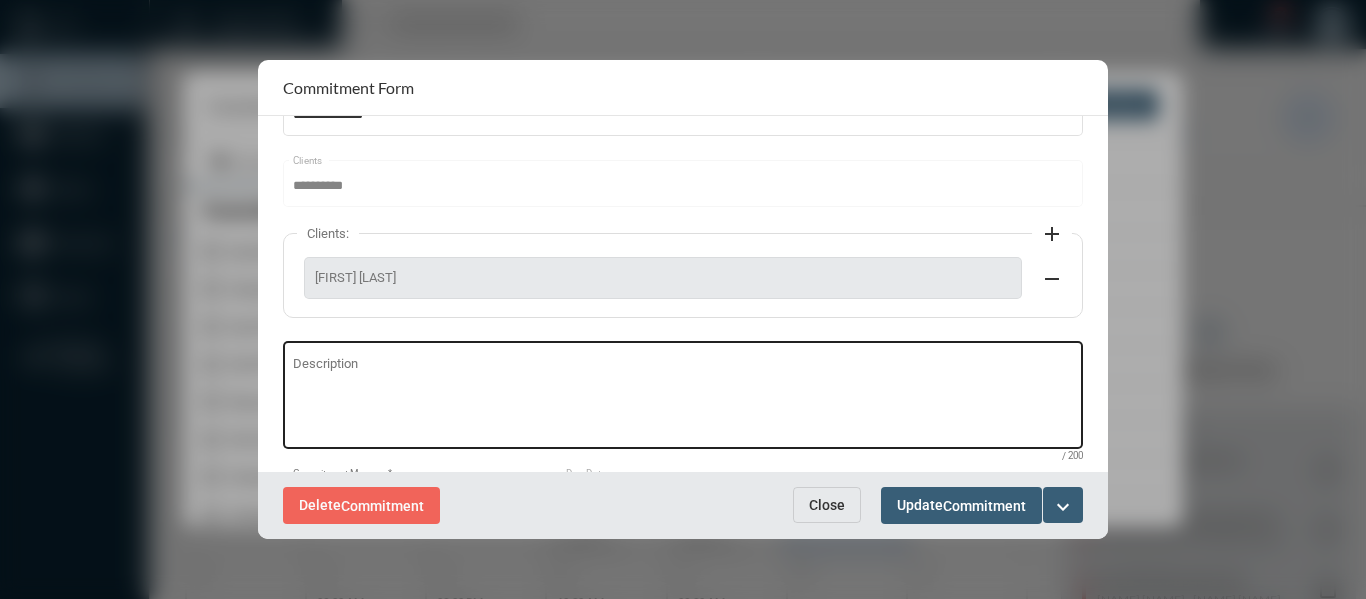 click on "Description" at bounding box center (683, 398) 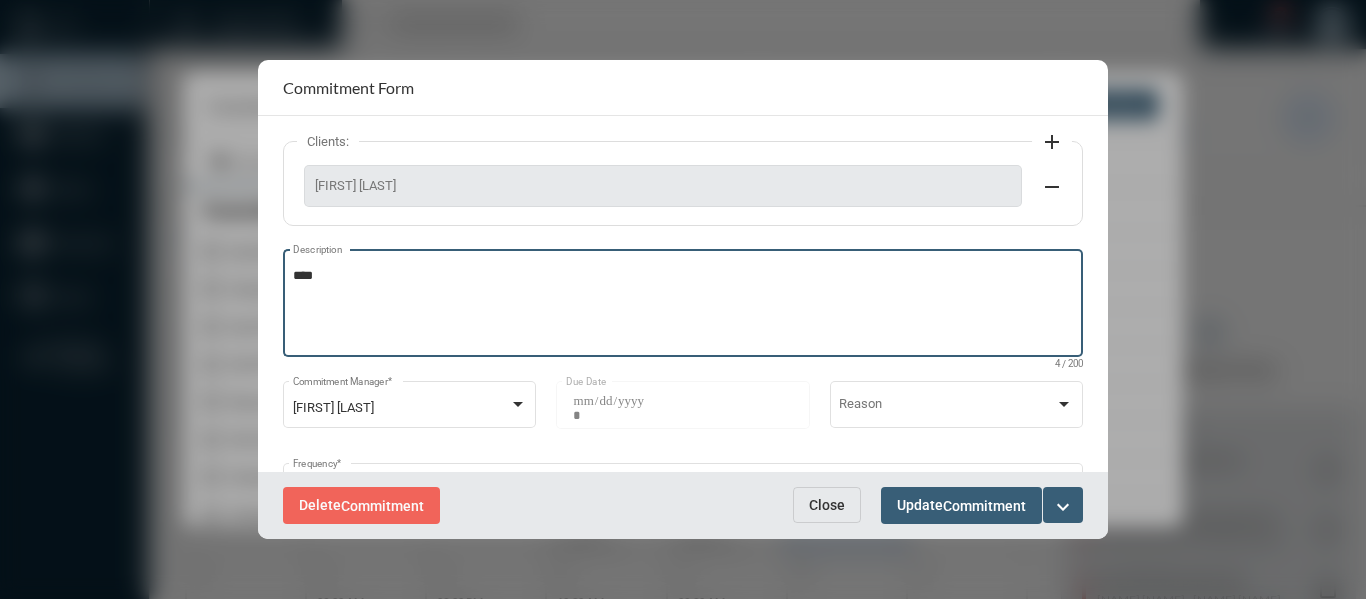 scroll, scrollTop: 280, scrollLeft: 0, axis: vertical 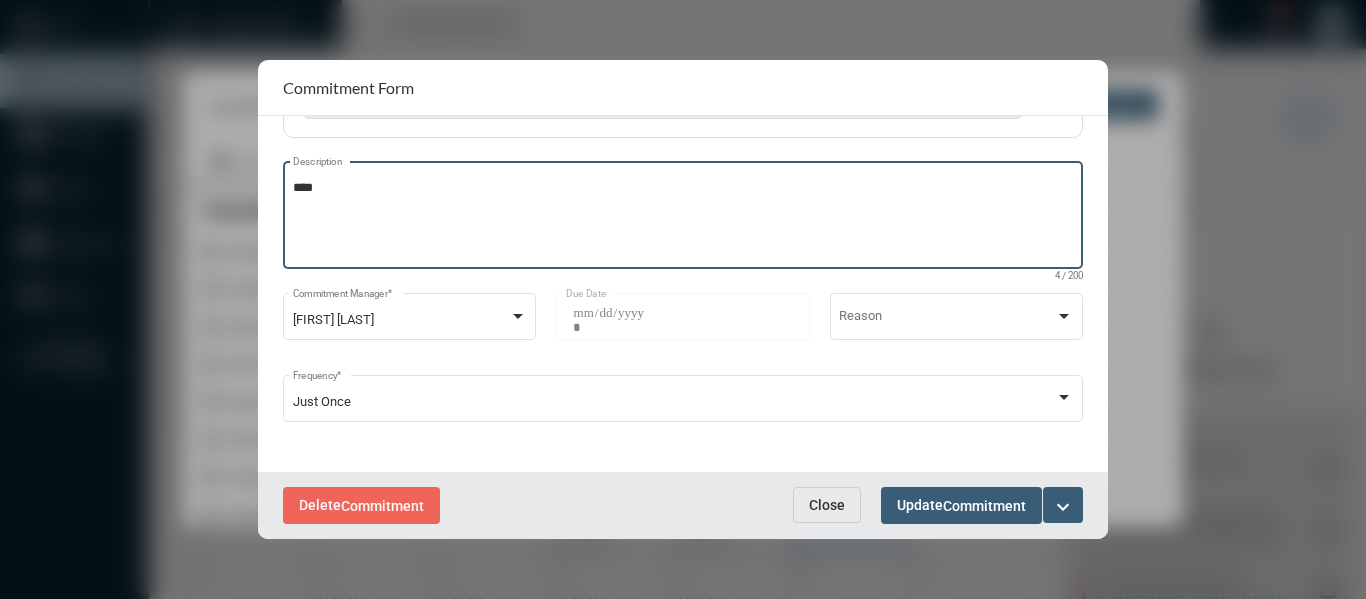 type on "****" 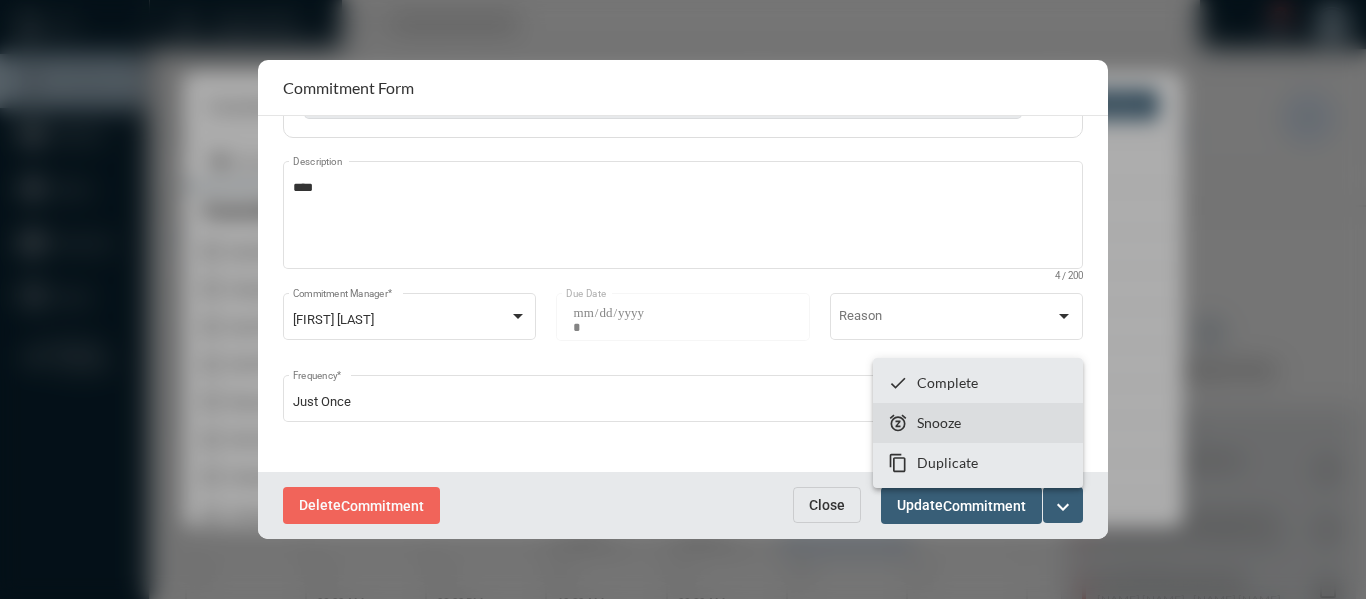click on "Snooze" at bounding box center [939, 422] 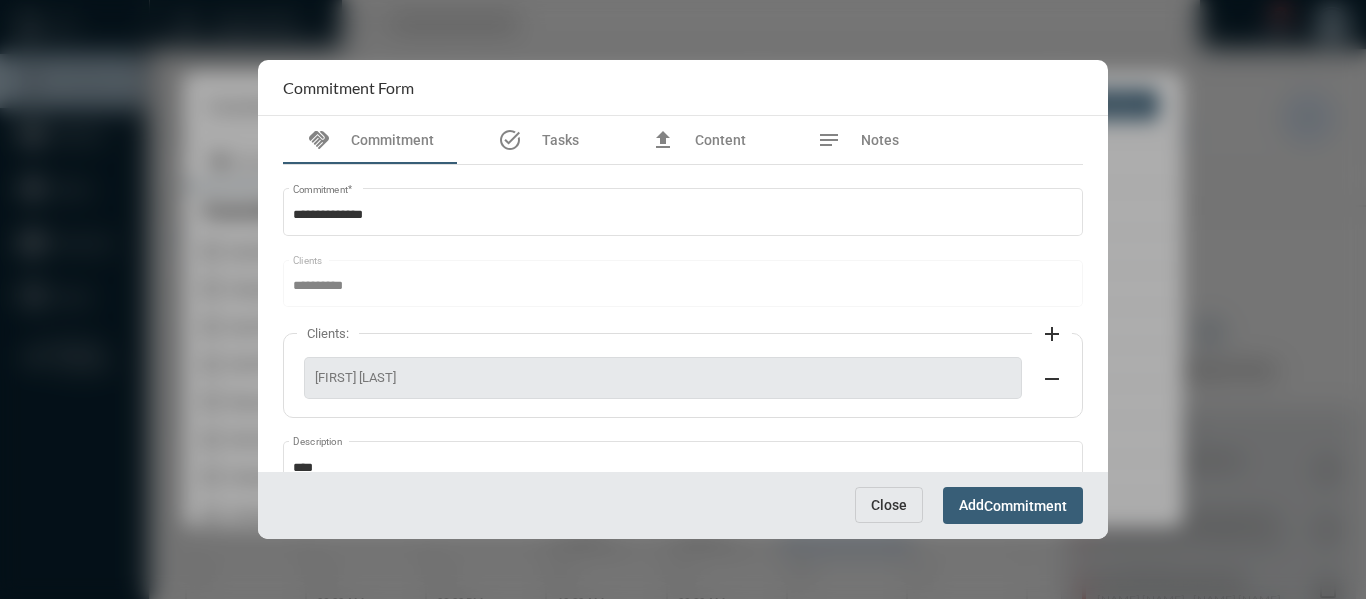 scroll, scrollTop: 199, scrollLeft: 0, axis: vertical 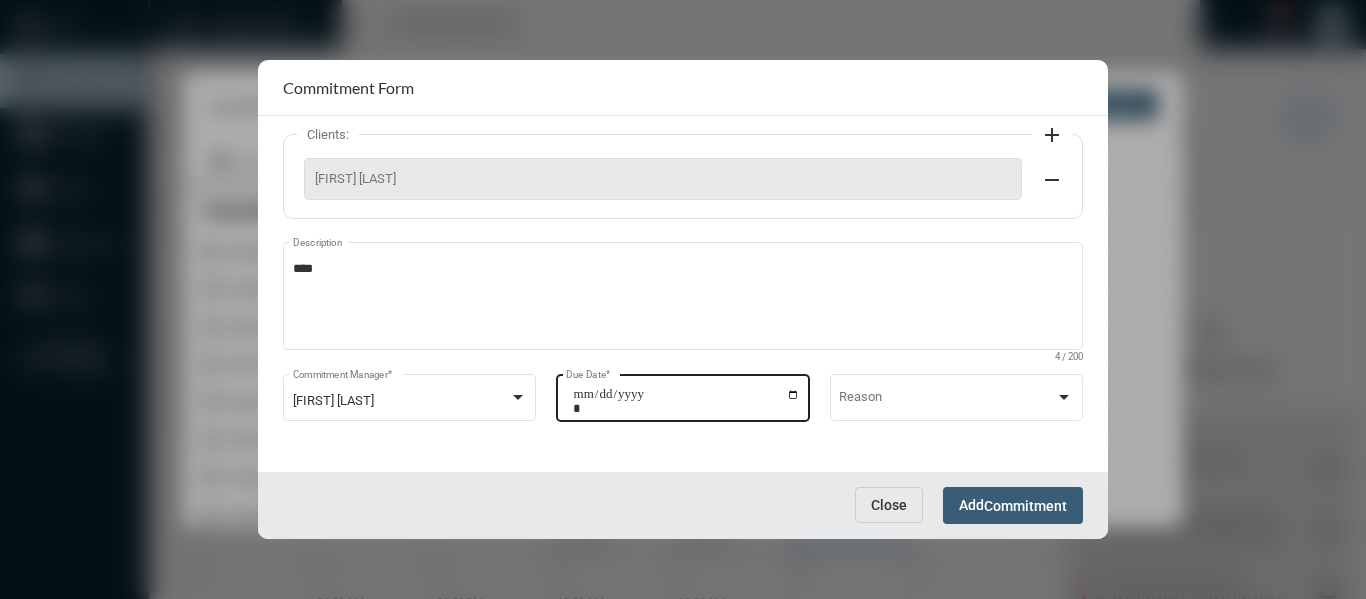 click on "**********" at bounding box center (686, 401) 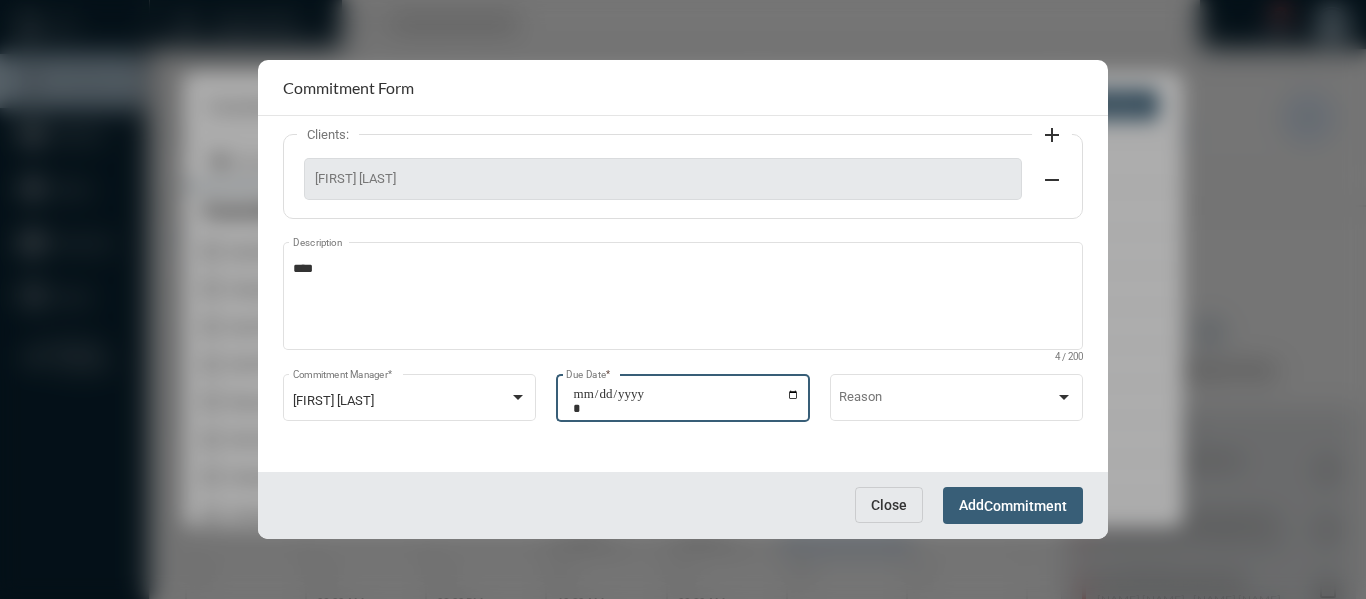 click on "**********" at bounding box center [686, 401] 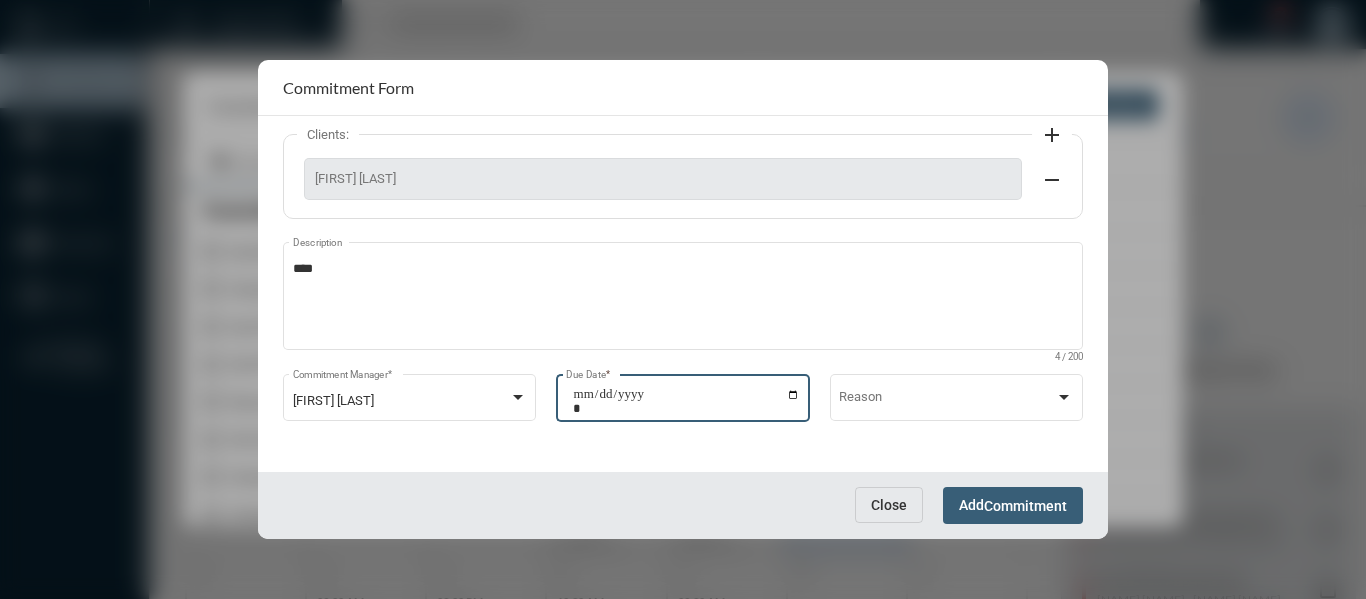 type on "**********" 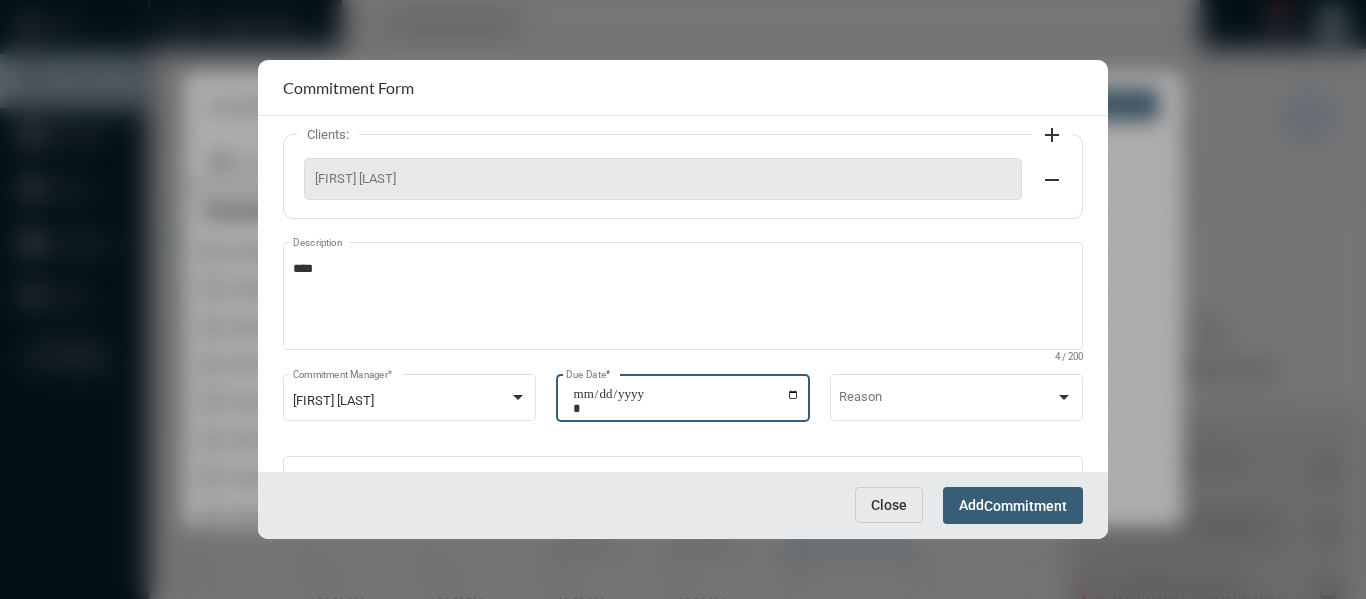 click on "Commitment" at bounding box center (1025, 506) 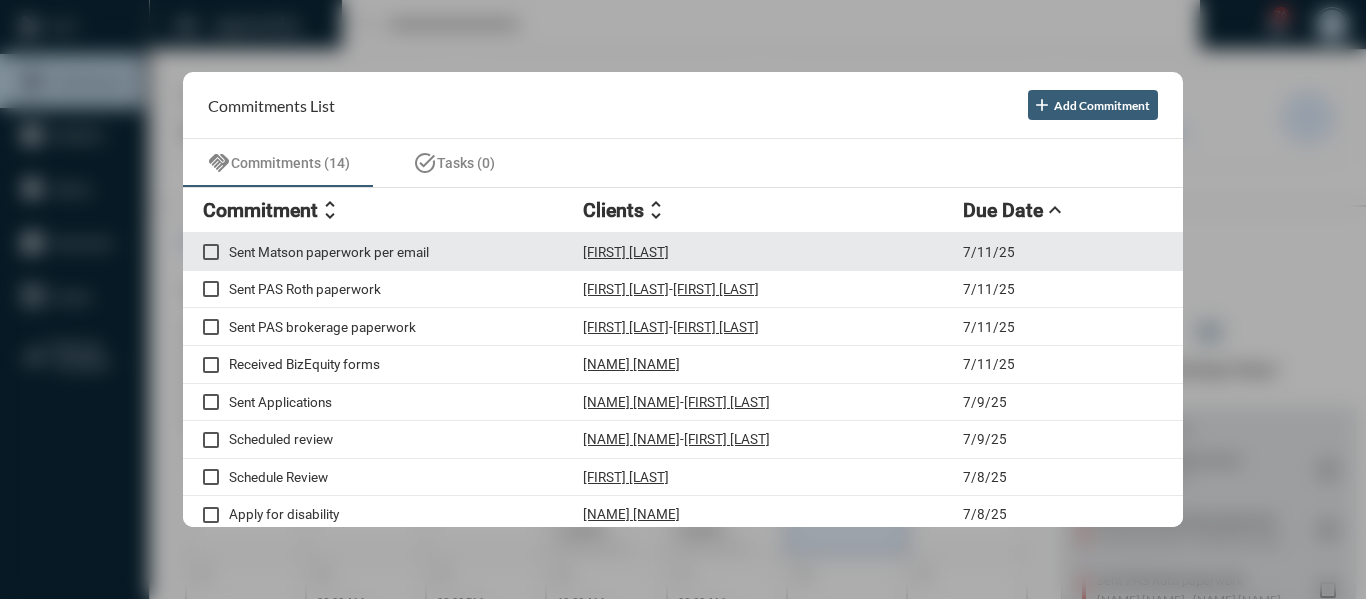 click on "[FIRST] [LAST]" at bounding box center (626, 252) 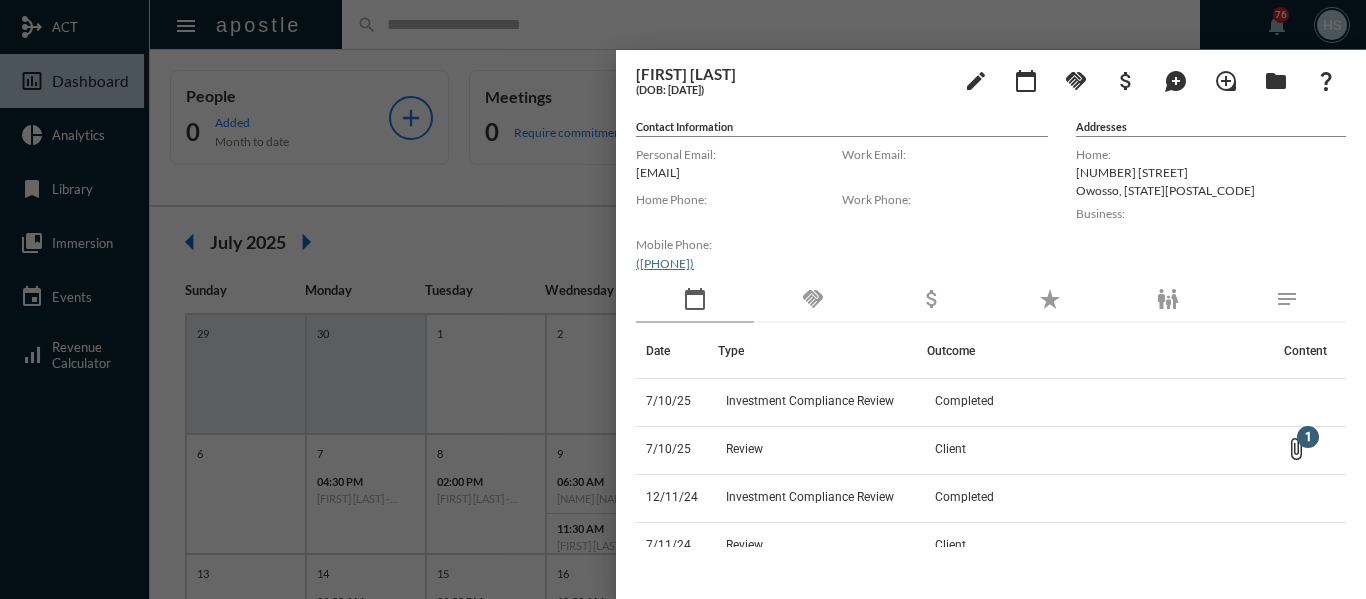 click at bounding box center [683, 299] 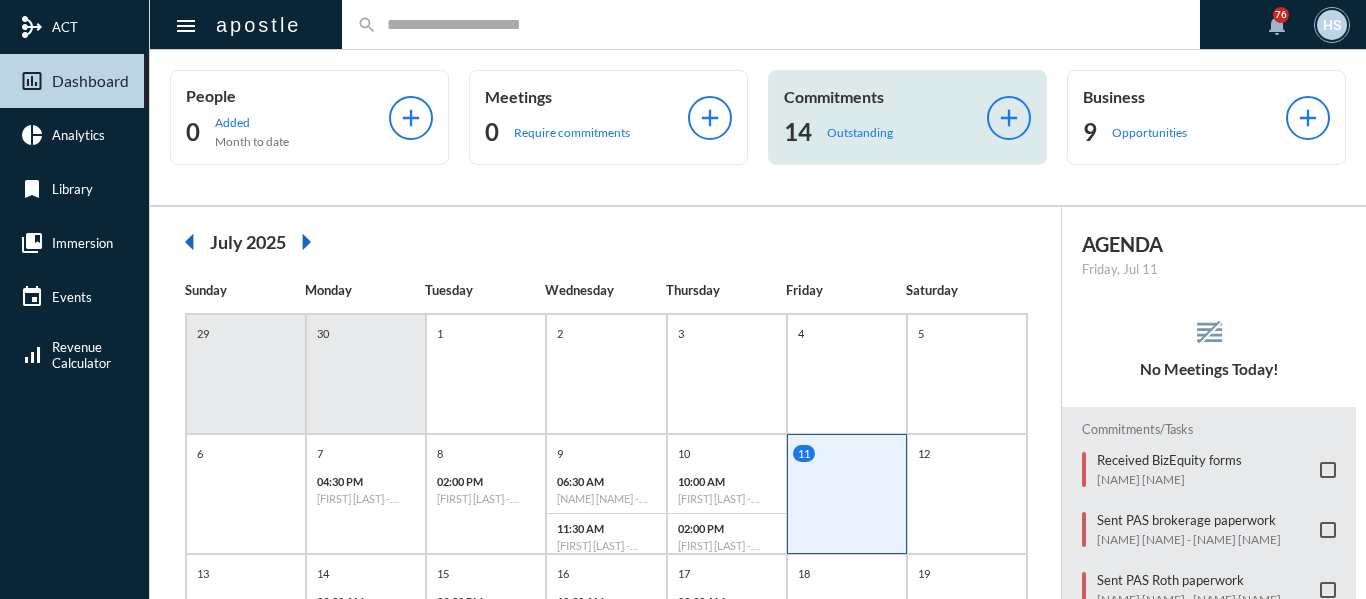 click on "Outstanding" 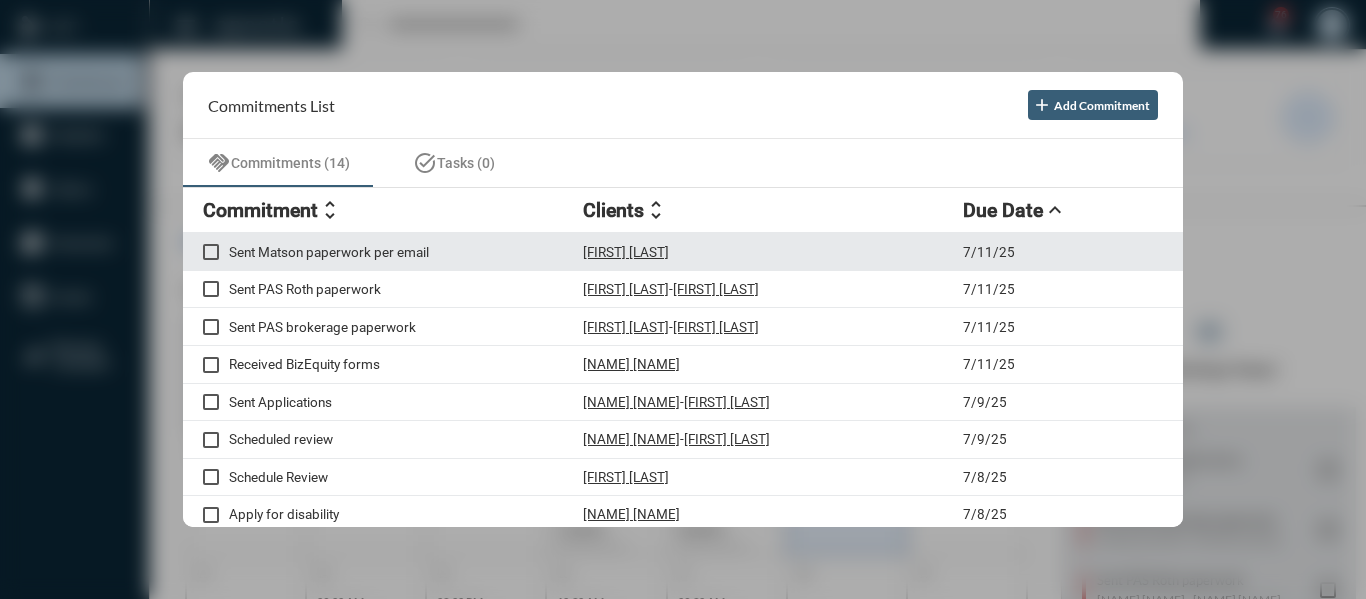 click on "Sent Matson paperwork per email" at bounding box center (406, 252) 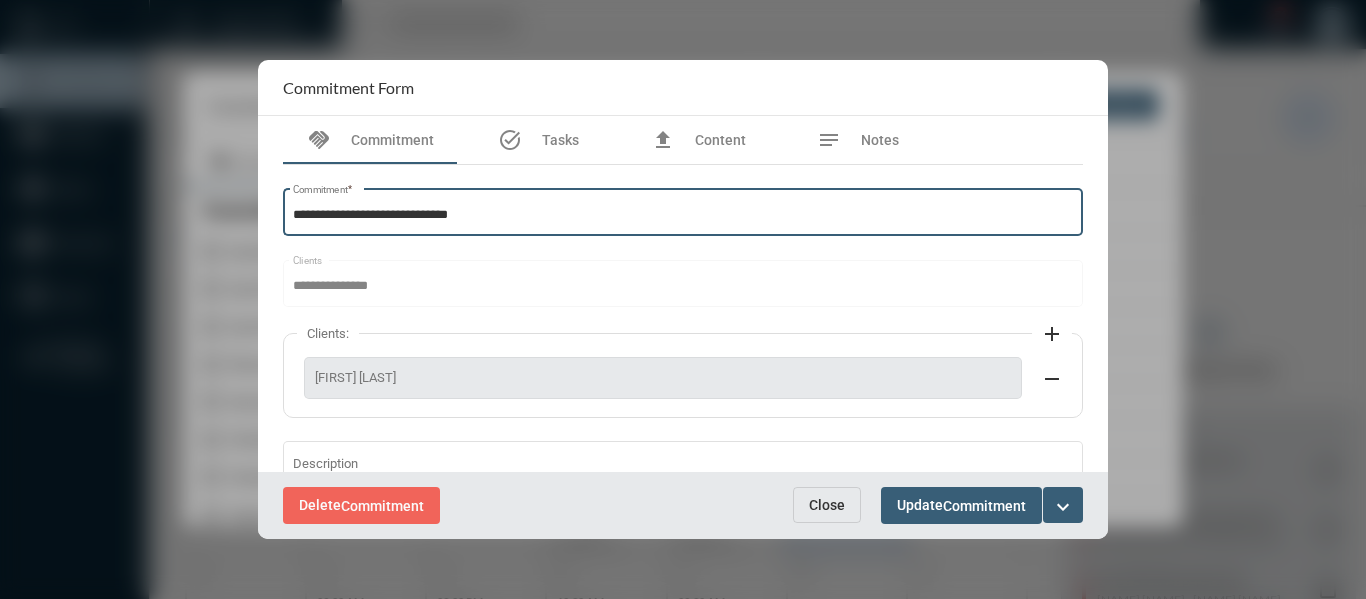 drag, startPoint x: 318, startPoint y: 213, endPoint x: 286, endPoint y: 213, distance: 32 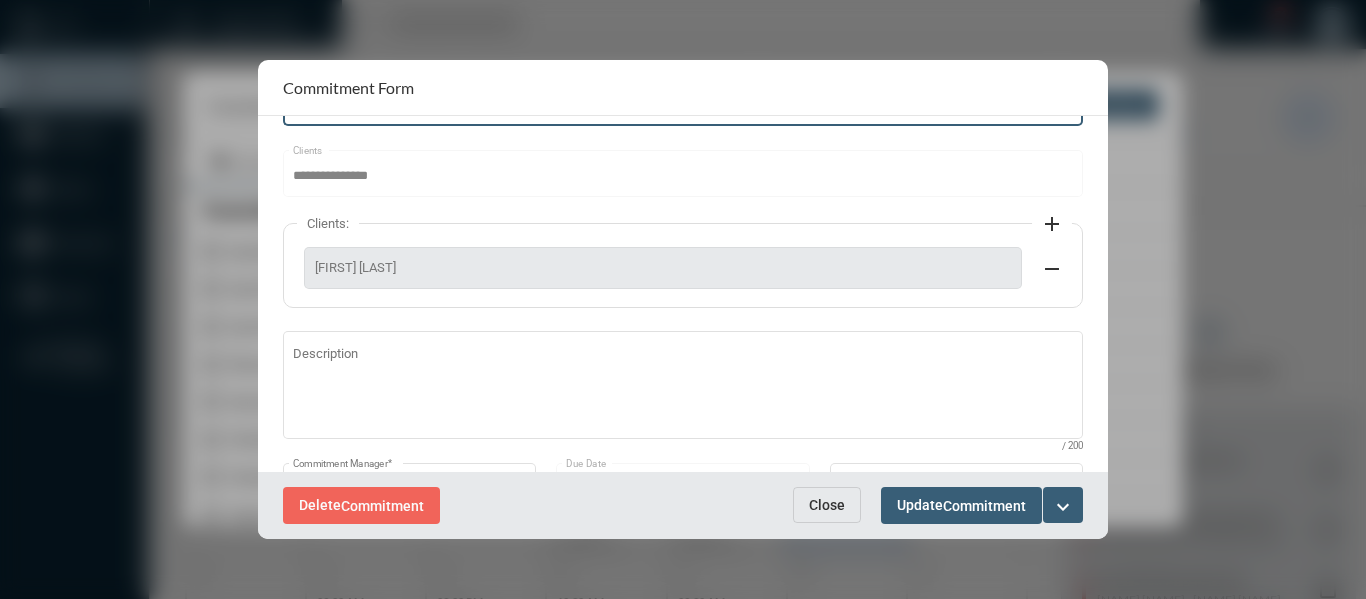 scroll, scrollTop: 280, scrollLeft: 0, axis: vertical 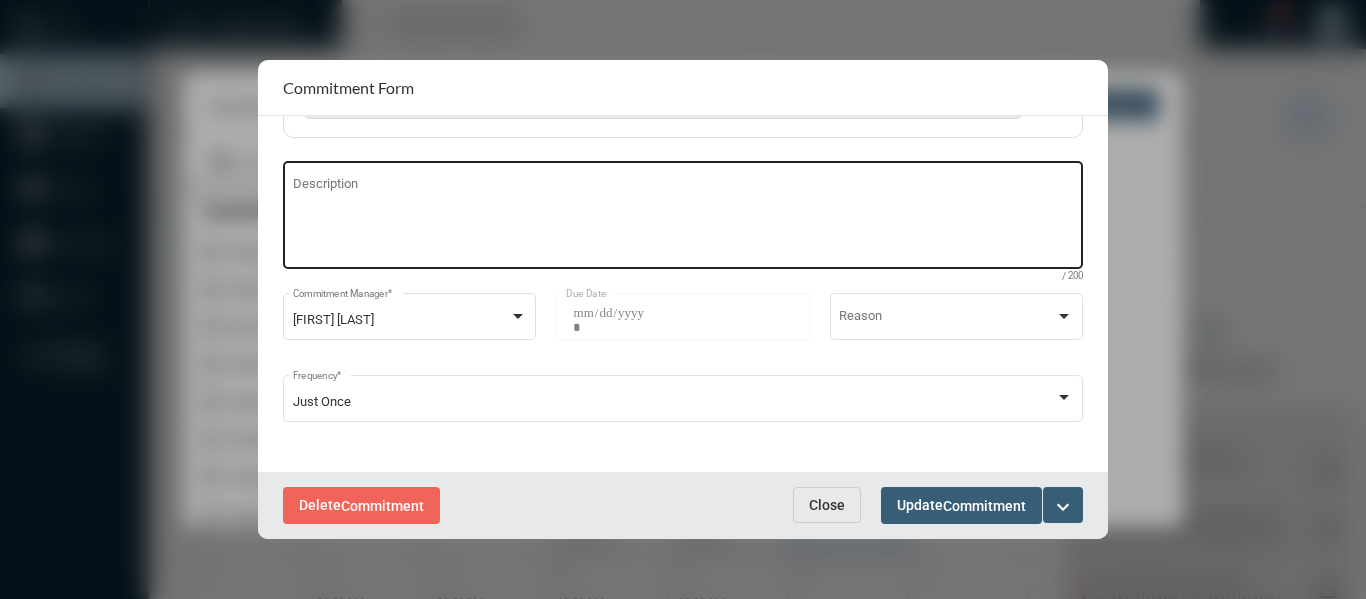 type on "**********" 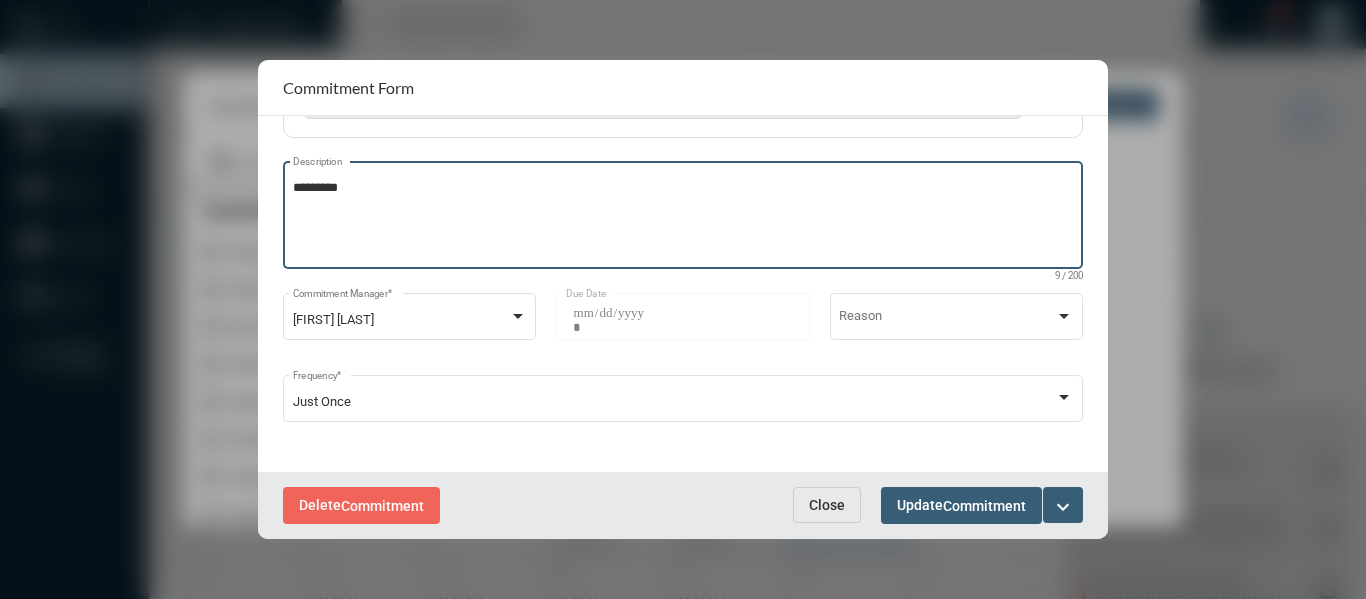 type on "*********" 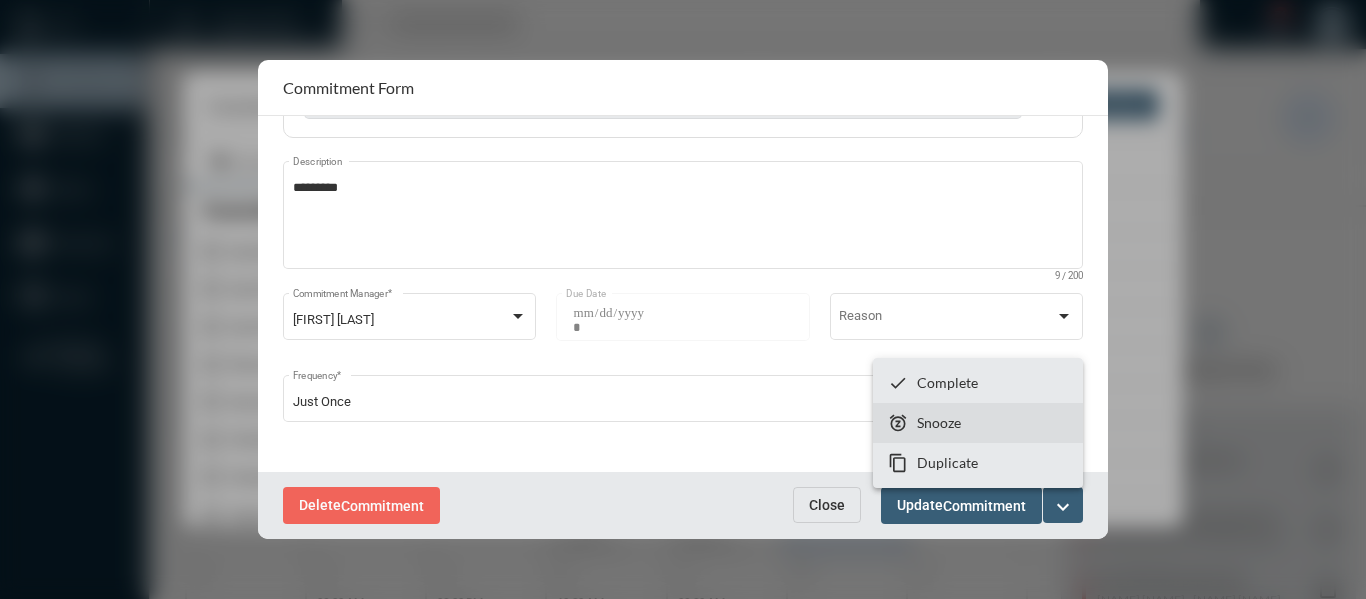 click on "Snooze" at bounding box center [939, 422] 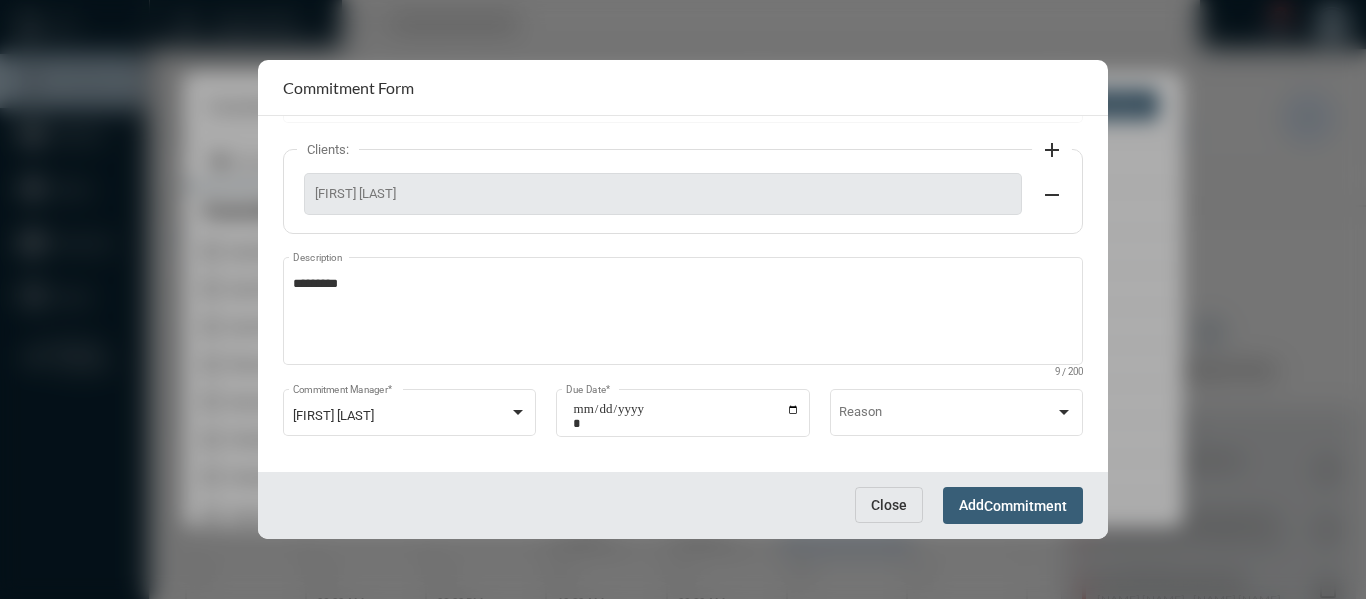 scroll, scrollTop: 199, scrollLeft: 0, axis: vertical 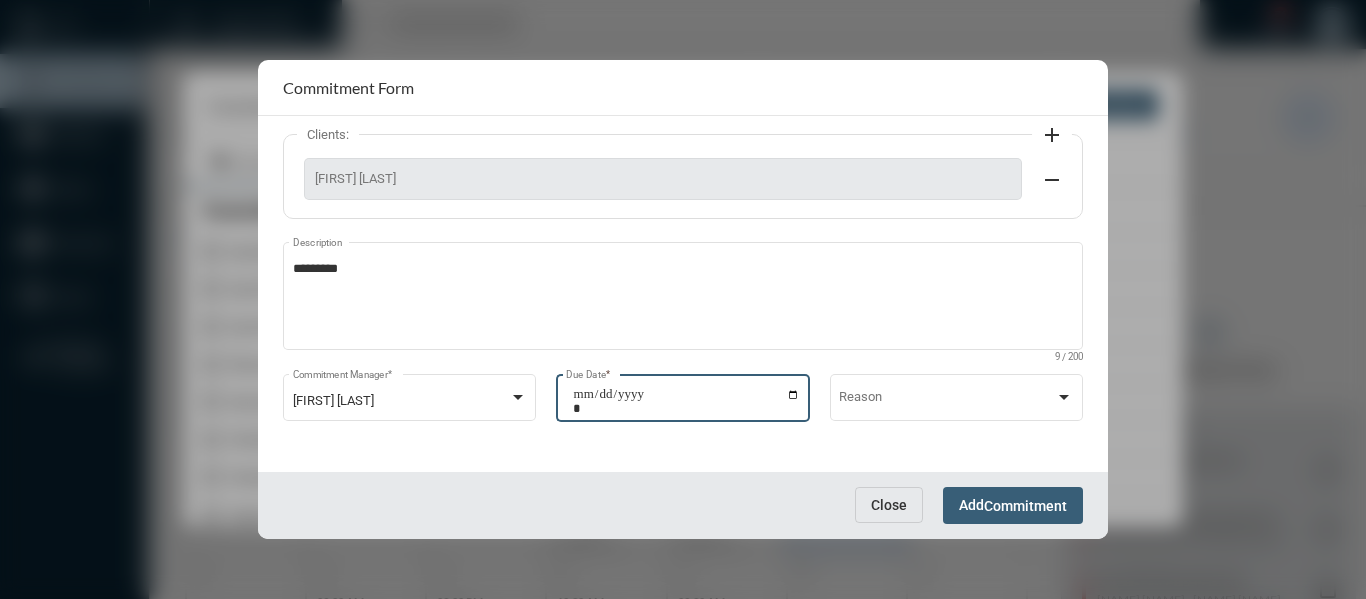click on "**********" at bounding box center [686, 401] 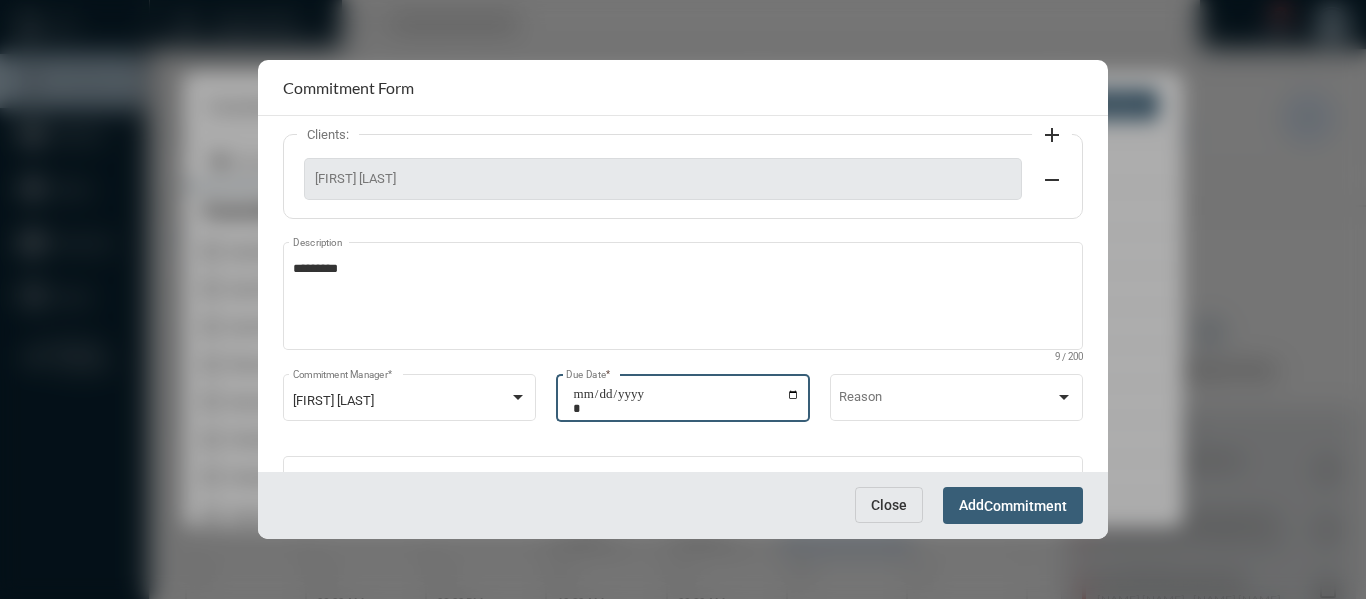 click on "Add   Commitment" at bounding box center (1013, 505) 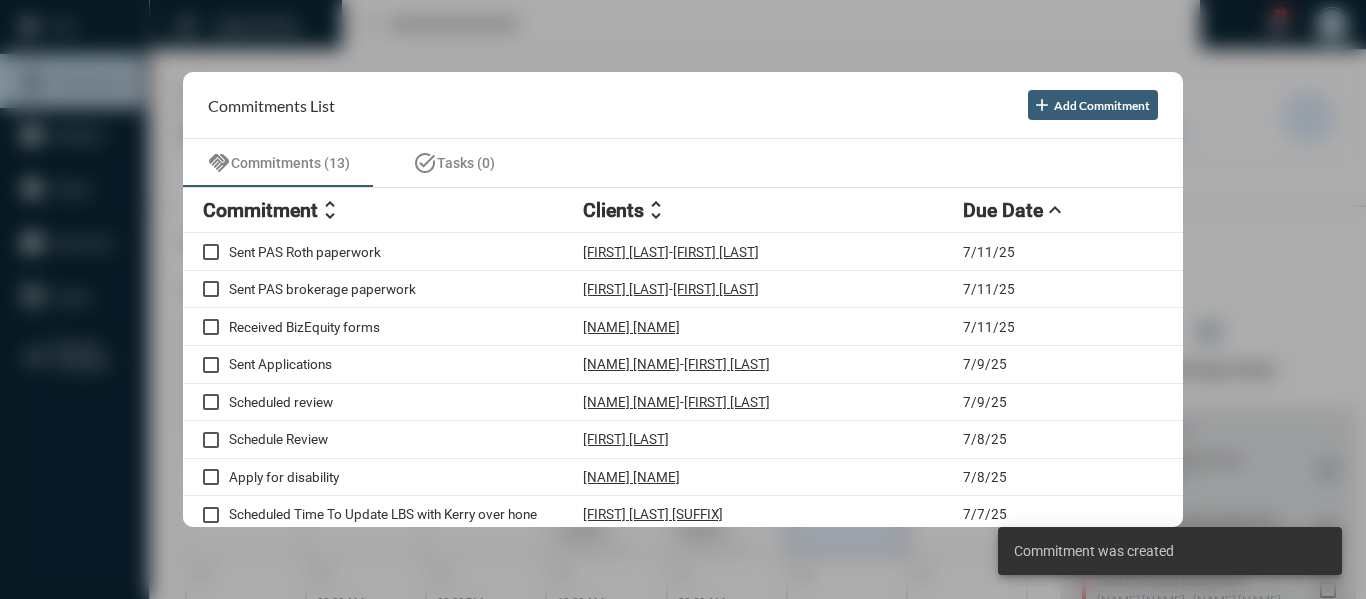 click at bounding box center (683, 299) 